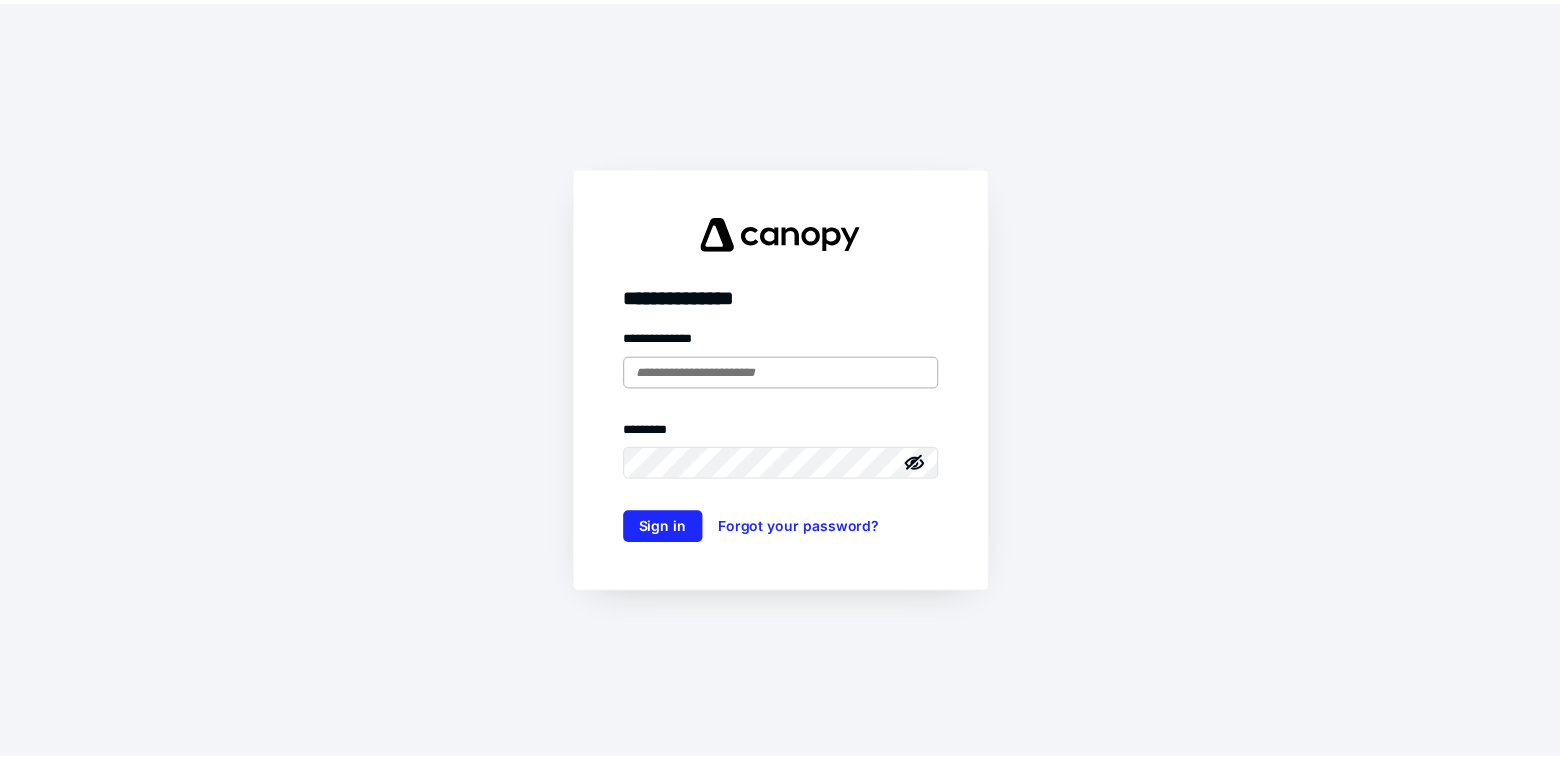 scroll, scrollTop: 0, scrollLeft: 0, axis: both 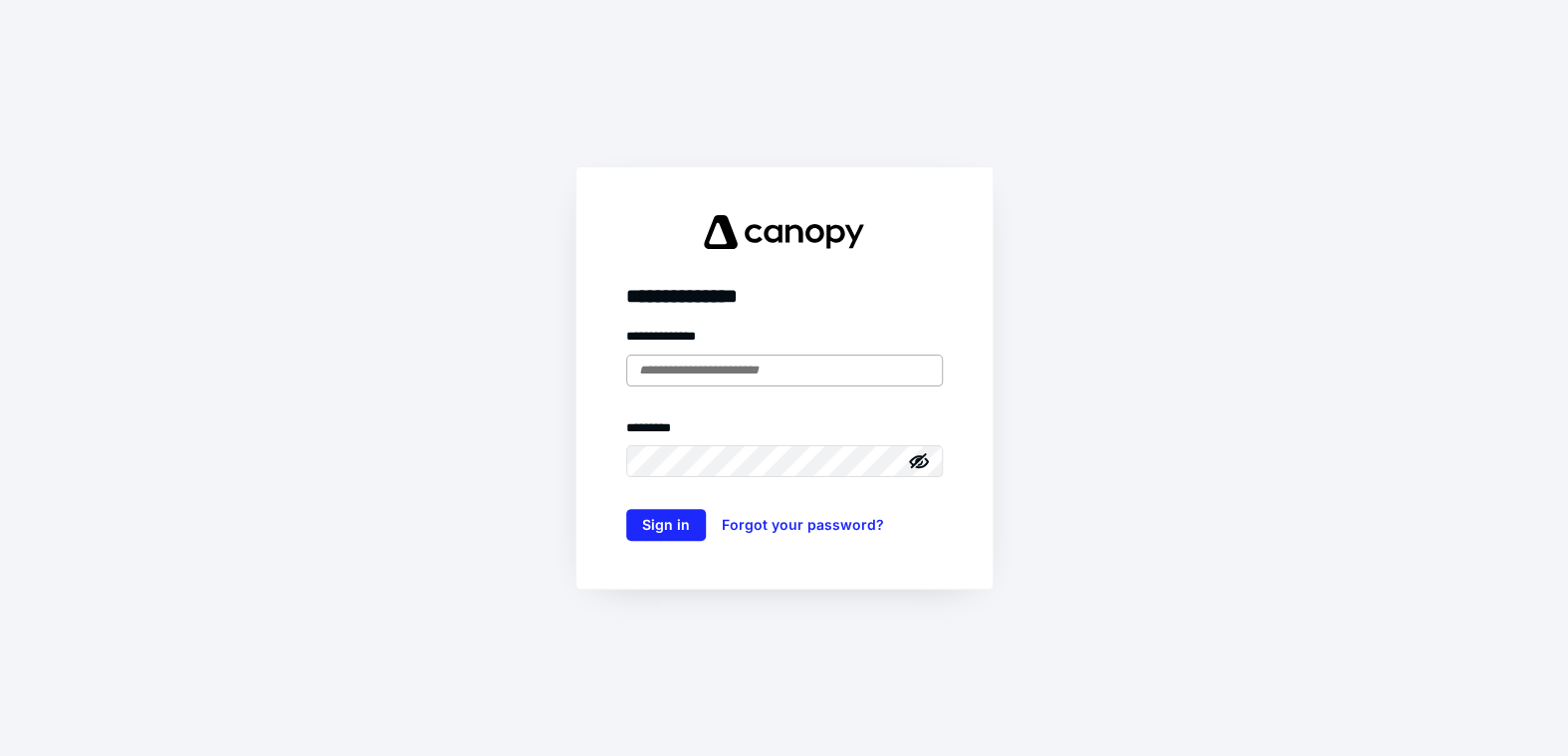 click at bounding box center [784, 371] 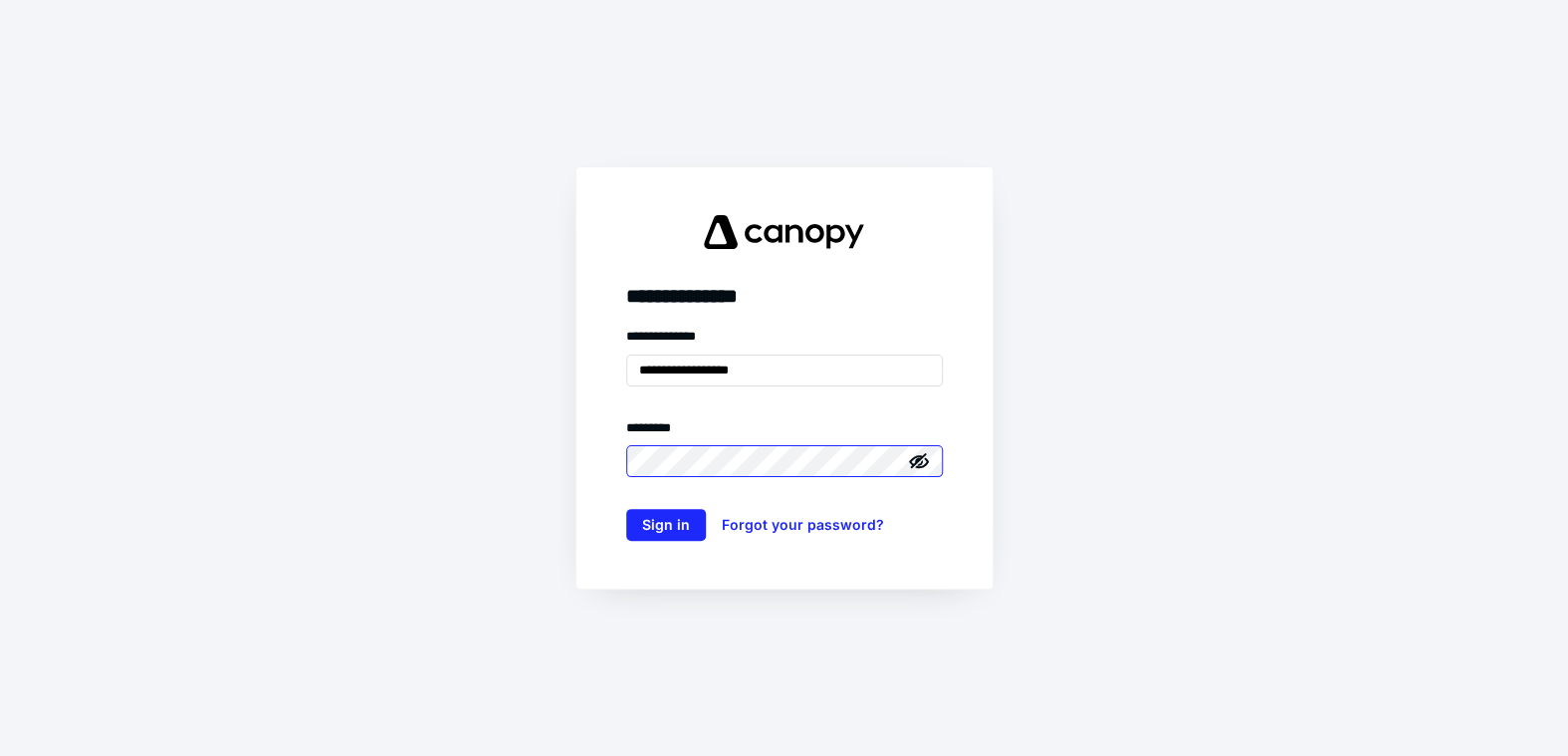 click on "Sign in" at bounding box center (666, 525) 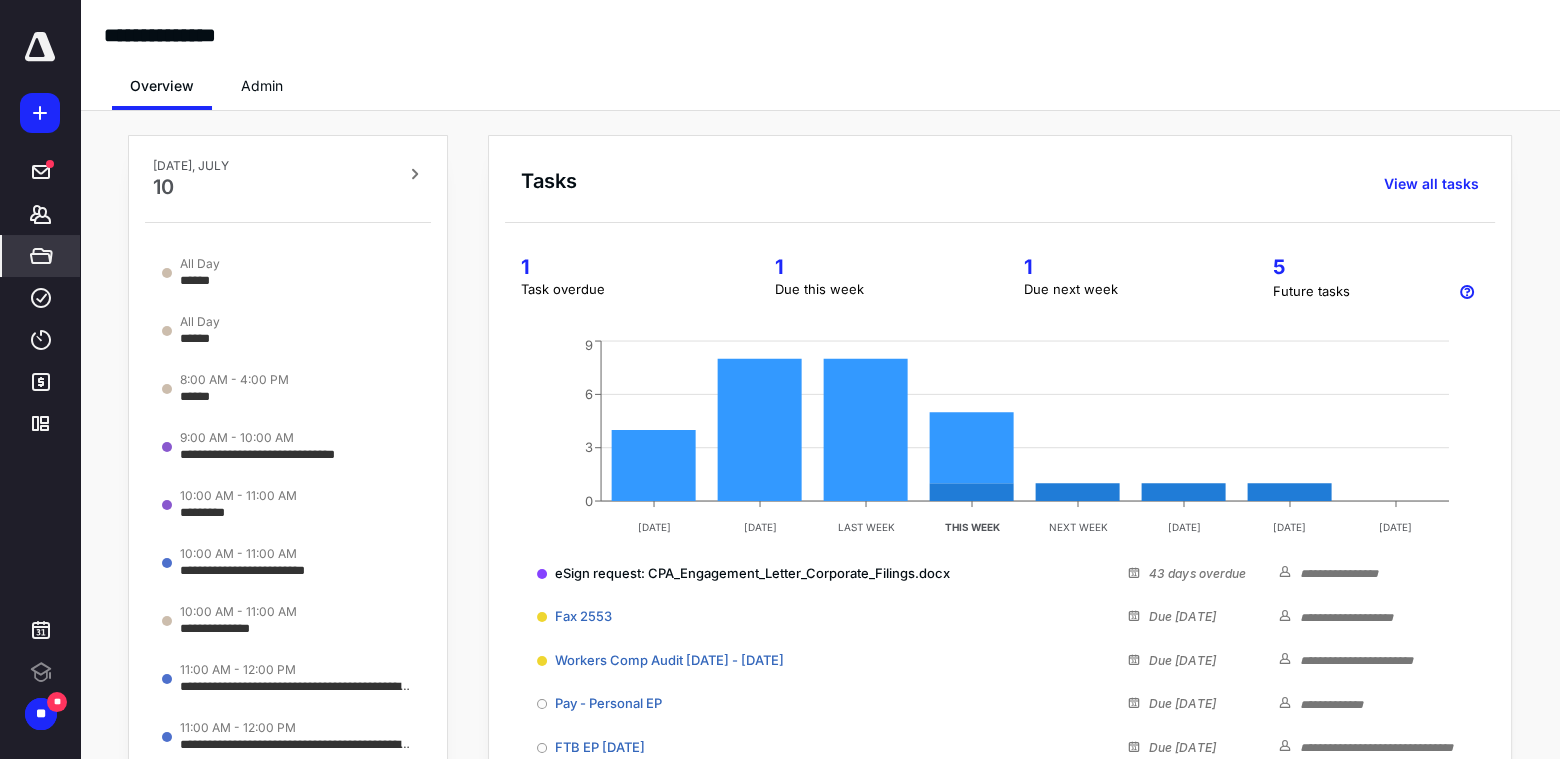 scroll, scrollTop: 0, scrollLeft: 0, axis: both 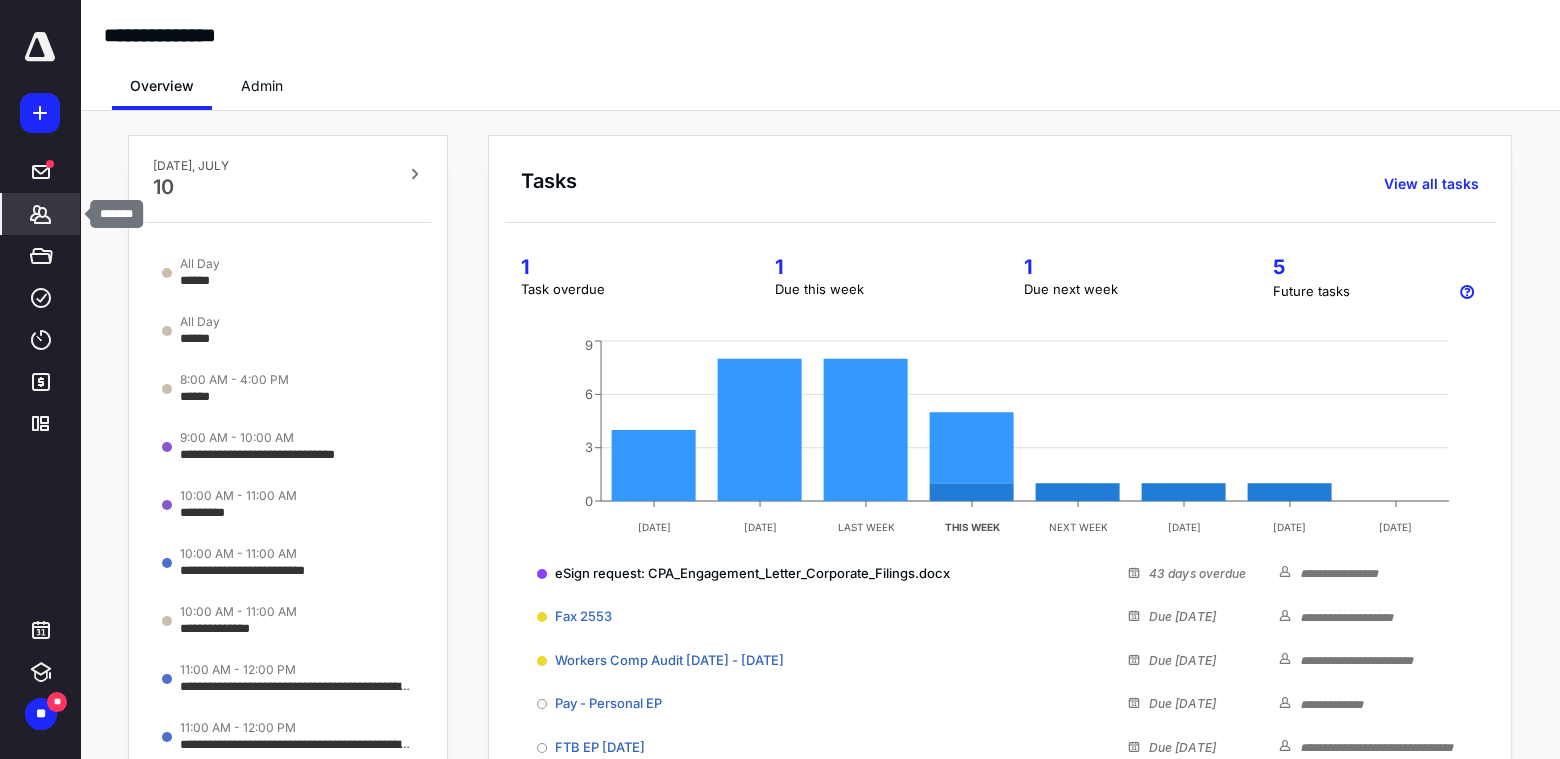 click 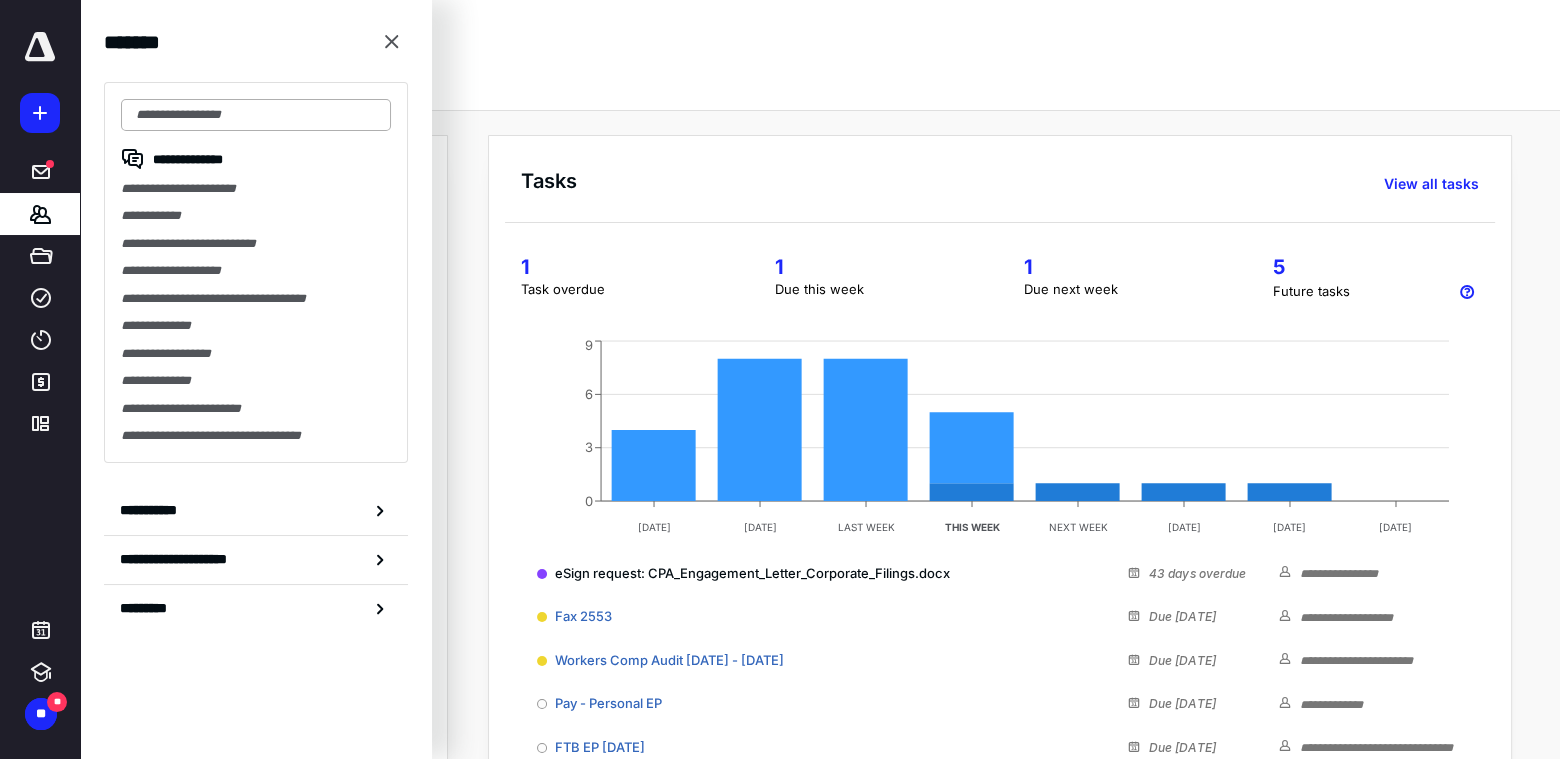 click at bounding box center [256, 115] 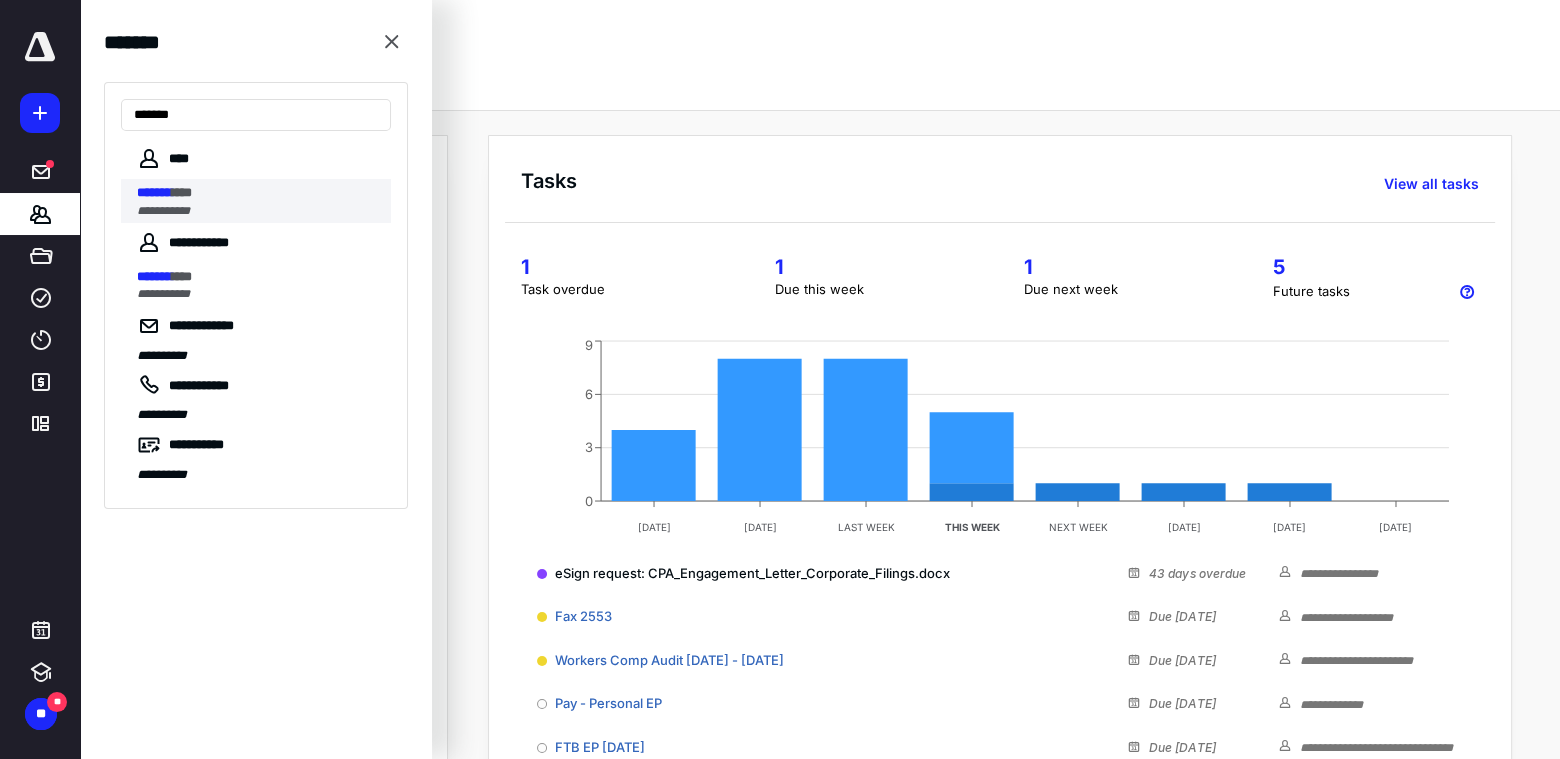 type on "*******" 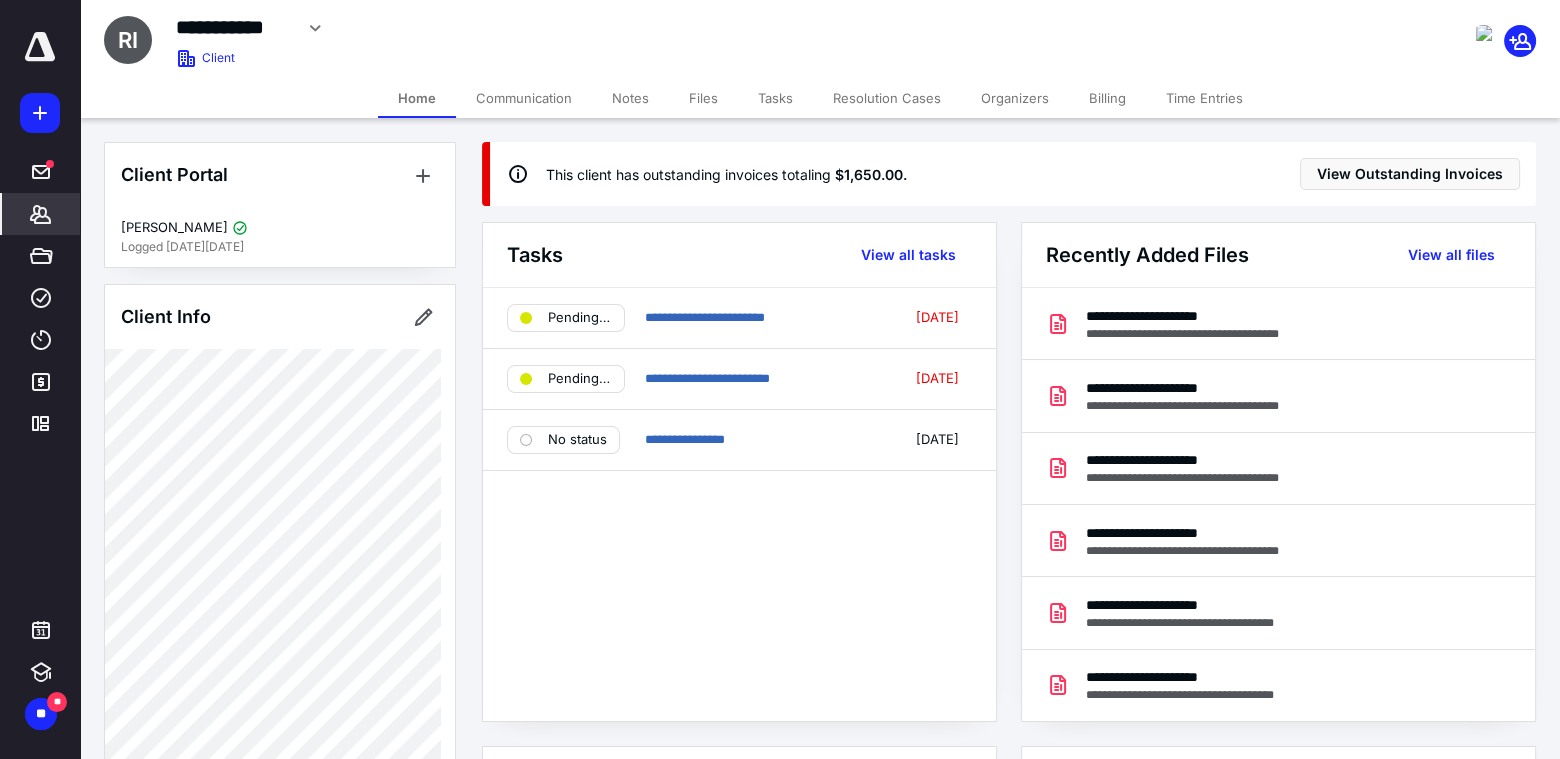 click on "Billing" at bounding box center (1107, 98) 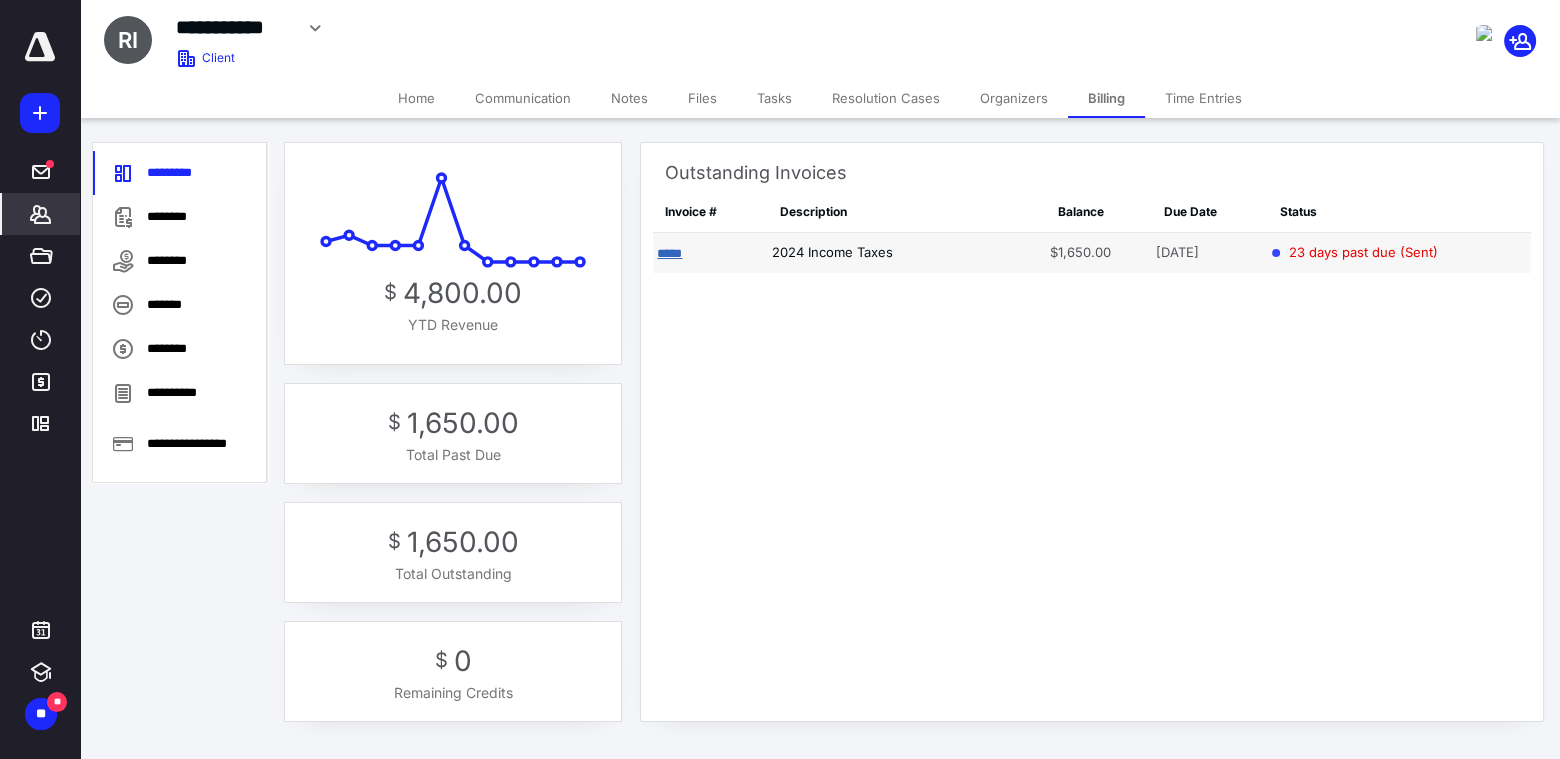 click on "*****" at bounding box center [669, 253] 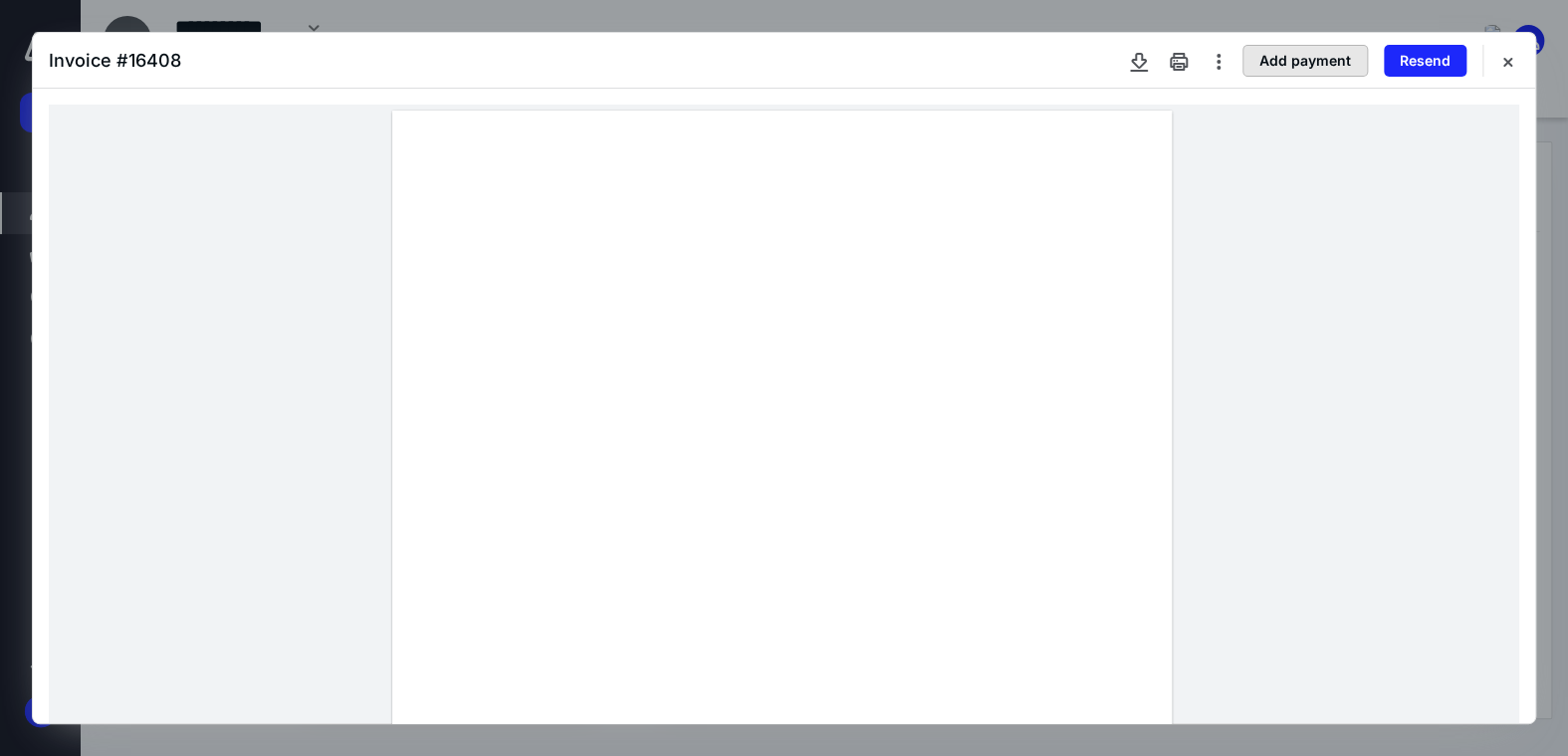 click on "Add payment" at bounding box center (1305, 61) 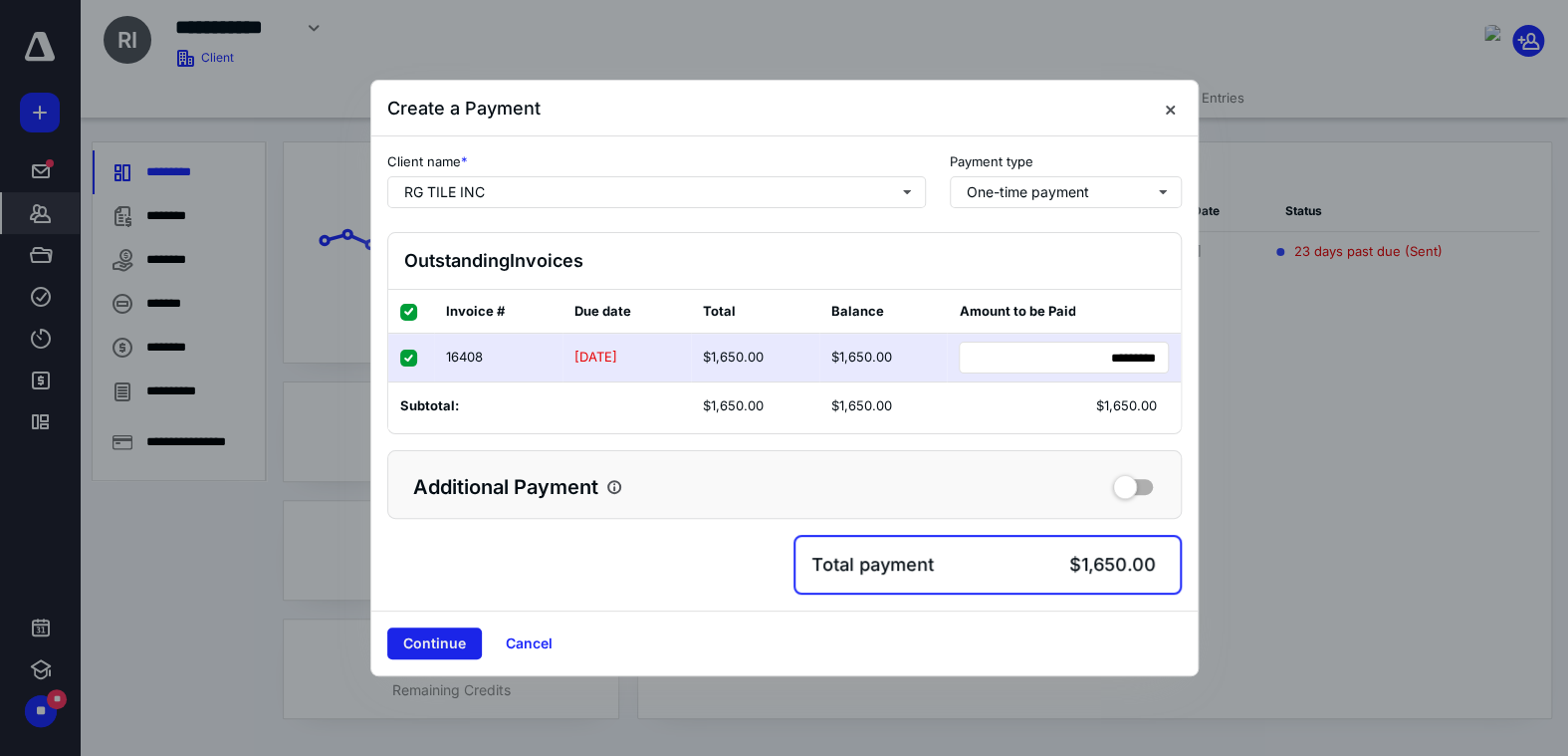 click on "Continue" at bounding box center (434, 643) 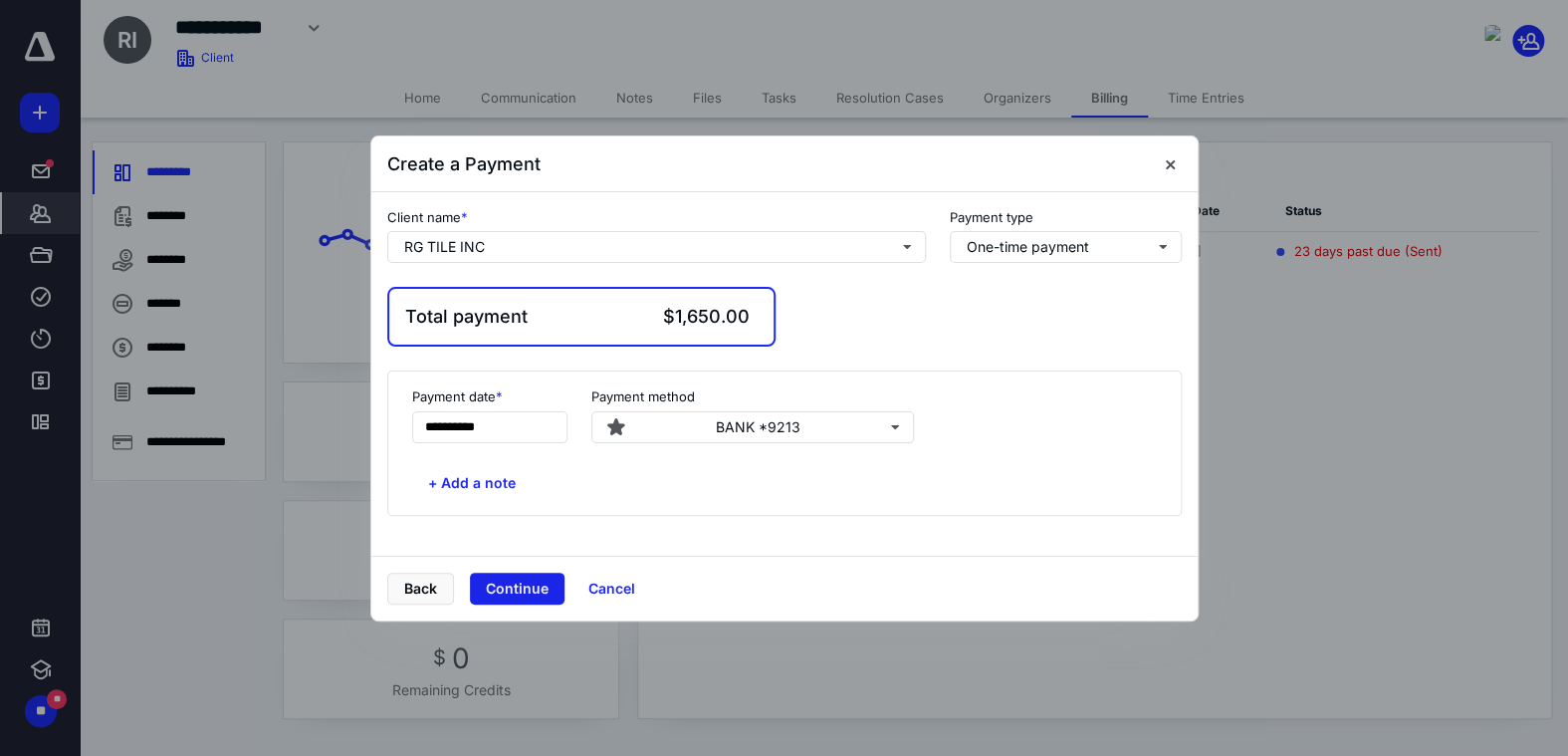click on "Continue" at bounding box center [517, 589] 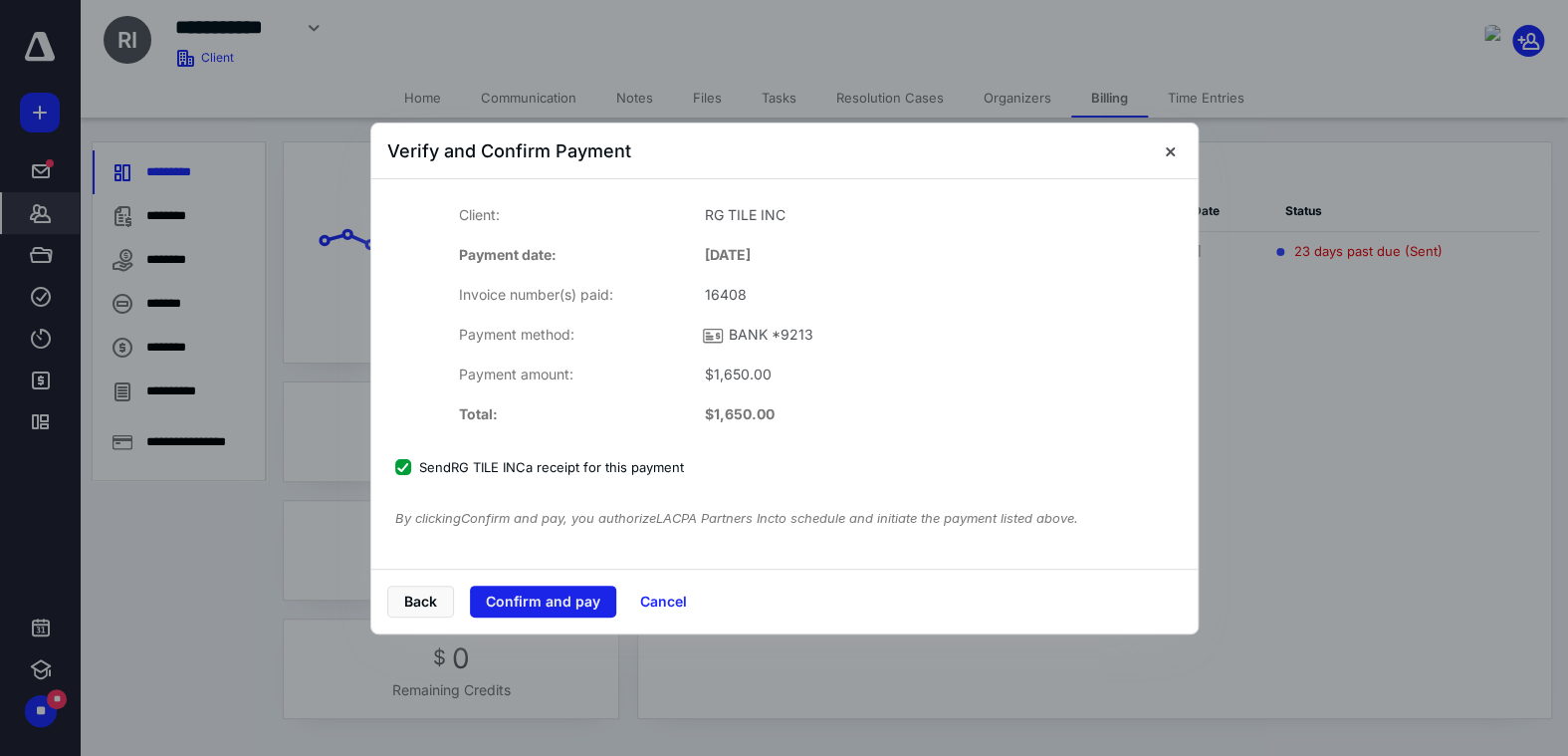 click on "Confirm and pay" at bounding box center (543, 602) 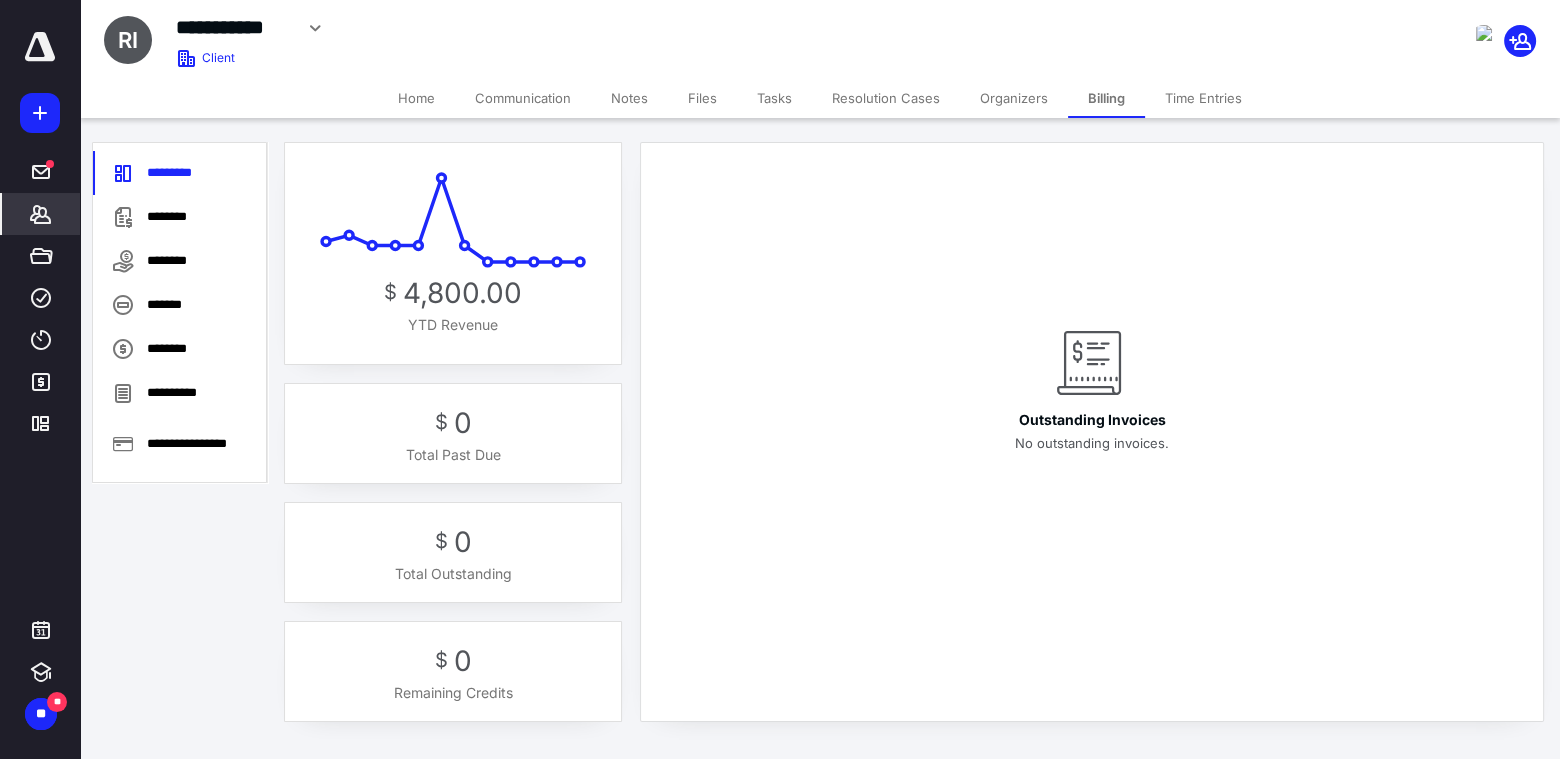 click on "Files" at bounding box center [702, 98] 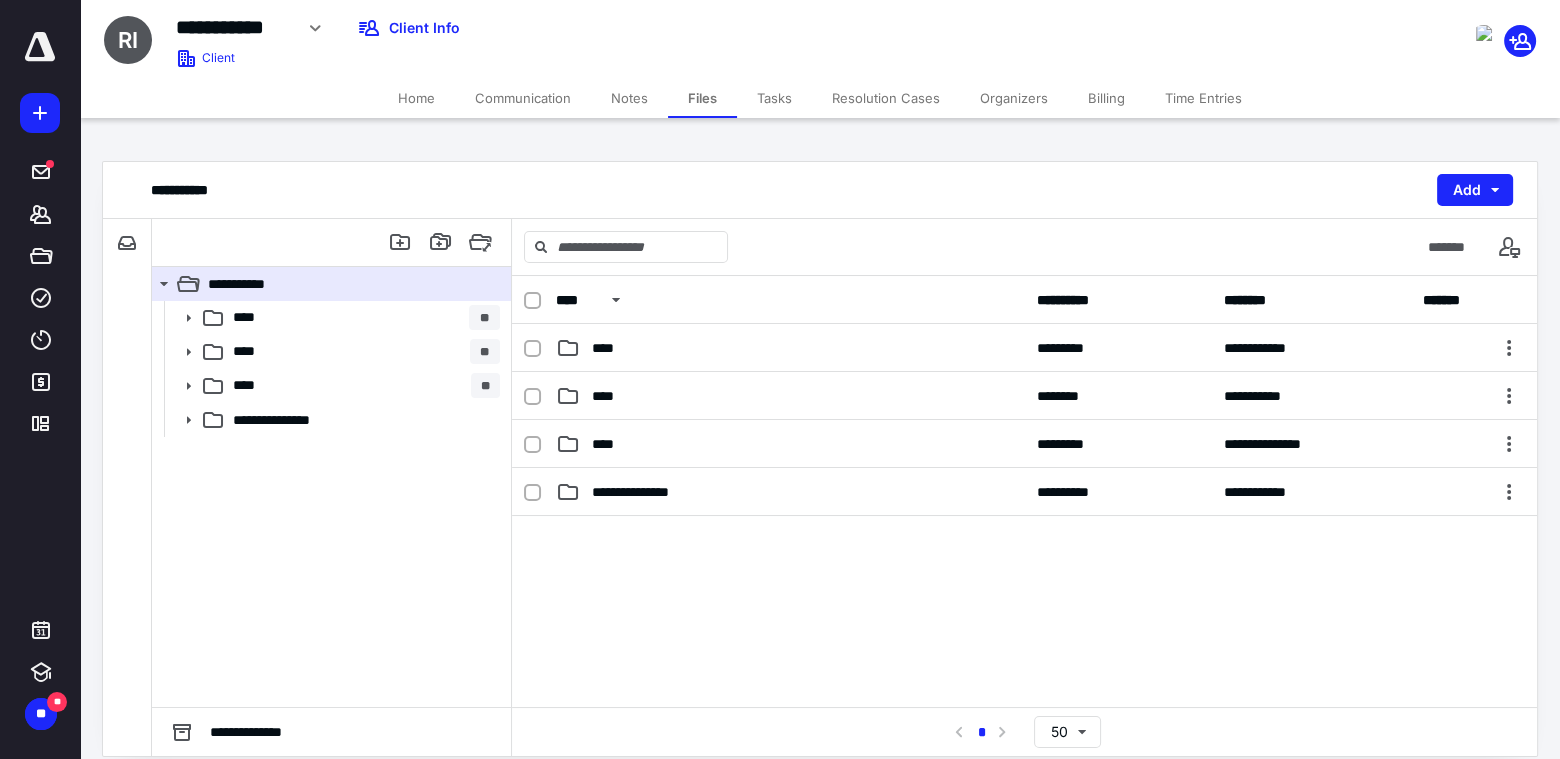 click on "Tasks" at bounding box center (774, 98) 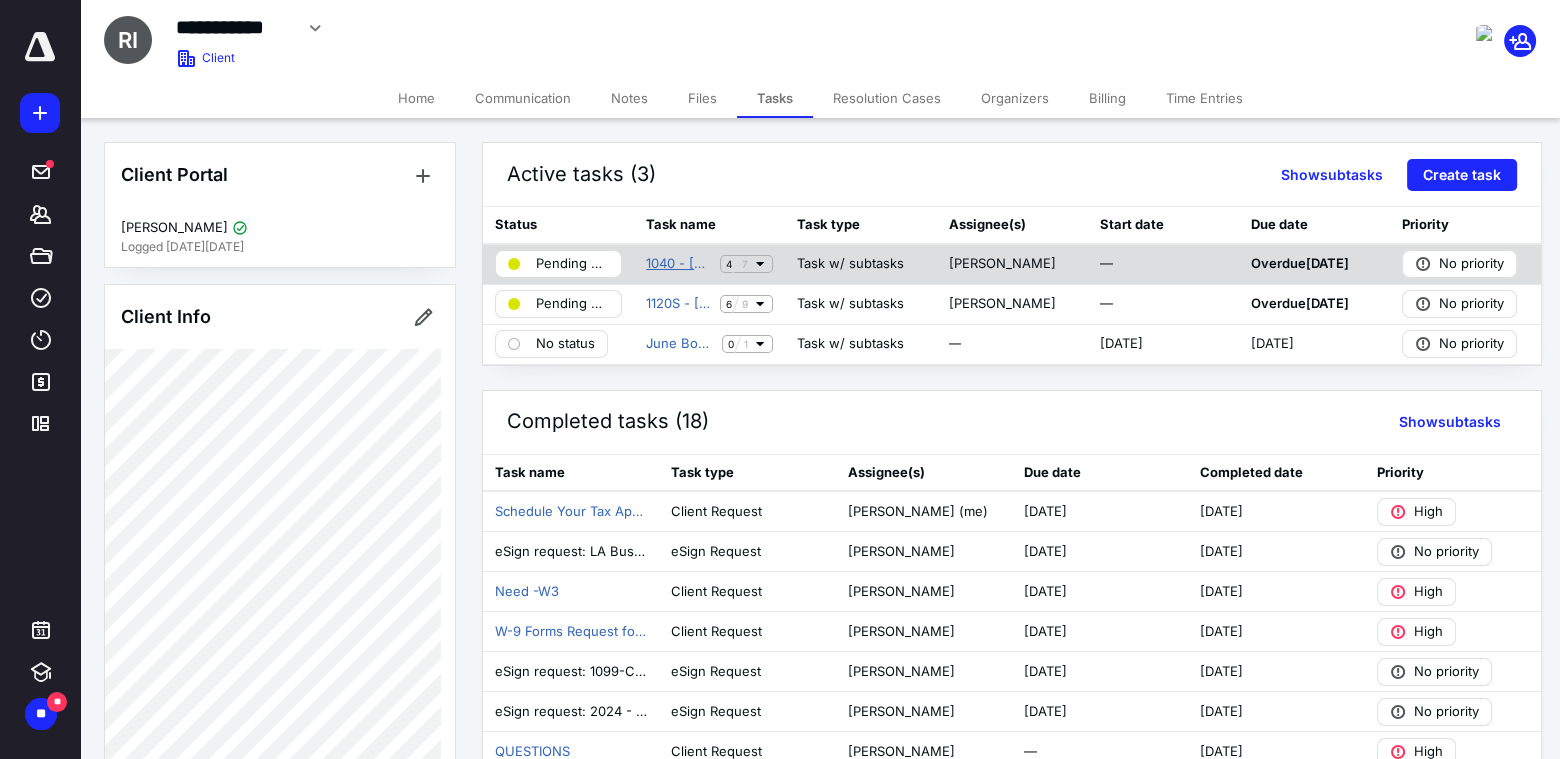 click on "1040 - [PERSON_NAME] - In person" at bounding box center (679, 264) 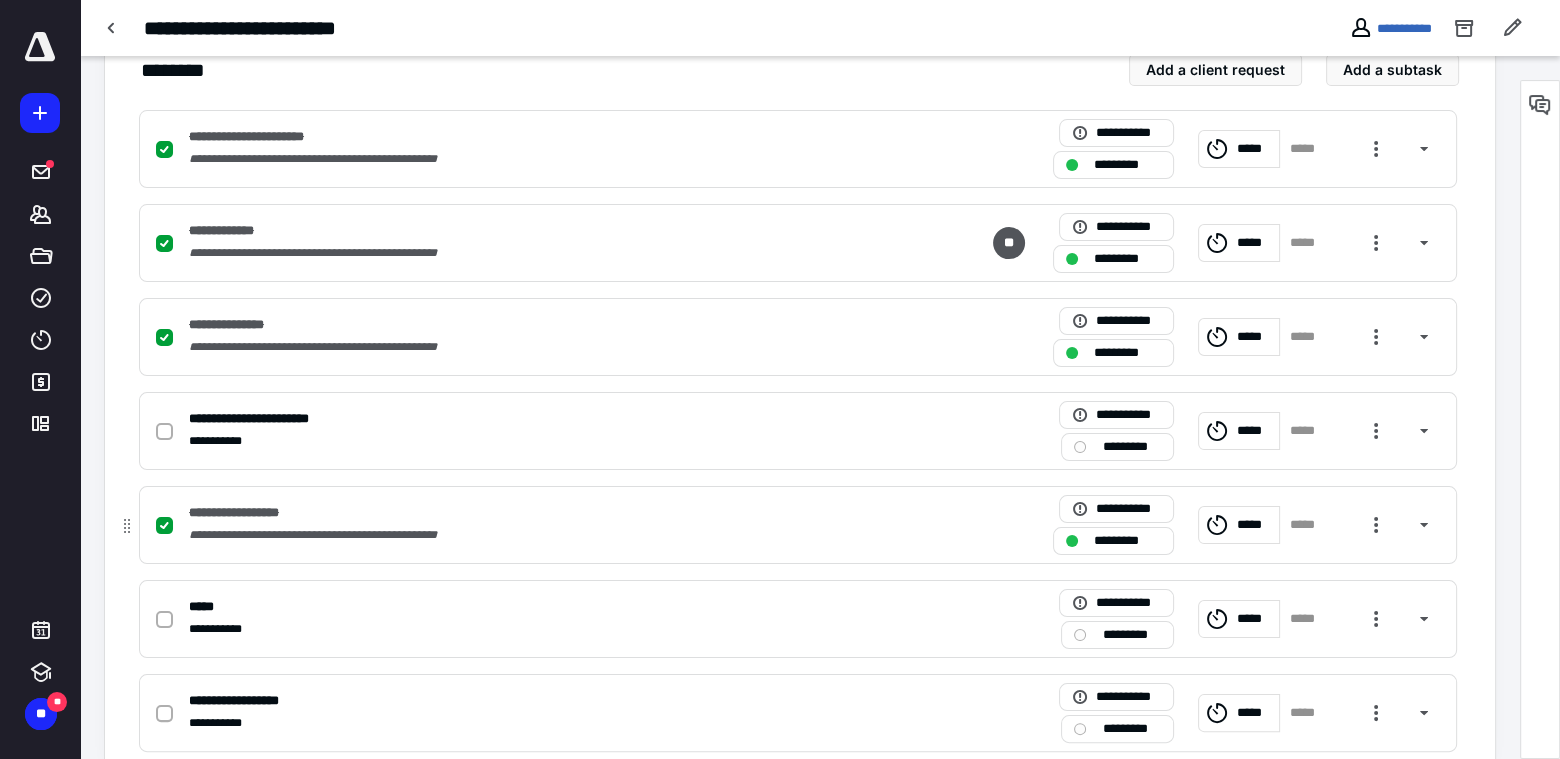 scroll, scrollTop: 528, scrollLeft: 0, axis: vertical 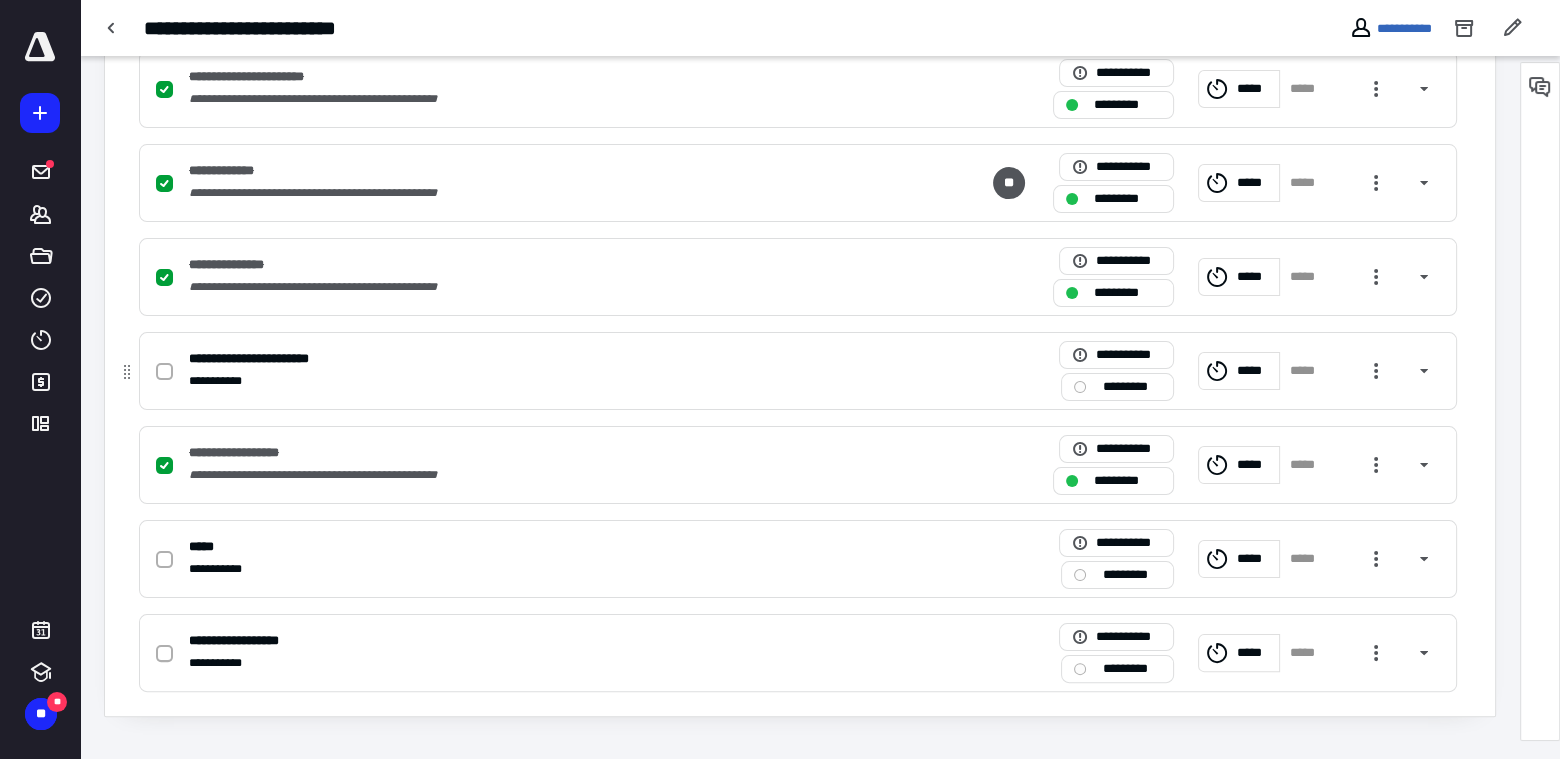 click 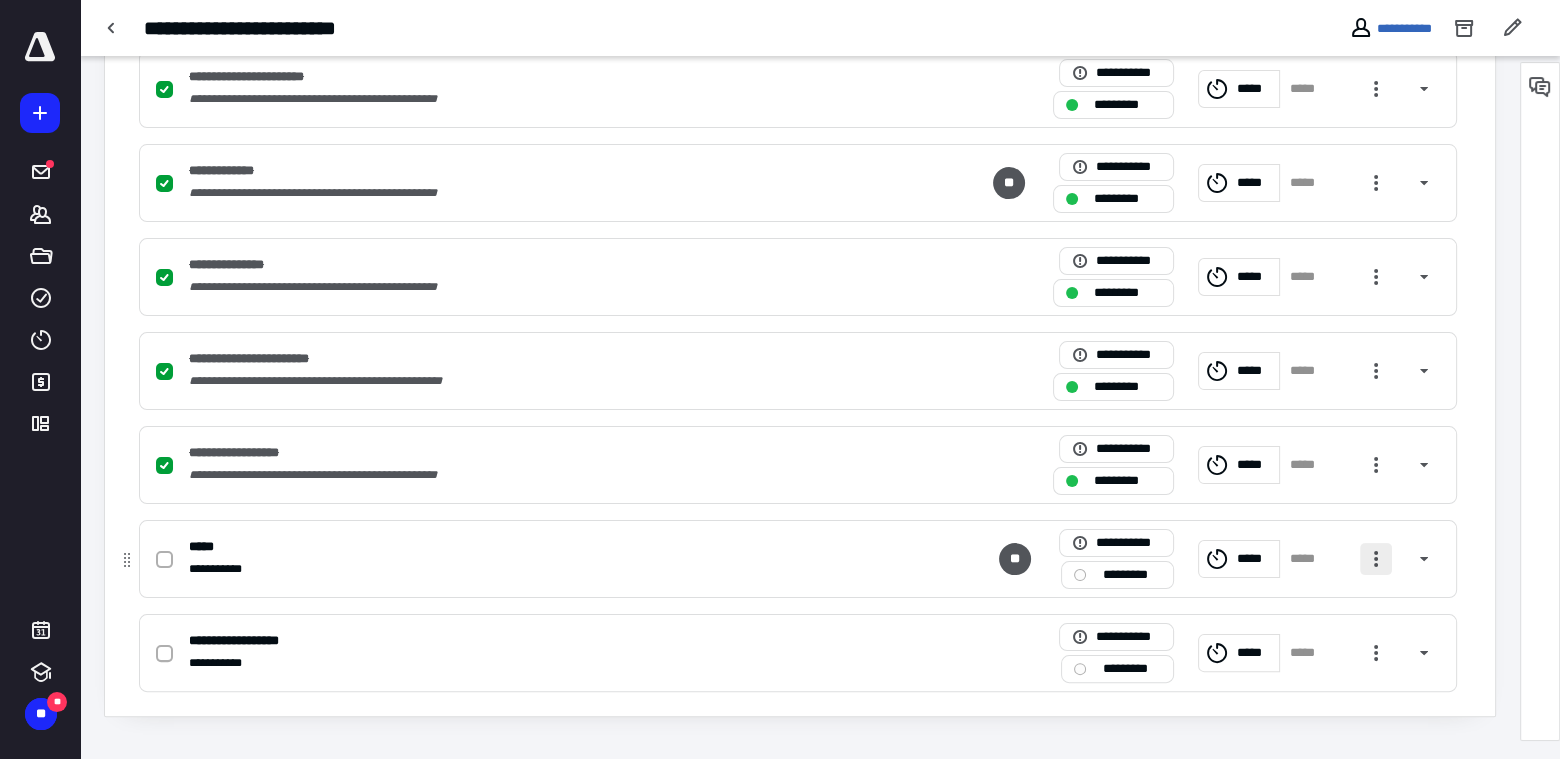 click at bounding box center [1376, 559] 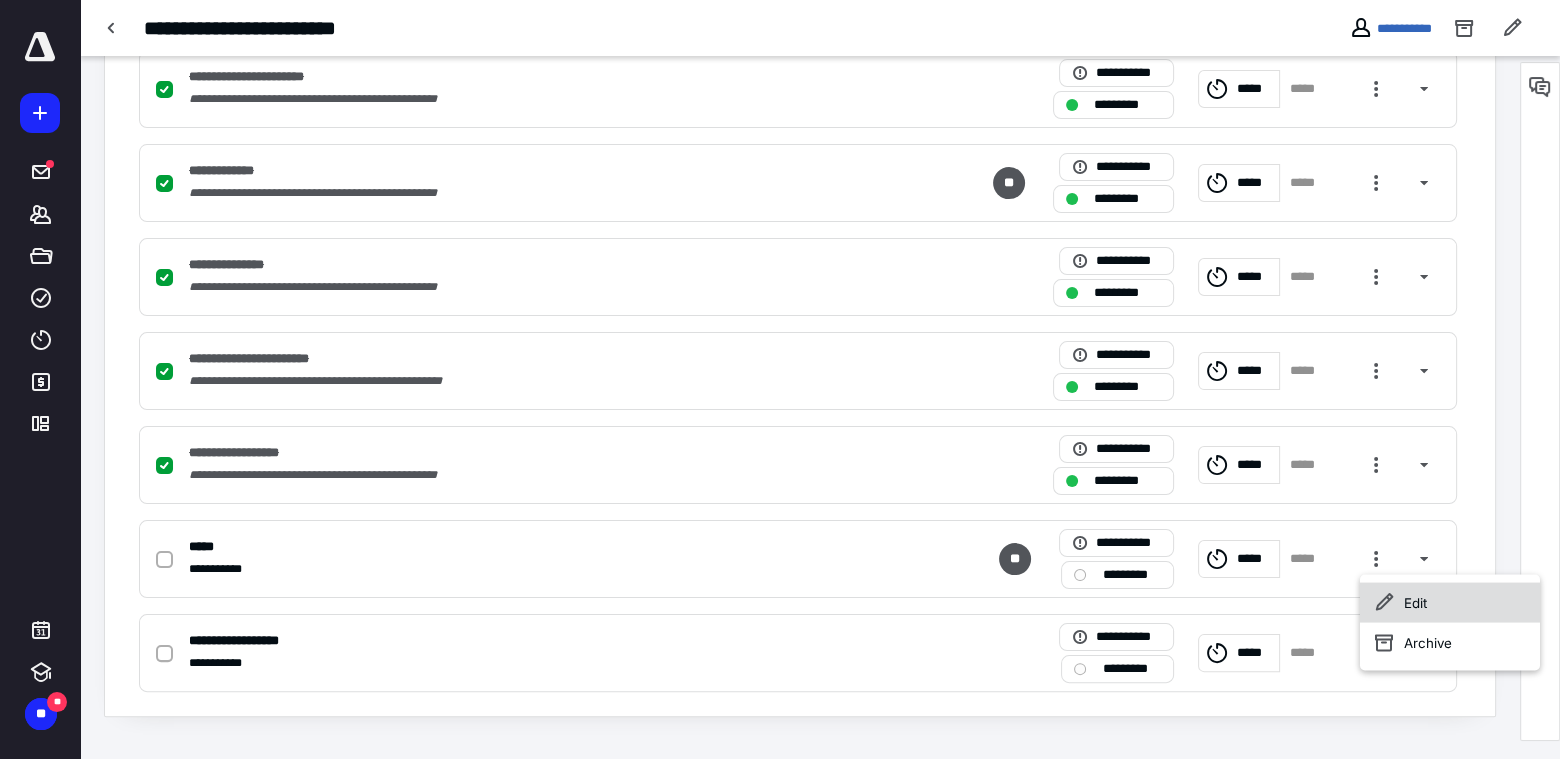 click on "Edit" at bounding box center [1450, 602] 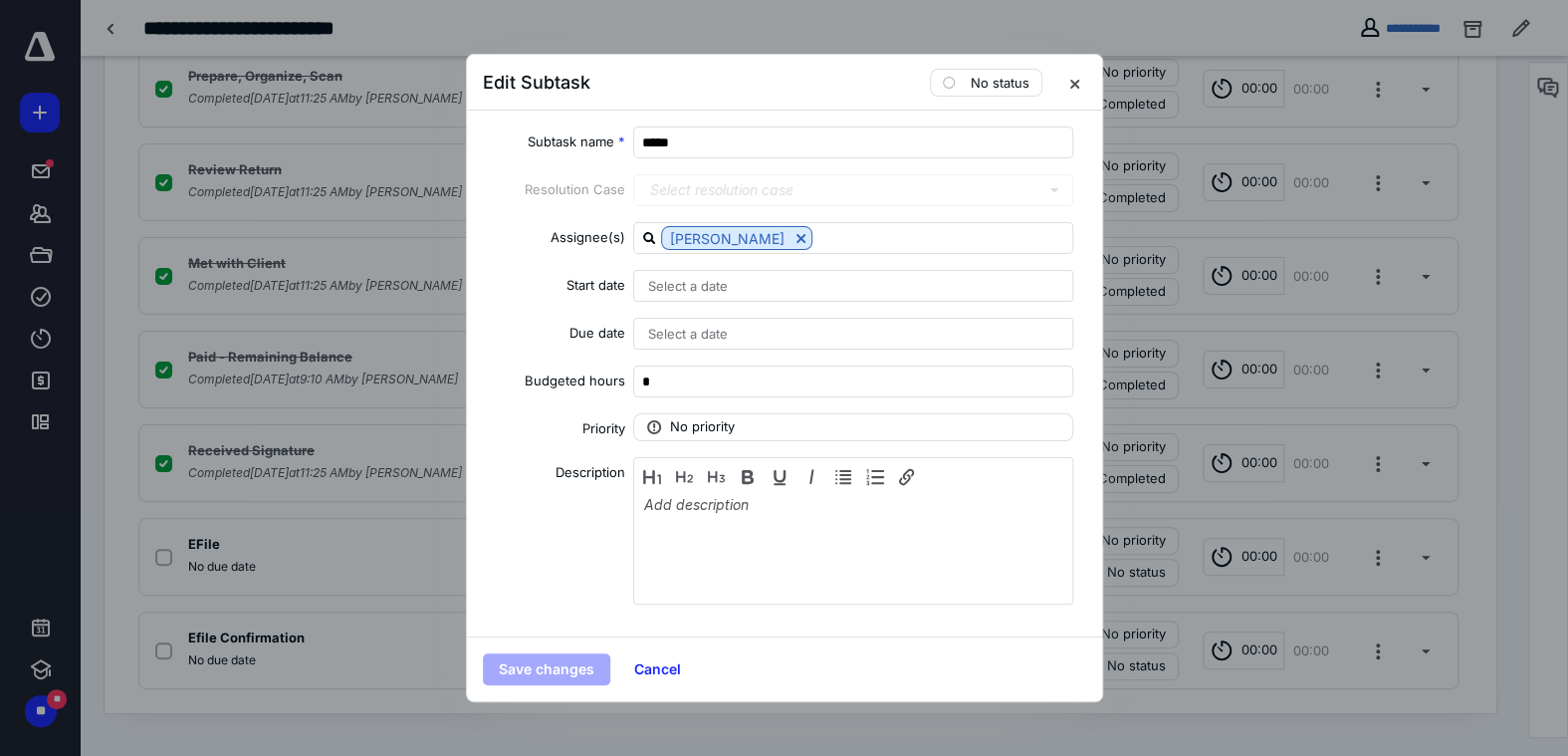 click on "Select a date" at bounding box center (688, 334) 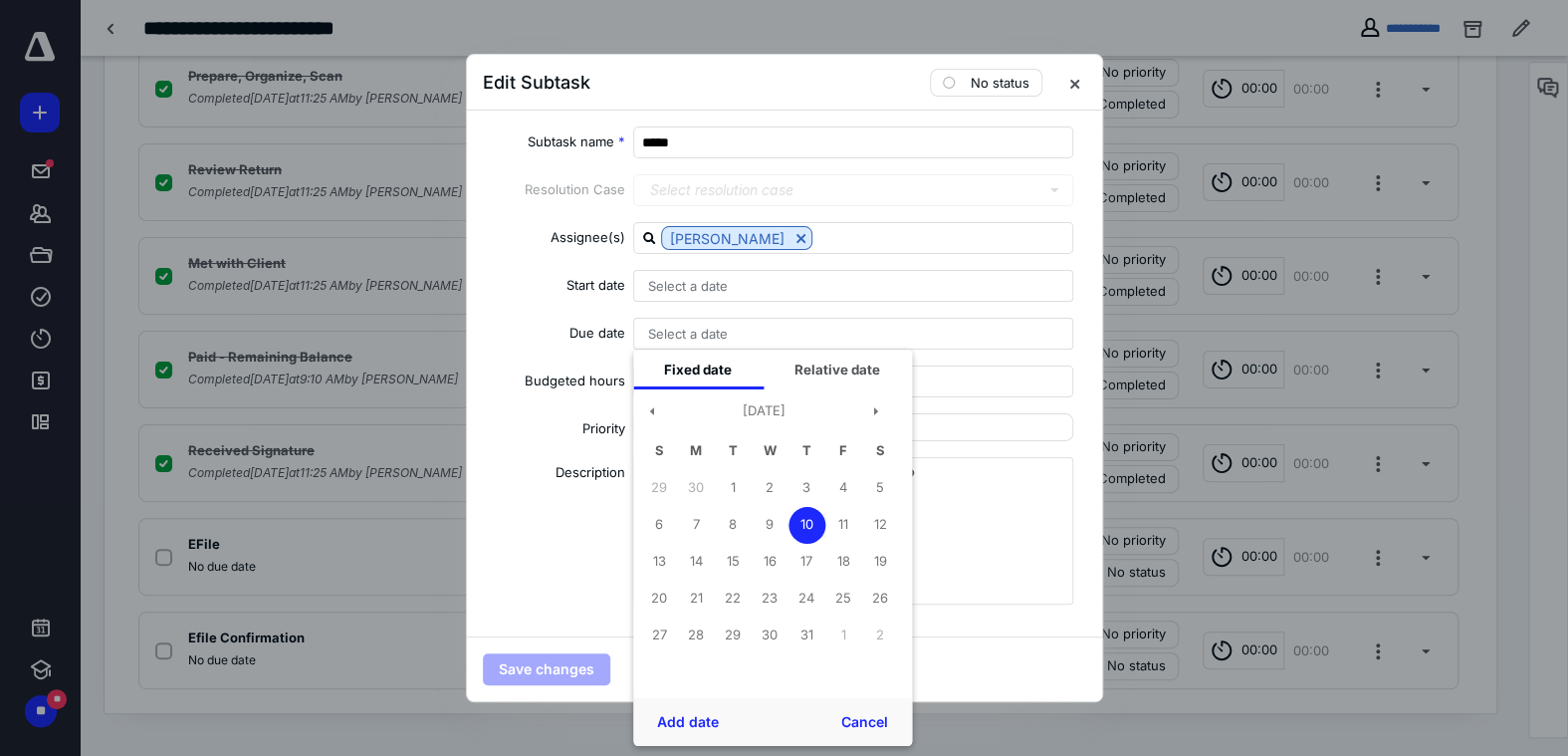 click on "10" at bounding box center [806, 524] 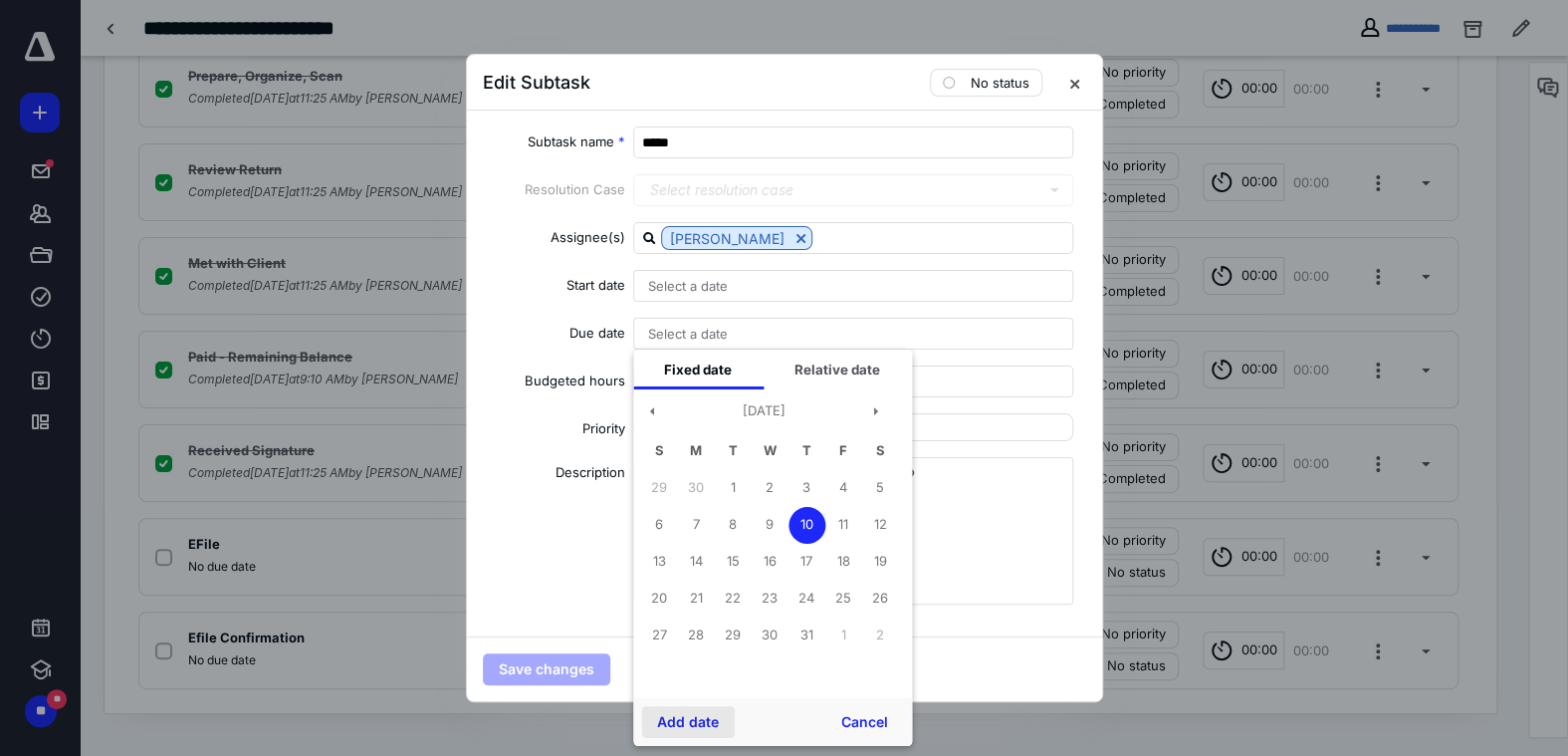 click on "Add date" at bounding box center [688, 722] 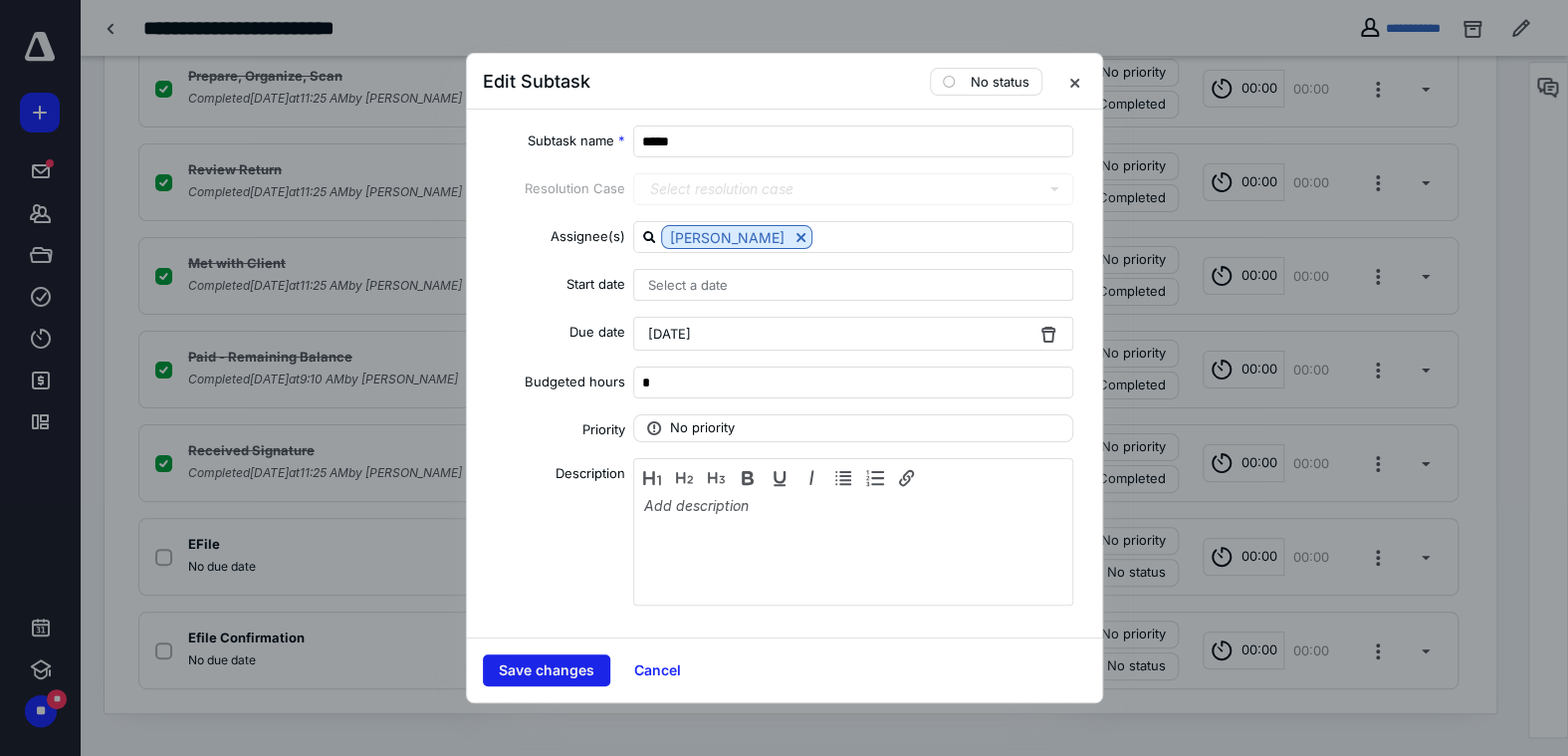 click on "Save changes" at bounding box center (547, 670) 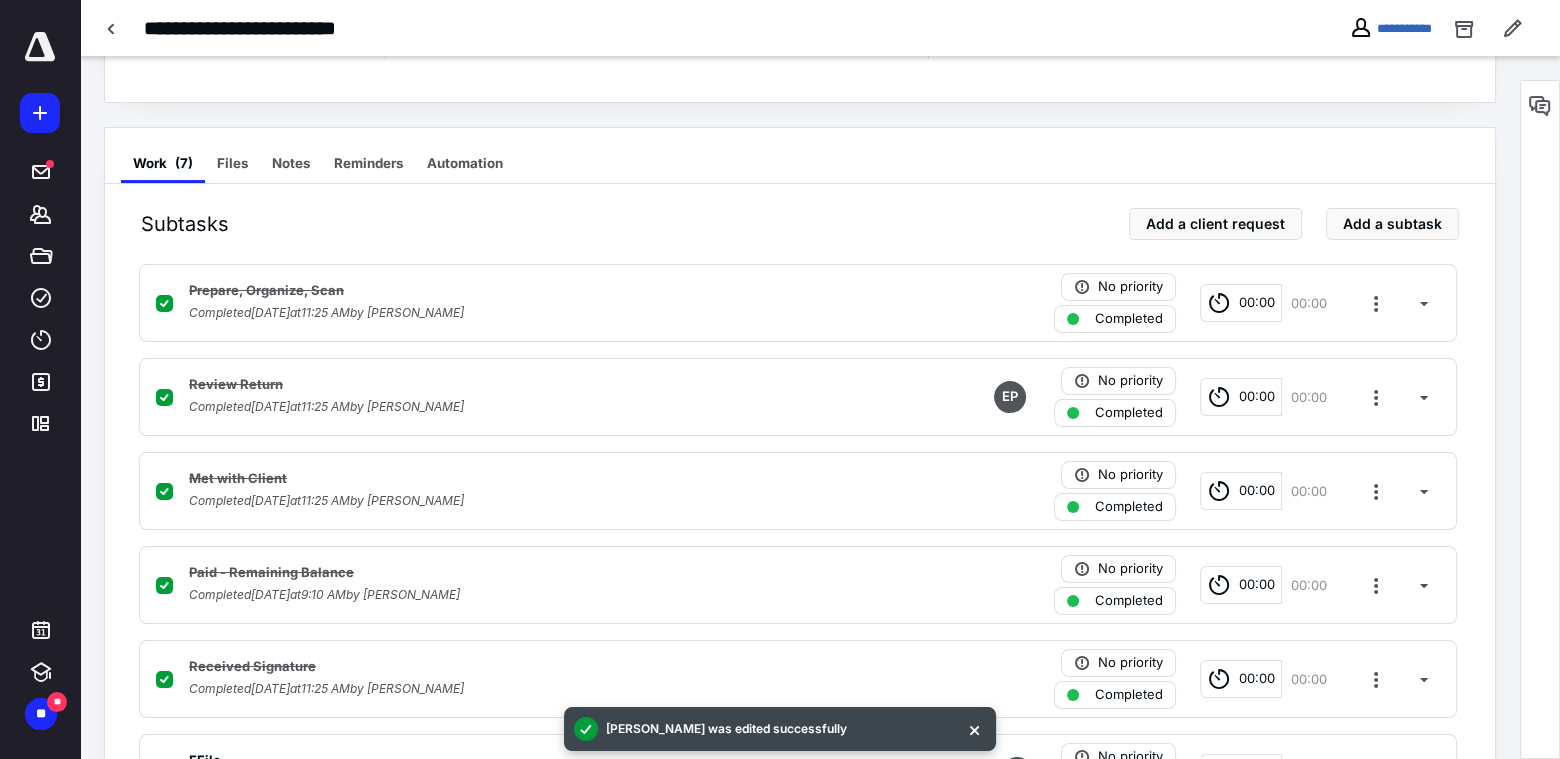 scroll, scrollTop: 0, scrollLeft: 0, axis: both 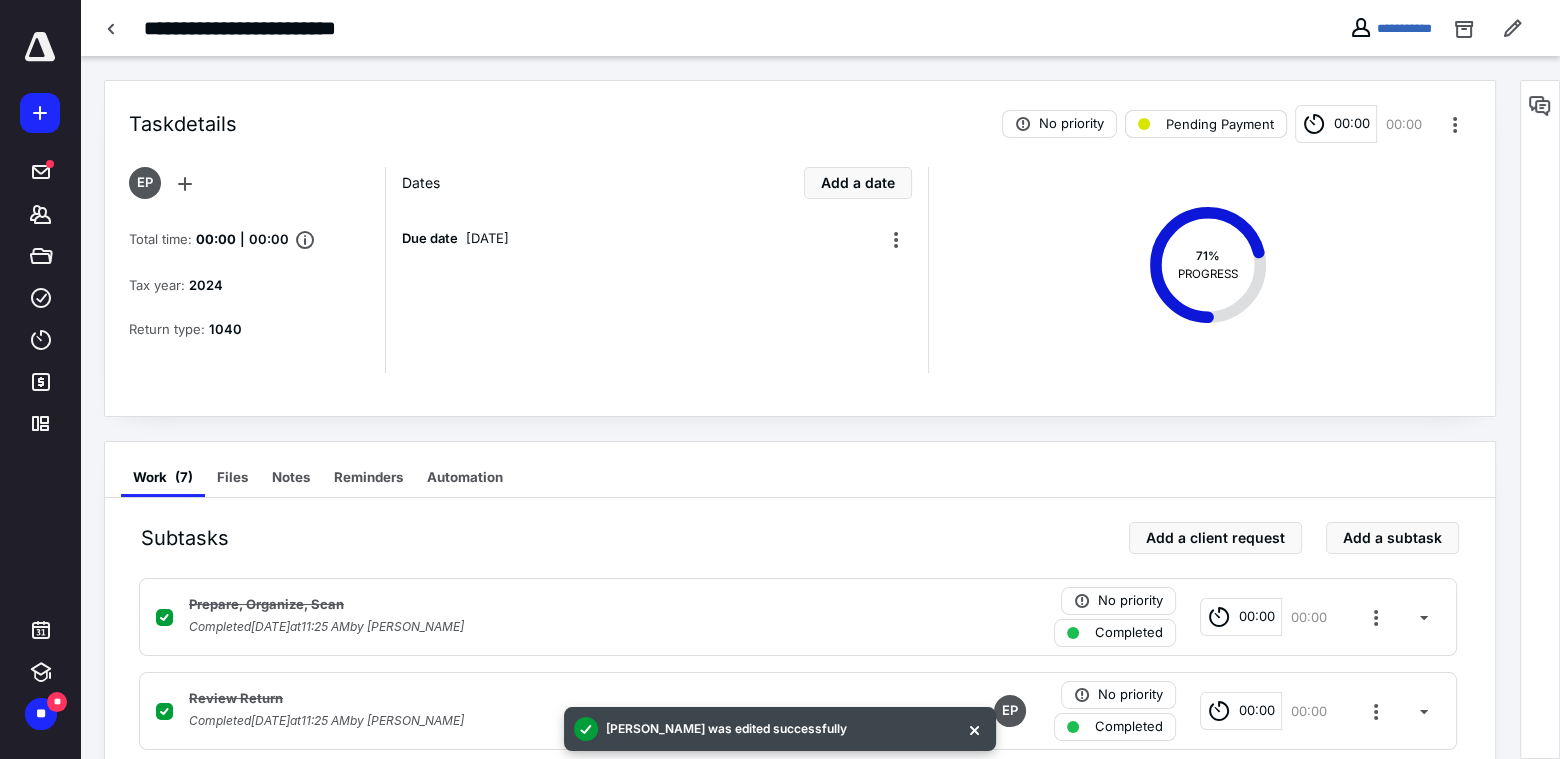 click on "Pending Payment" at bounding box center [1220, 124] 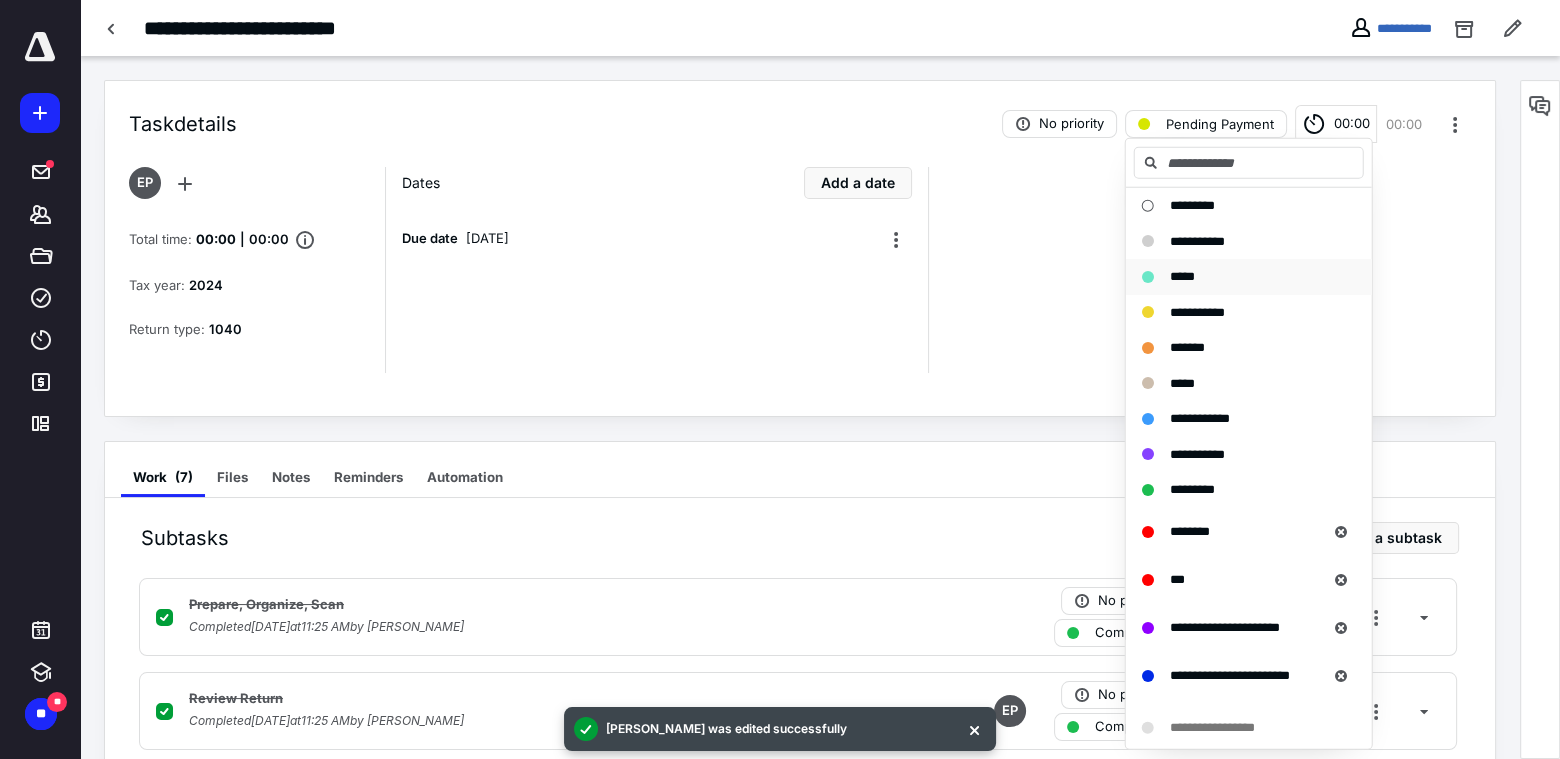 click on "*****" at bounding box center [1182, 276] 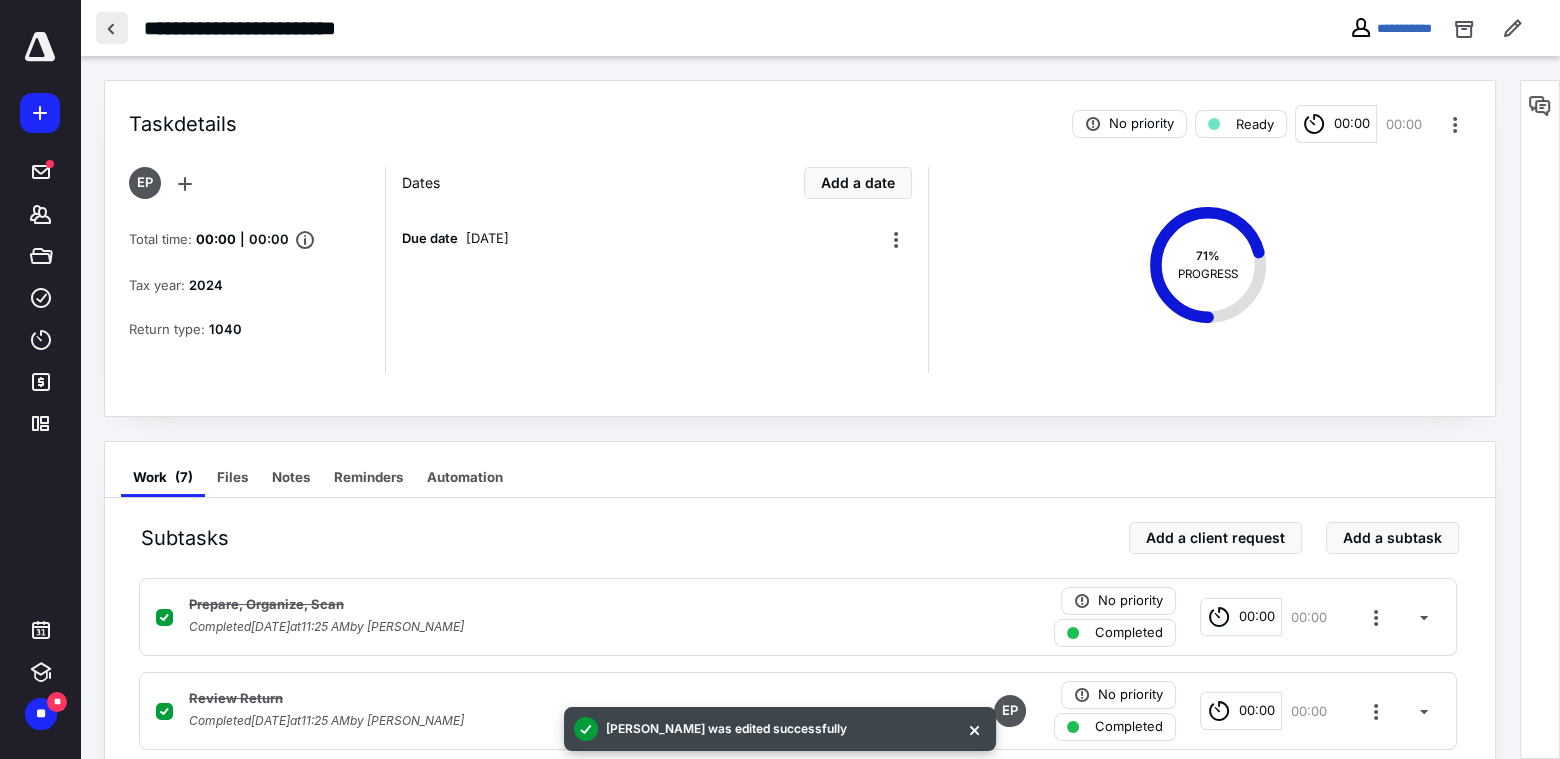click at bounding box center (112, 28) 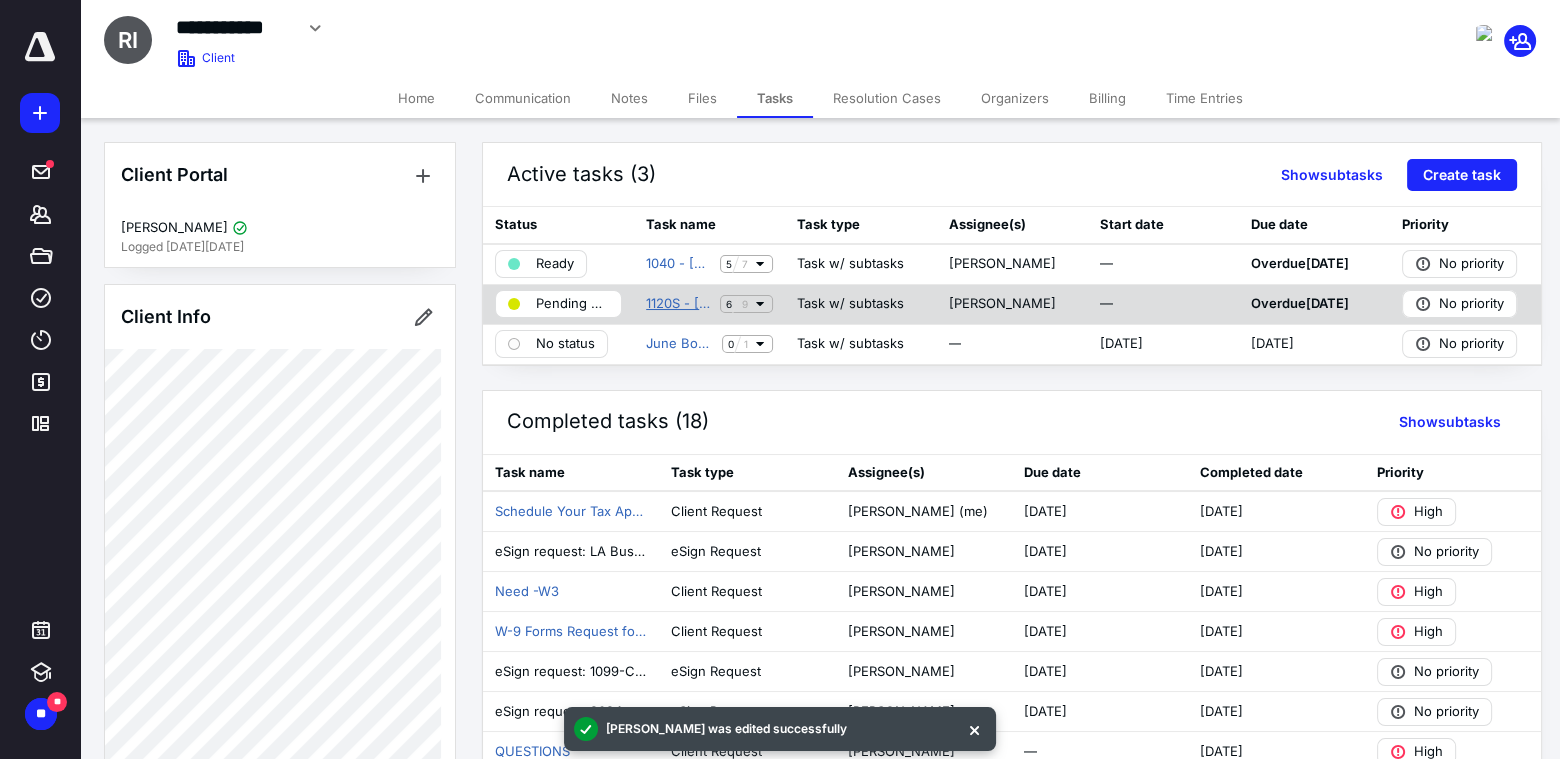 click on "1120S - [PERSON_NAME] - In person" at bounding box center [679, 304] 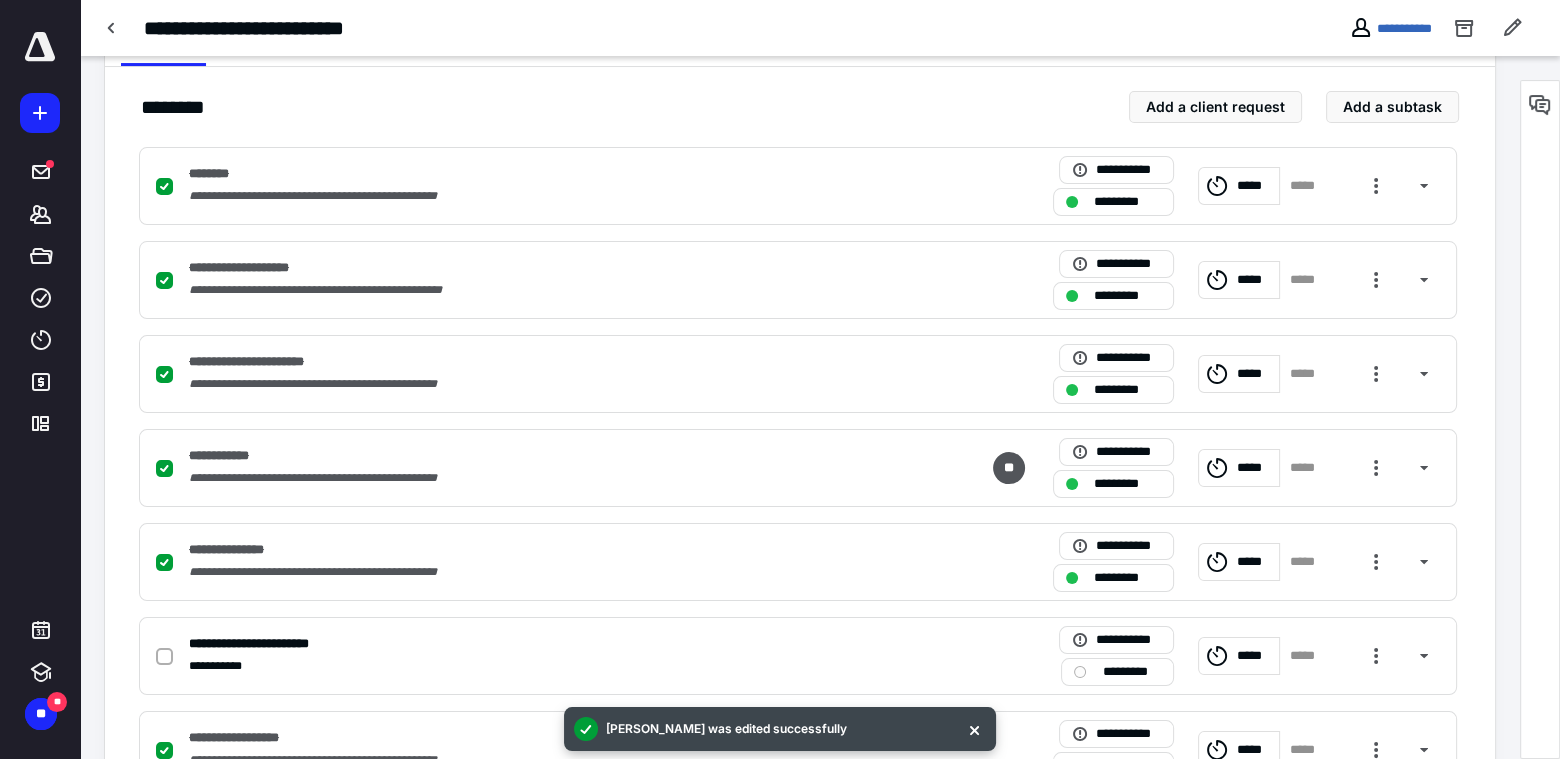 scroll, scrollTop: 700, scrollLeft: 0, axis: vertical 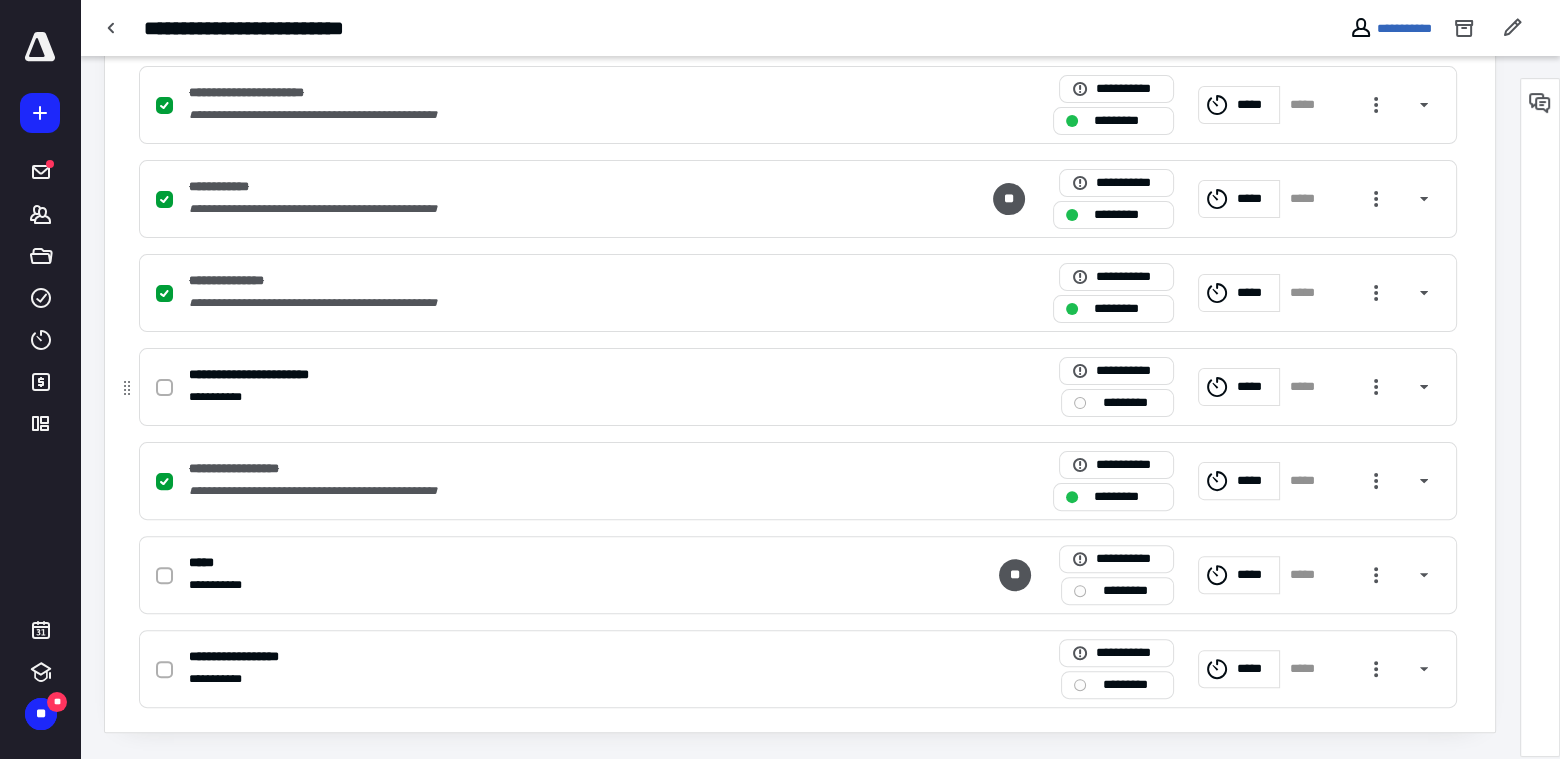 click at bounding box center (164, 388) 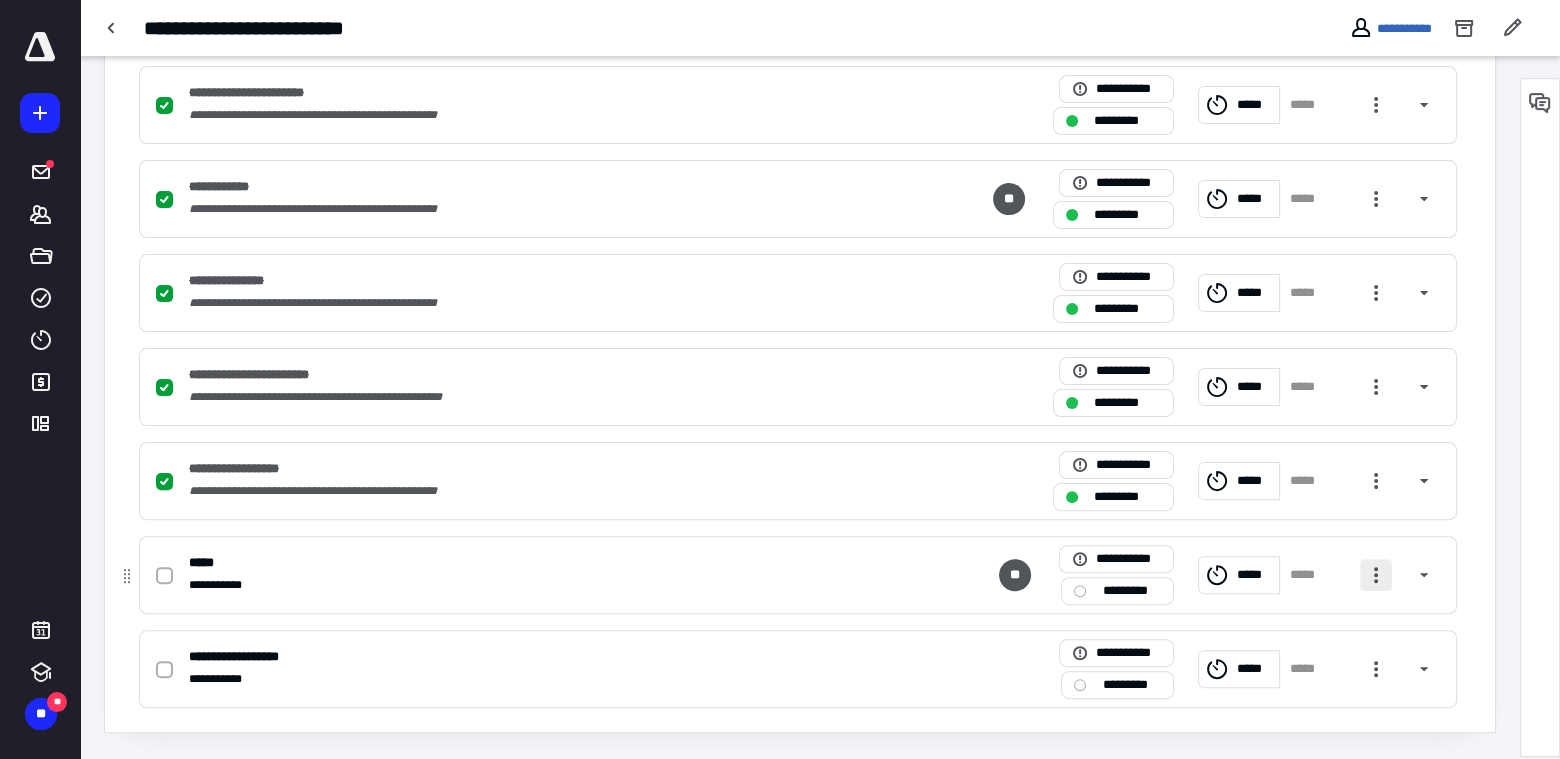 click at bounding box center [1376, 575] 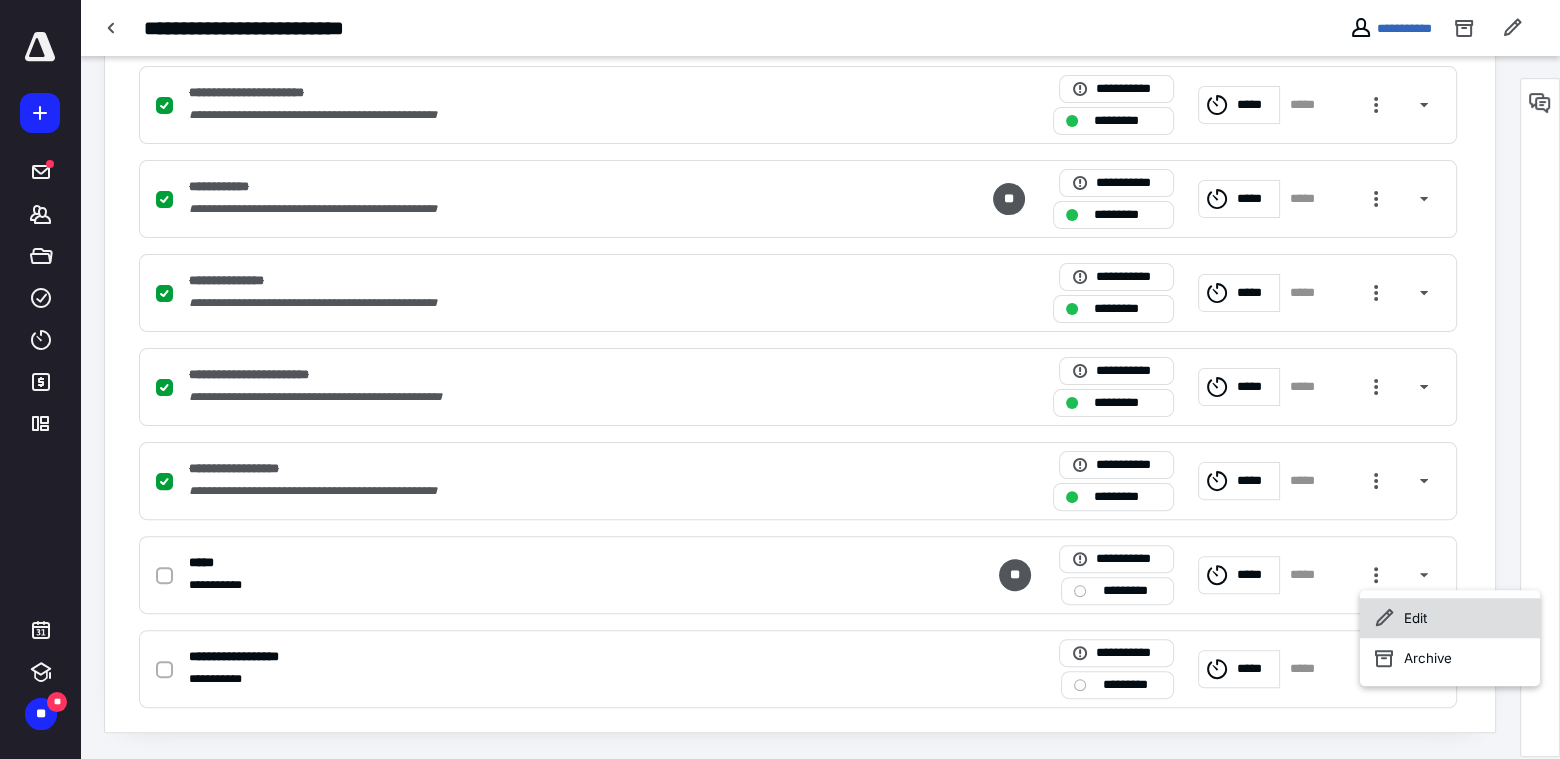 click on "Edit" at bounding box center (1450, 618) 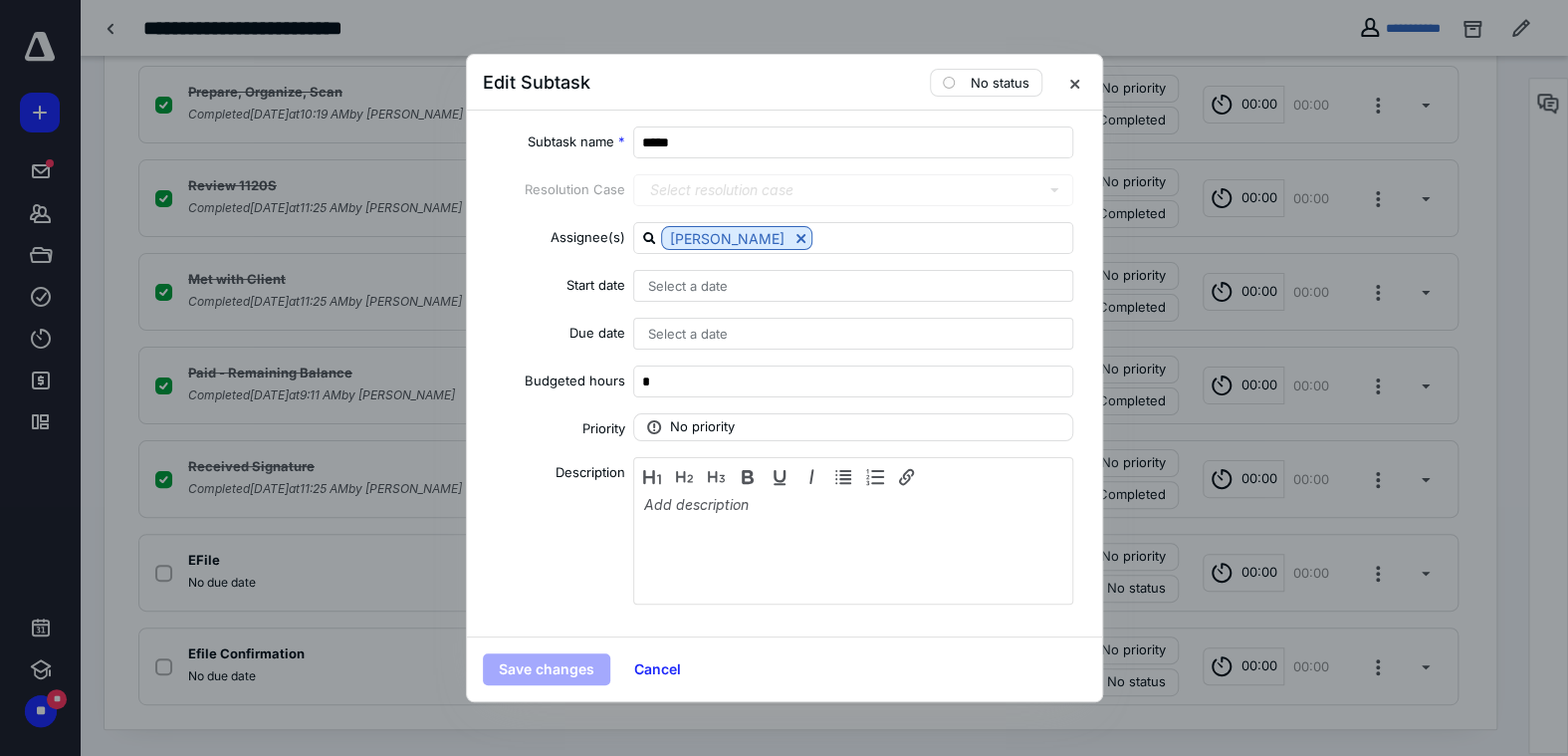 click on "Subtask name   * ***** Resolution Case Select resolution case Assignee(s) [PERSON_NAME] Start date Select a date Due date Select a date Budgeted hours * Priority No priority Description" at bounding box center (784, 374) 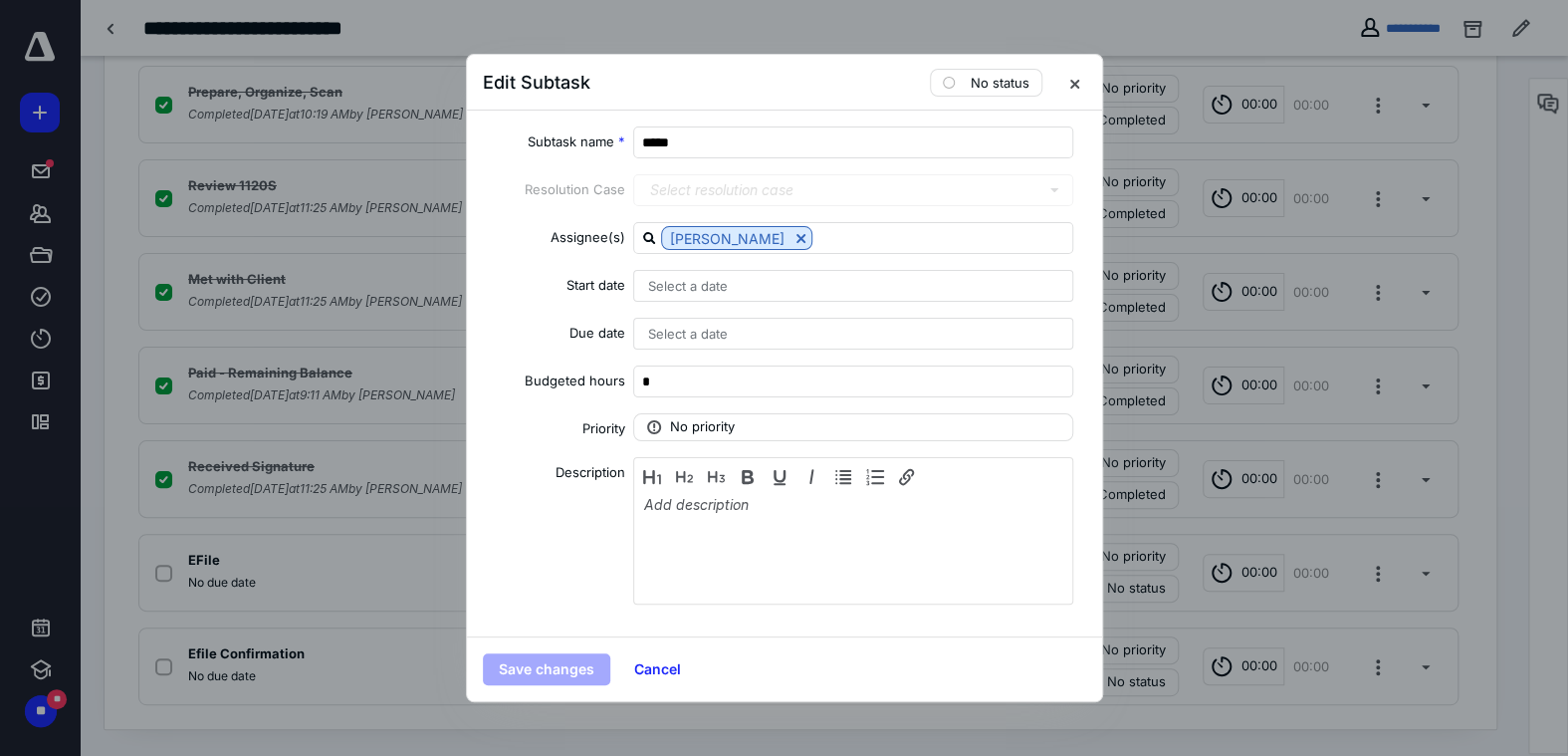 click on "Select a date" at bounding box center [853, 334] 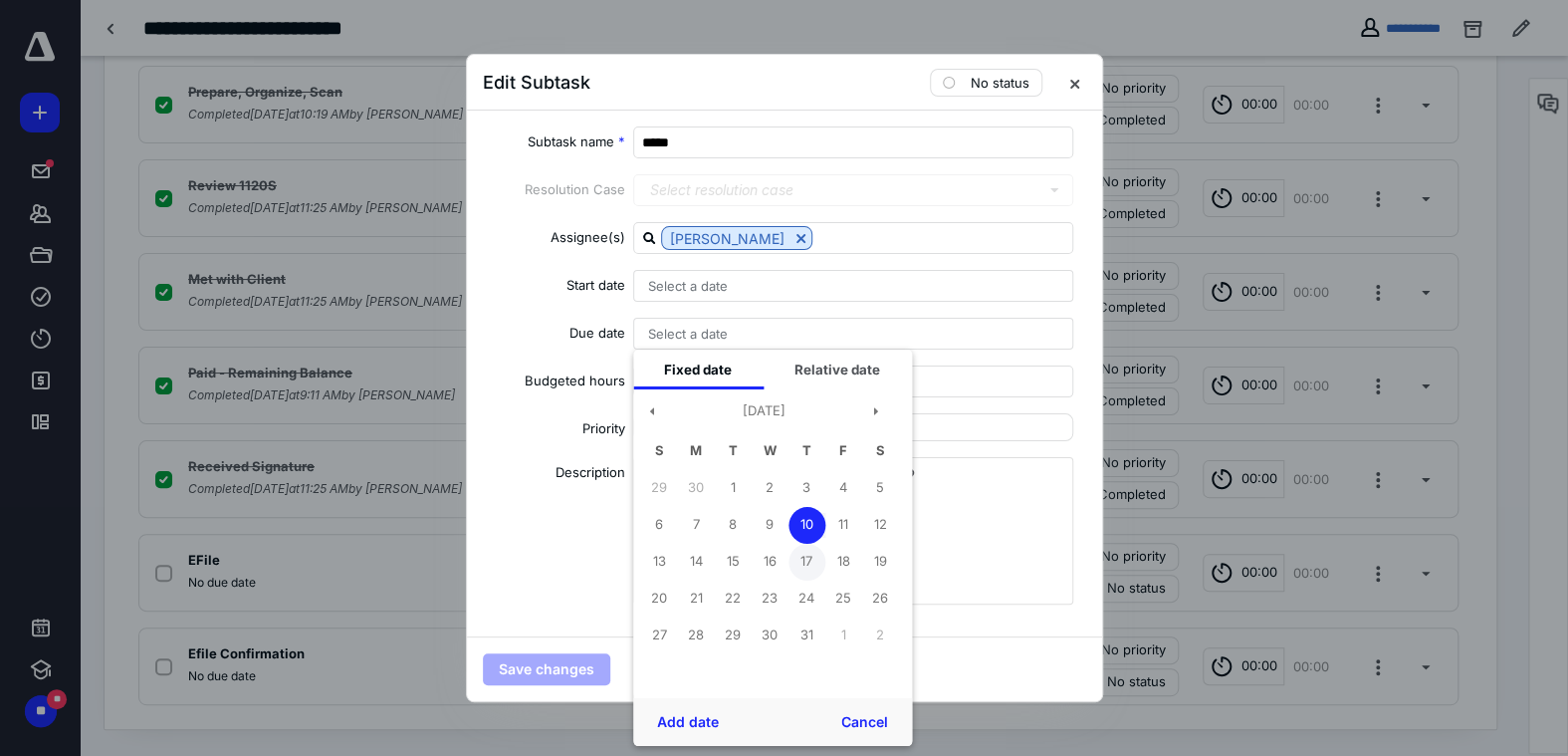 click on "10" at bounding box center (806, 524) 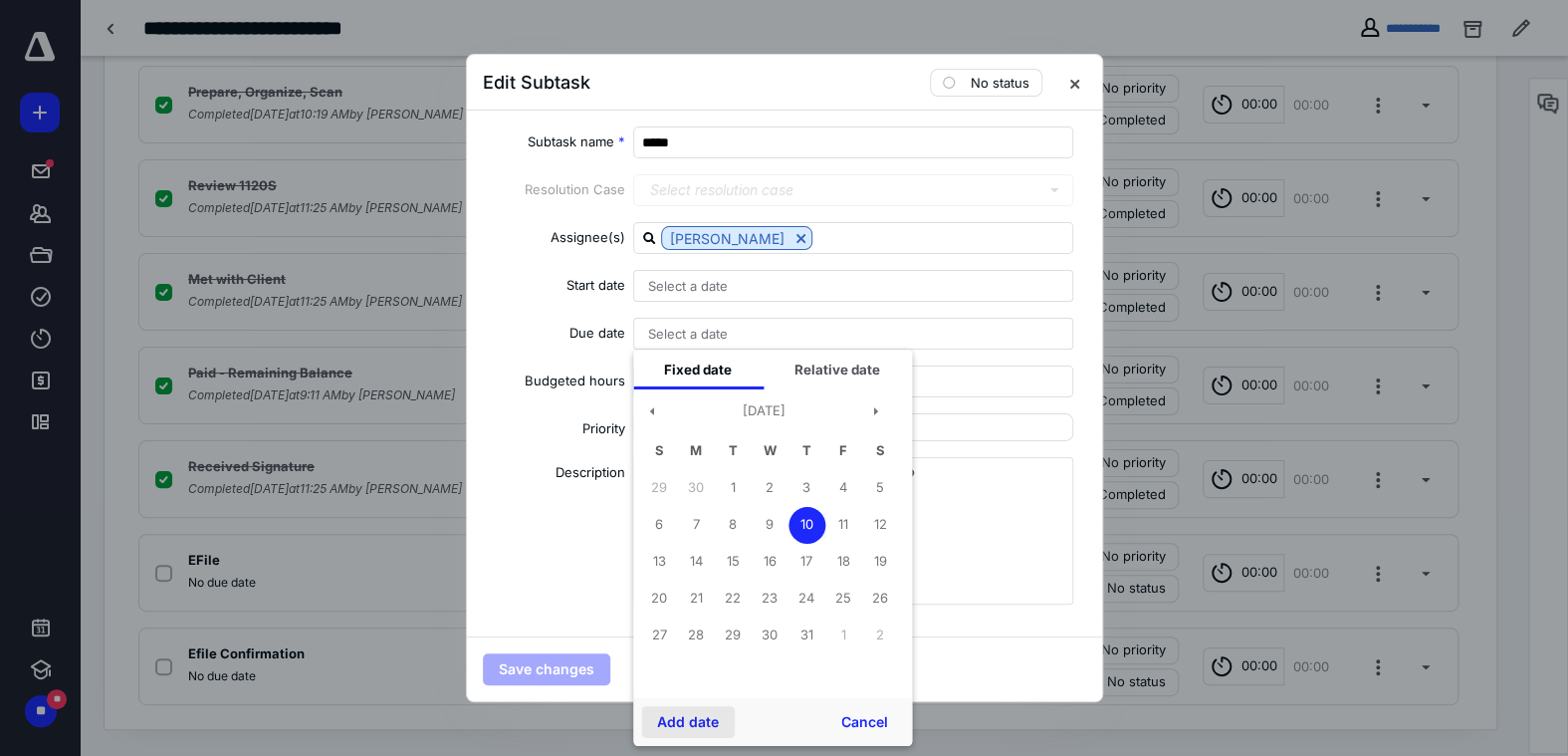 click on "Add date" at bounding box center (688, 722) 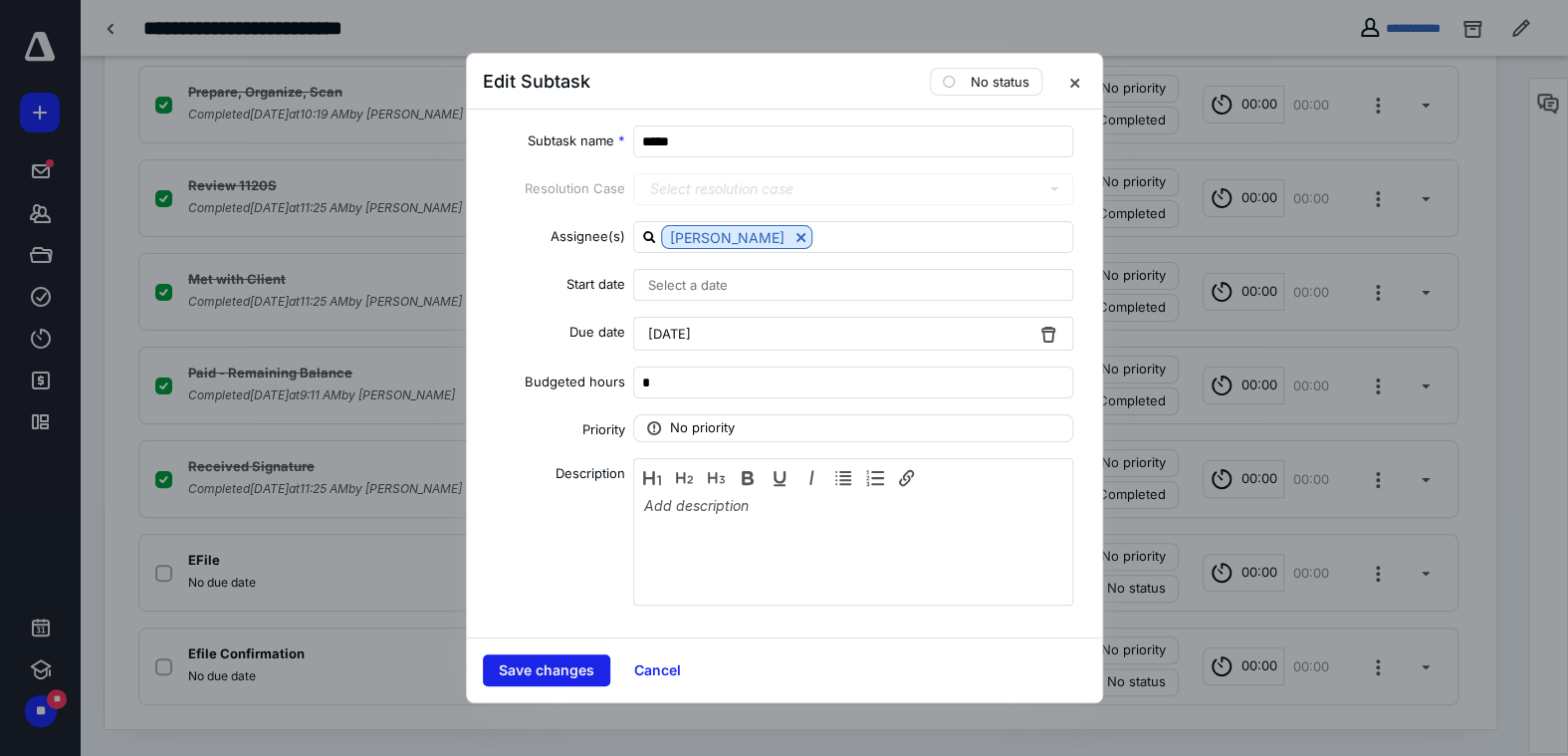 click on "Save changes" at bounding box center (547, 670) 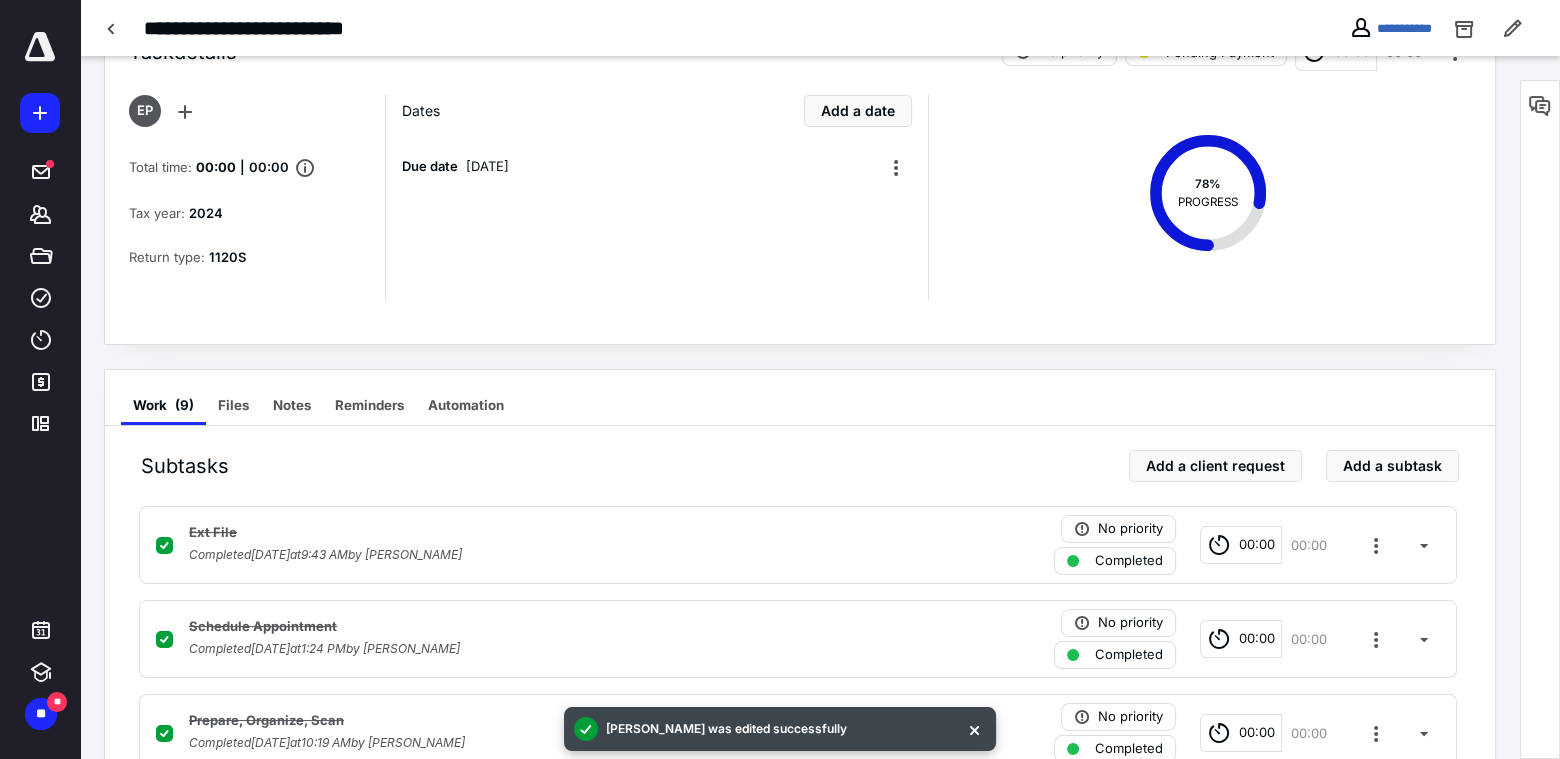 scroll, scrollTop: 0, scrollLeft: 0, axis: both 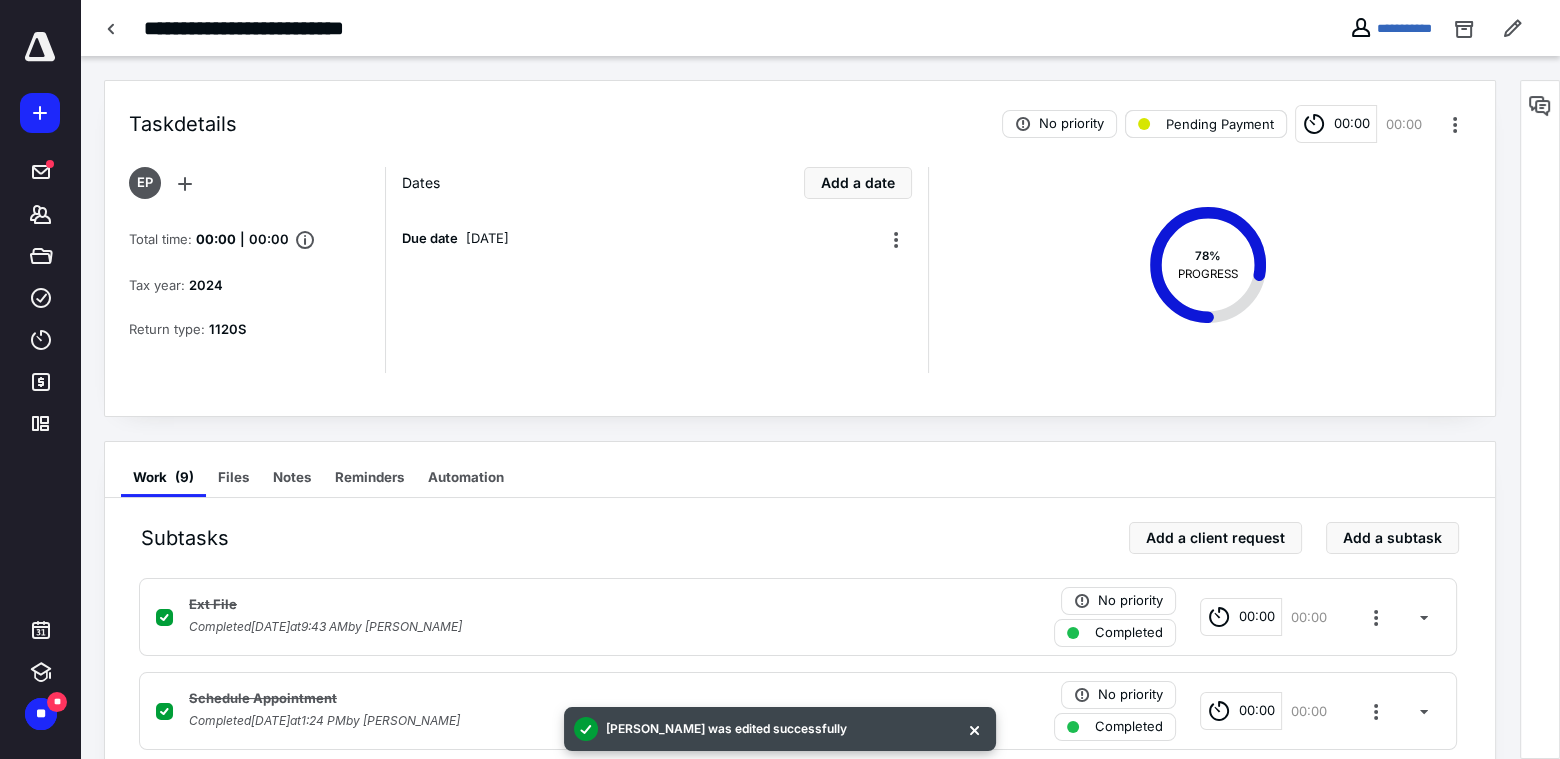 click on "Pending Payment" at bounding box center [1220, 124] 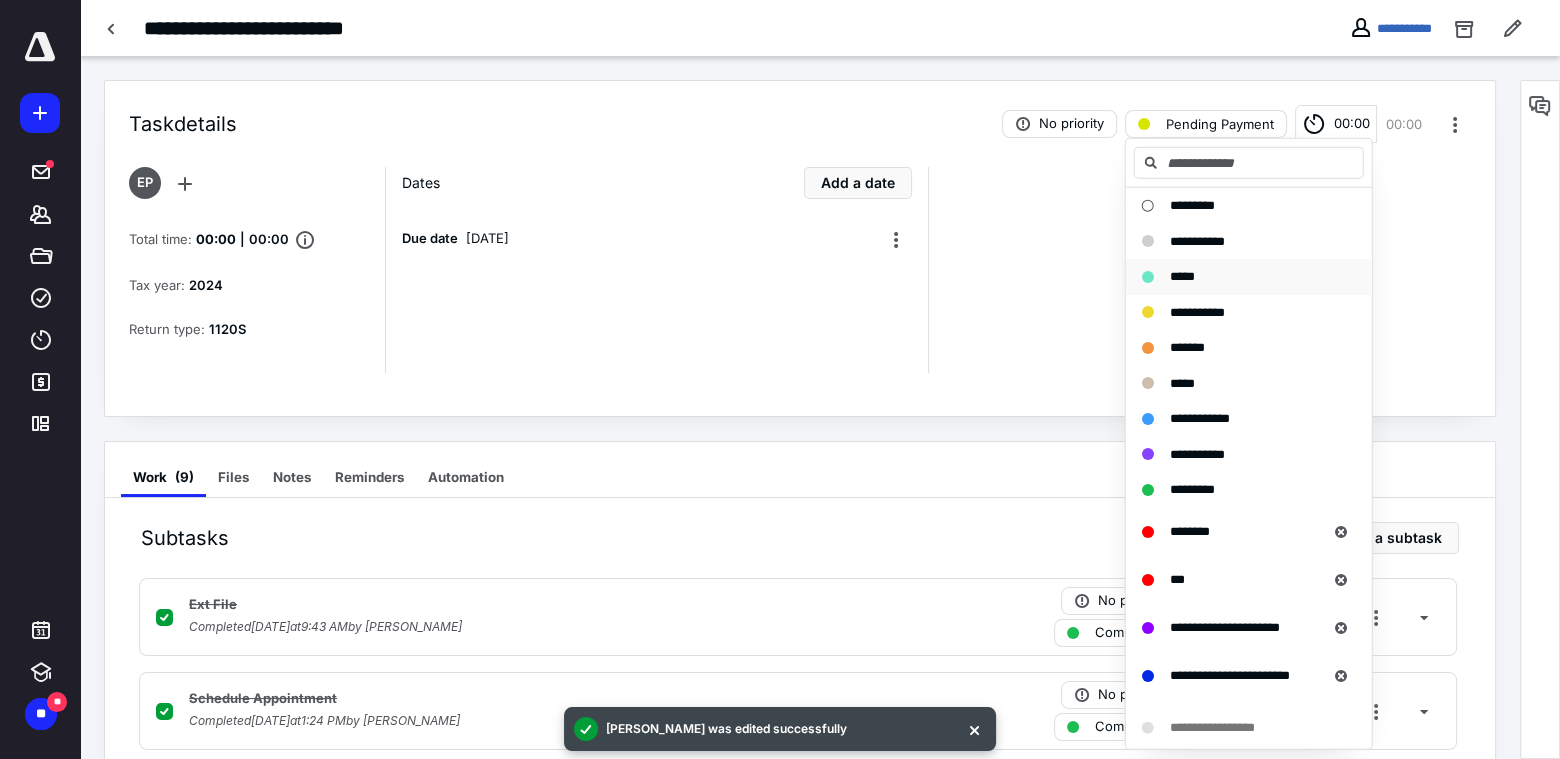 click on "*****" at bounding box center (1182, 277) 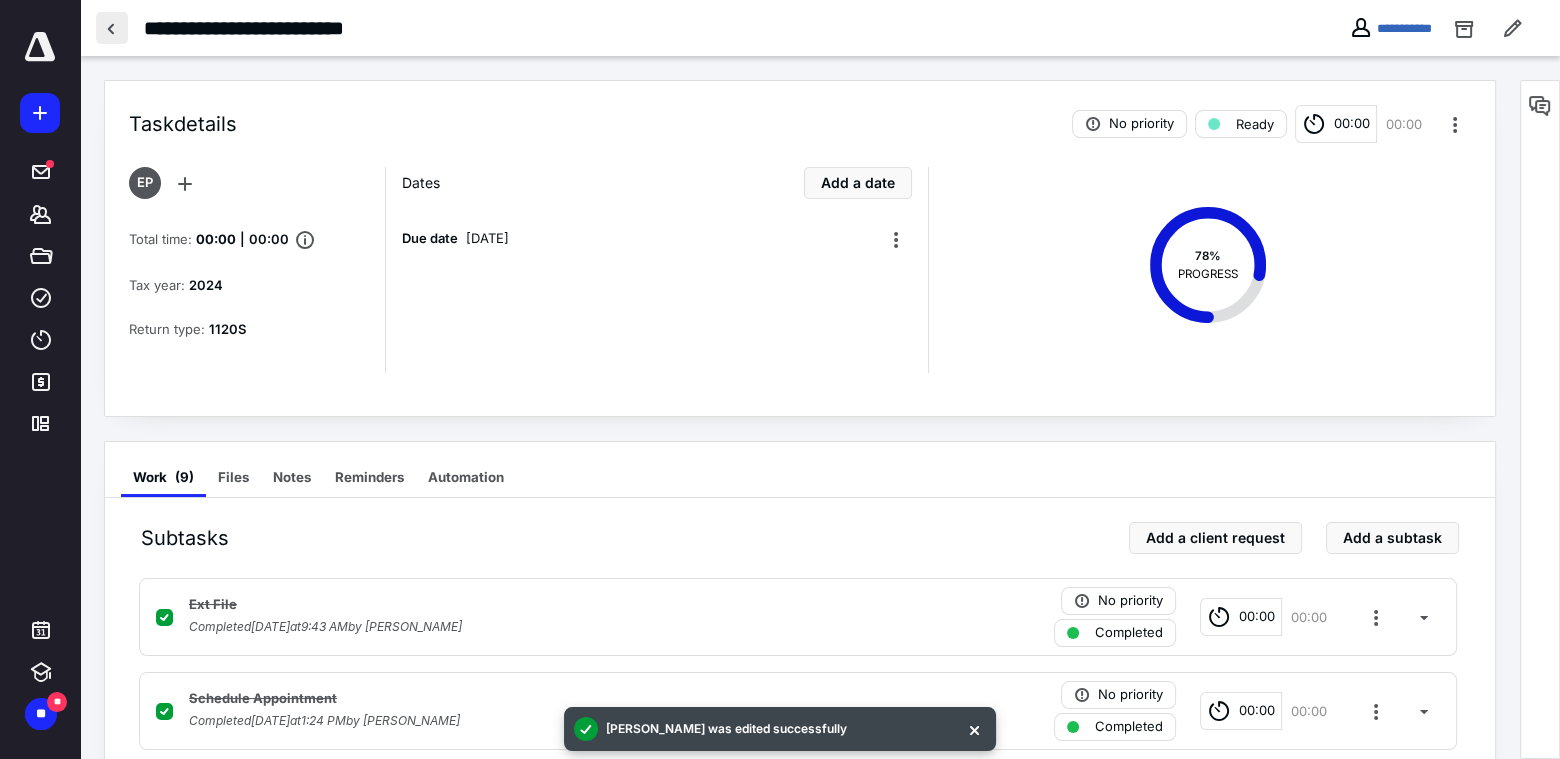 click at bounding box center [112, 28] 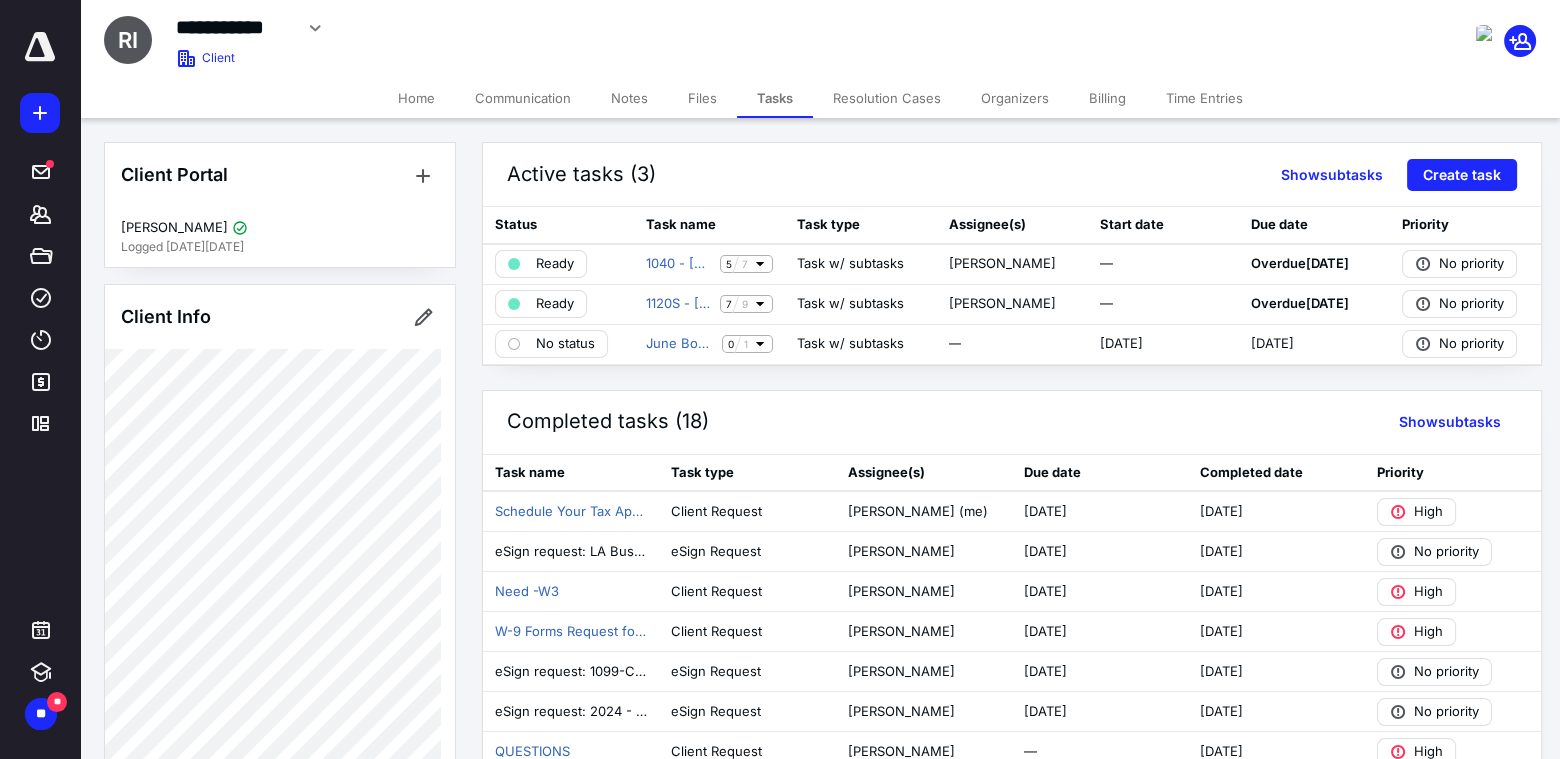 click on "Home" at bounding box center (416, 98) 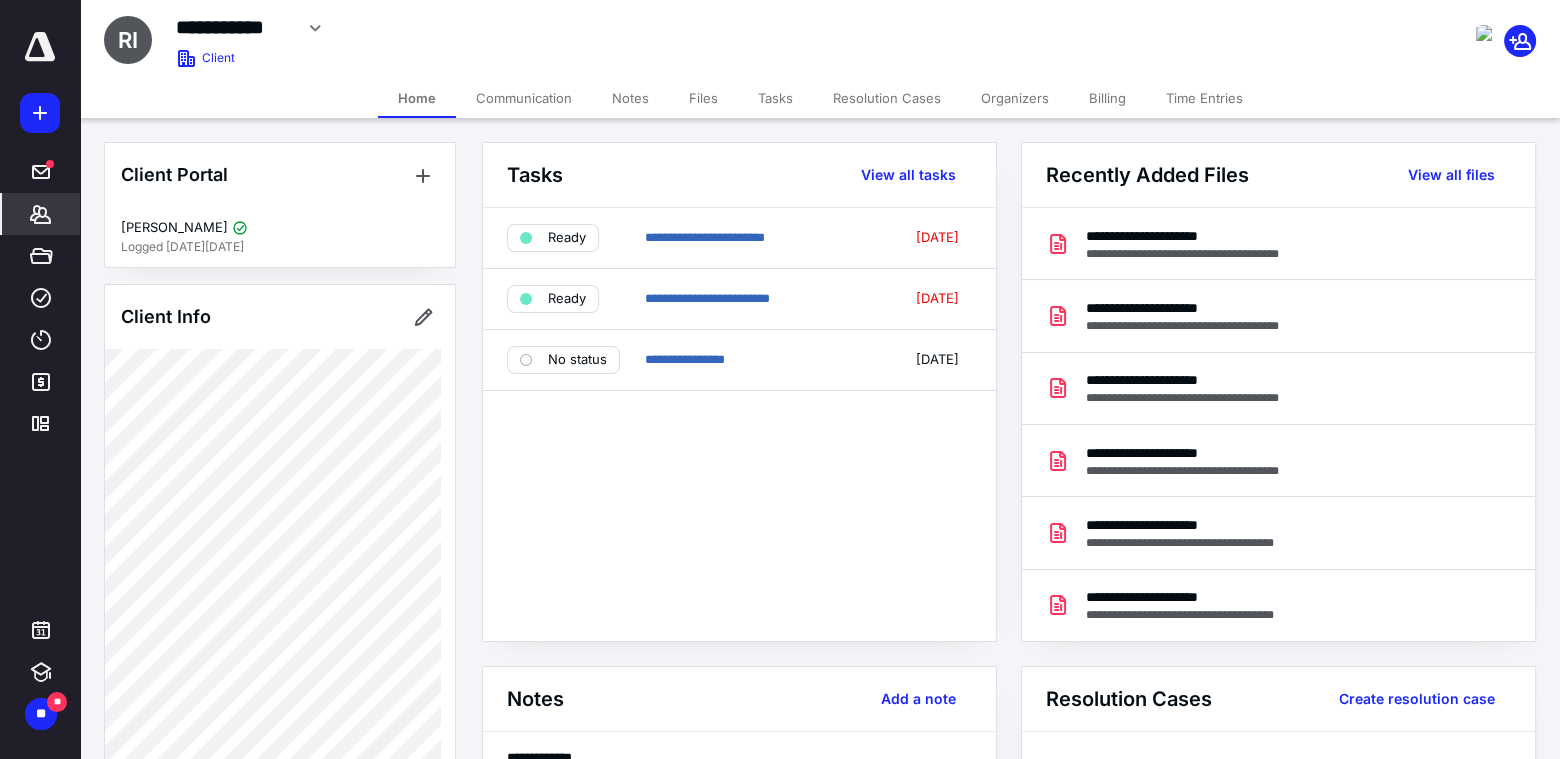 click on "*******" at bounding box center [41, 214] 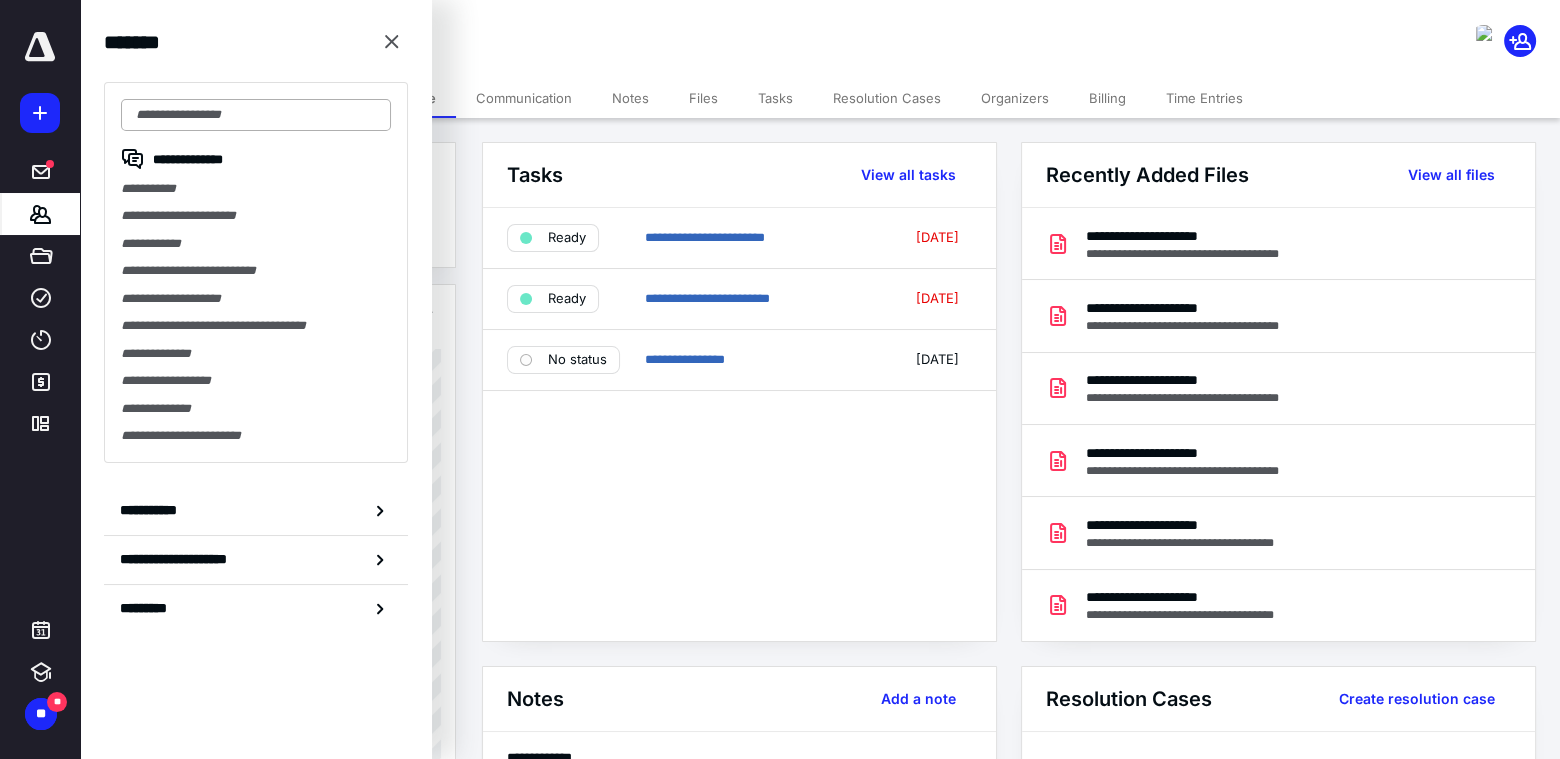 click at bounding box center (256, 115) 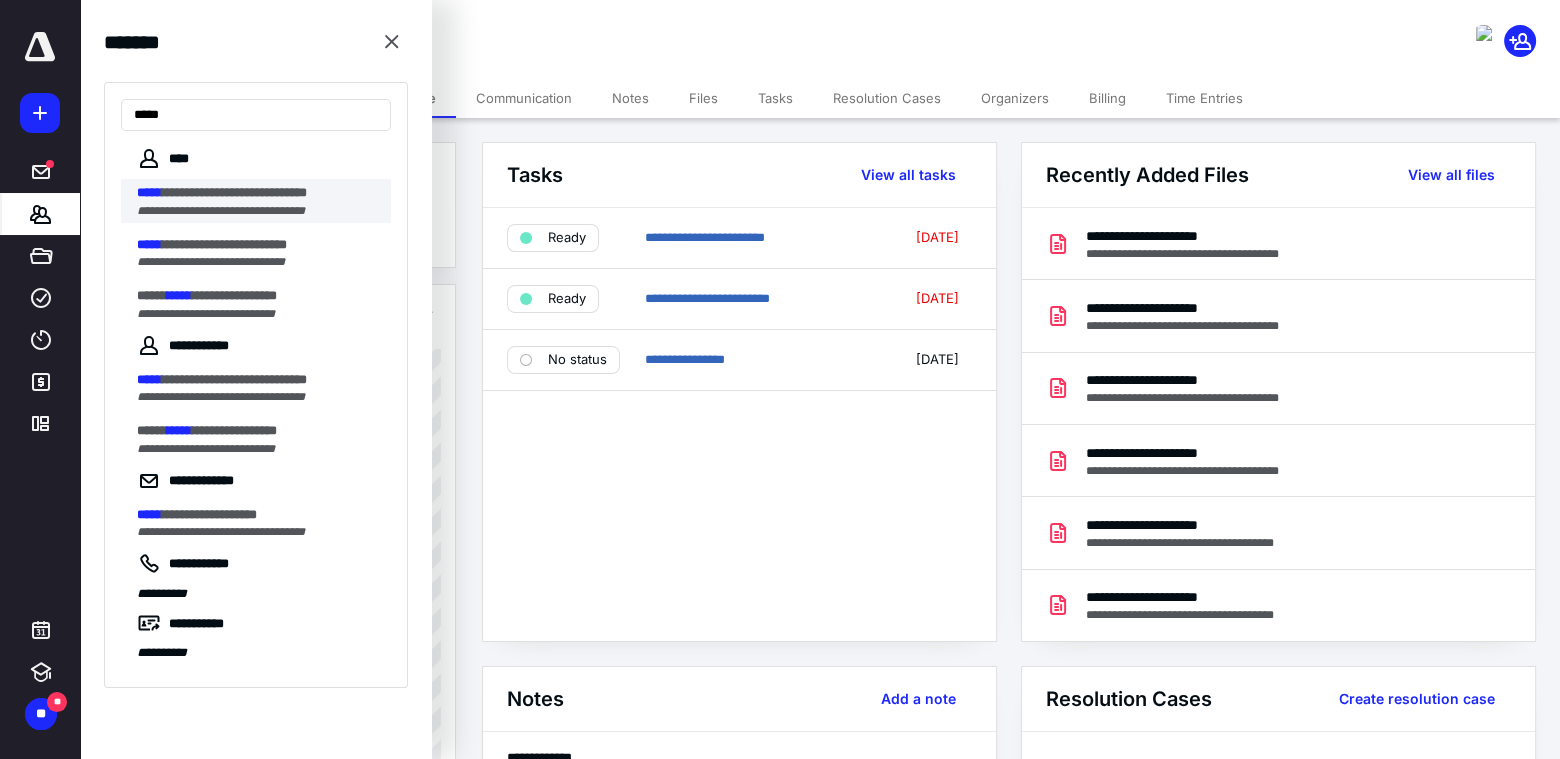 type on "*****" 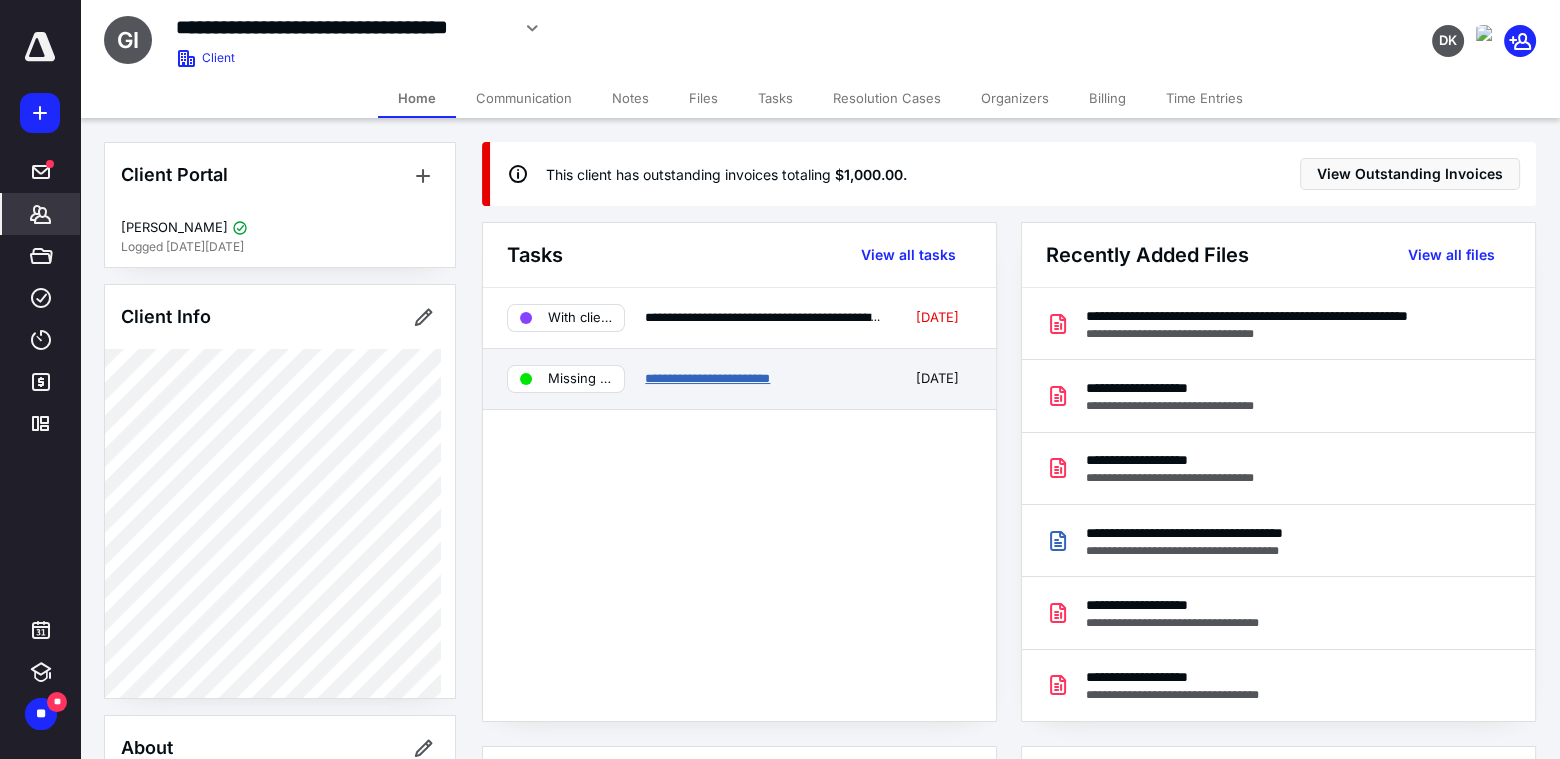 click on "**********" at bounding box center (707, 378) 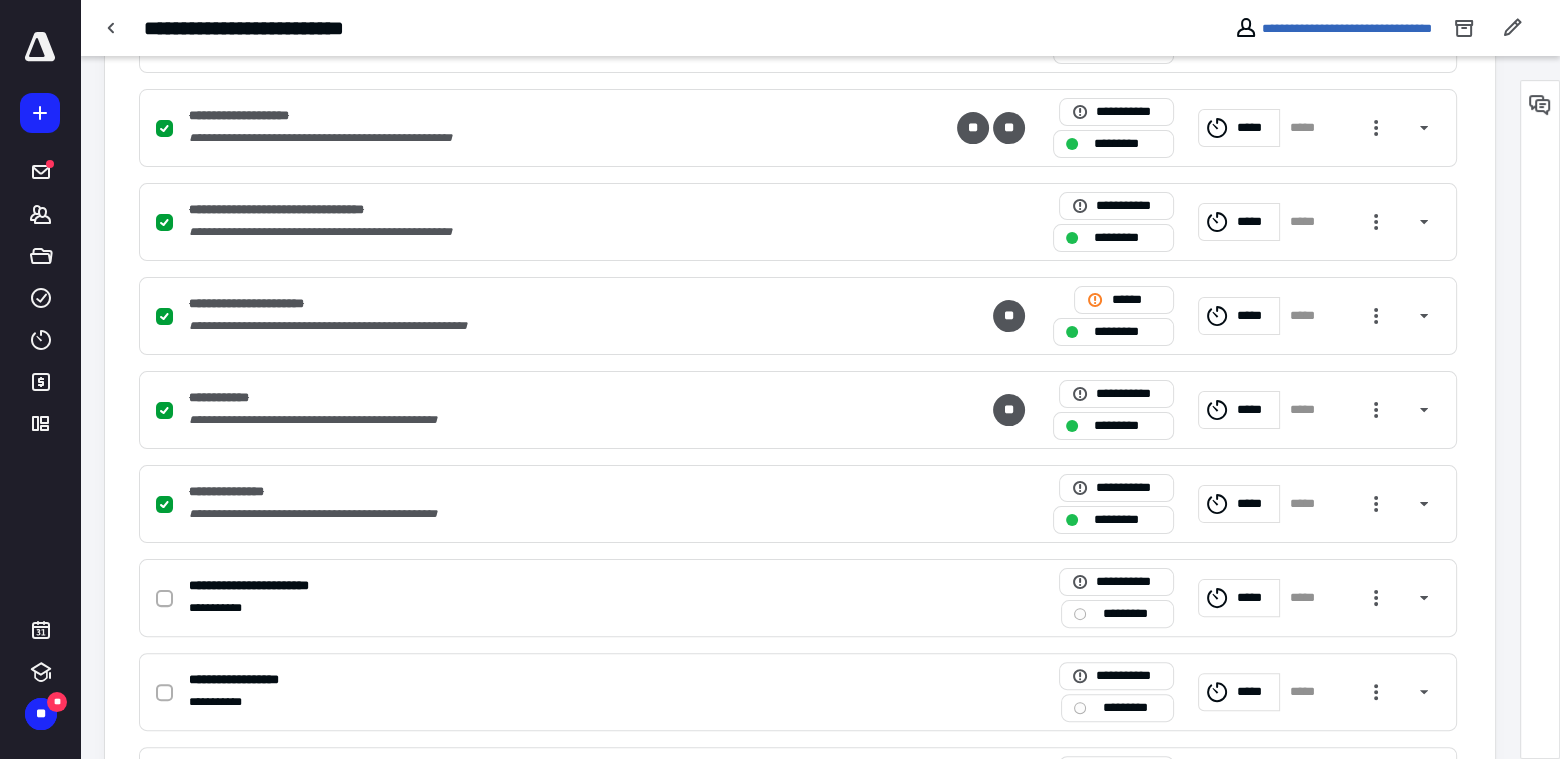 scroll, scrollTop: 310, scrollLeft: 0, axis: vertical 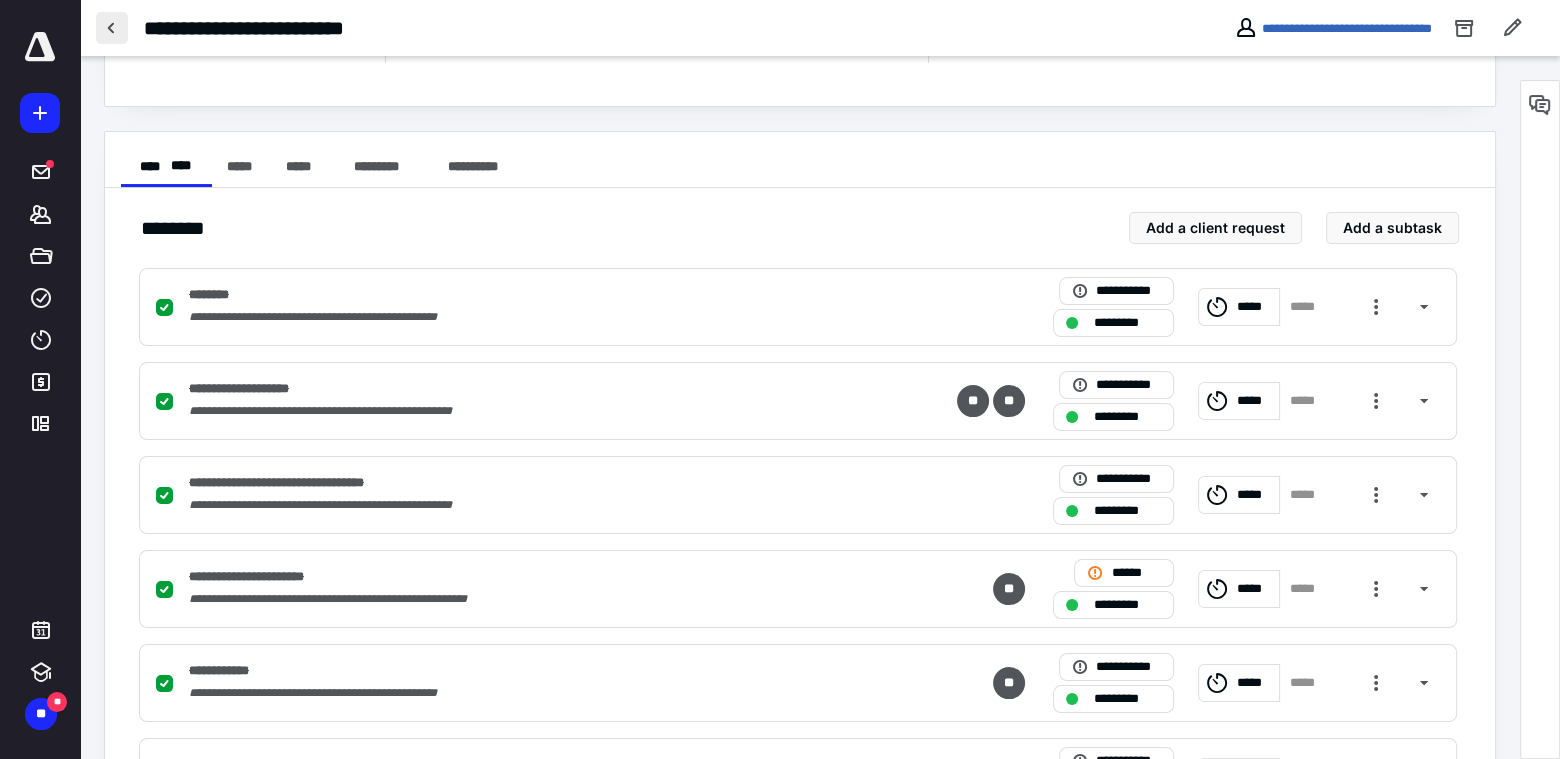 click at bounding box center [112, 28] 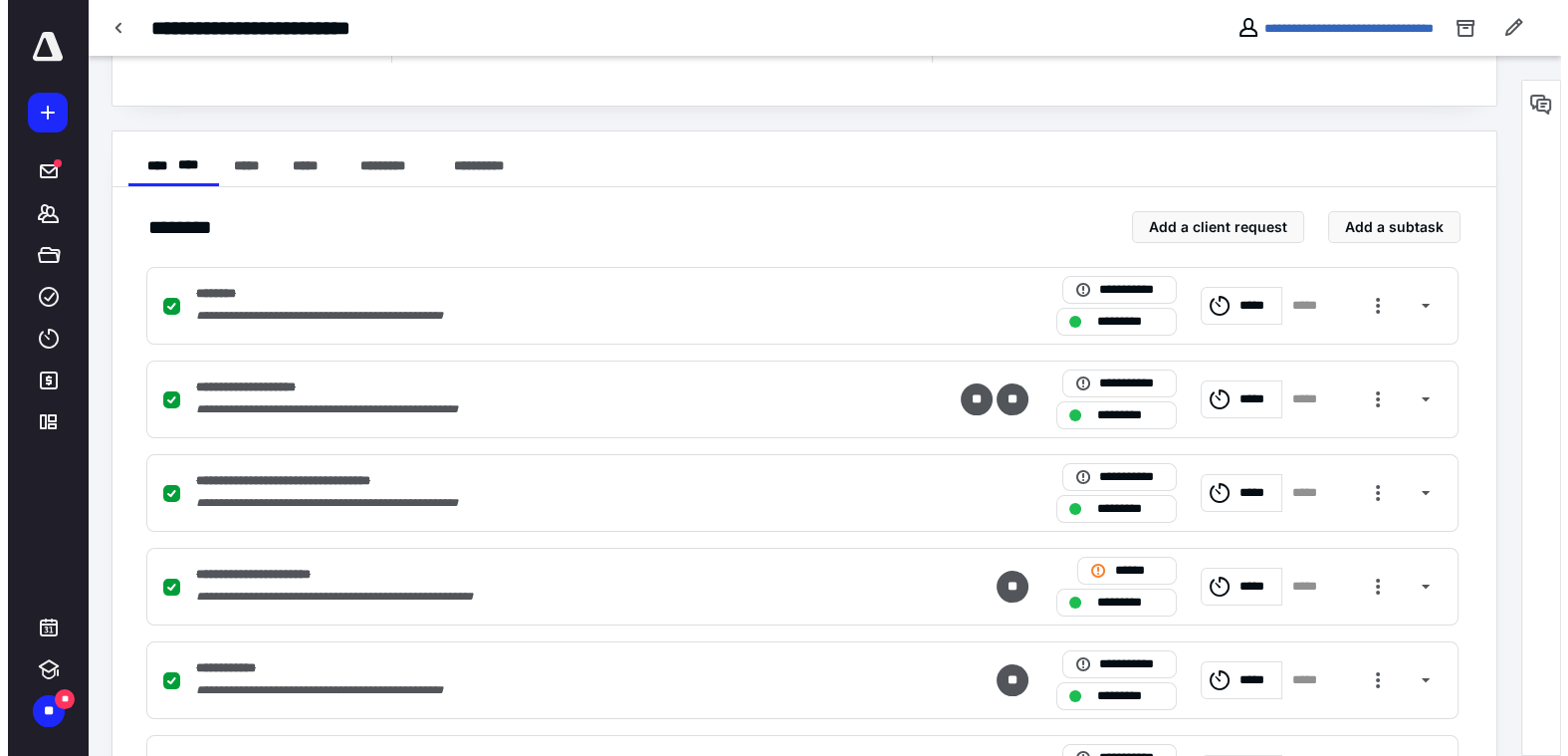 scroll, scrollTop: 0, scrollLeft: 0, axis: both 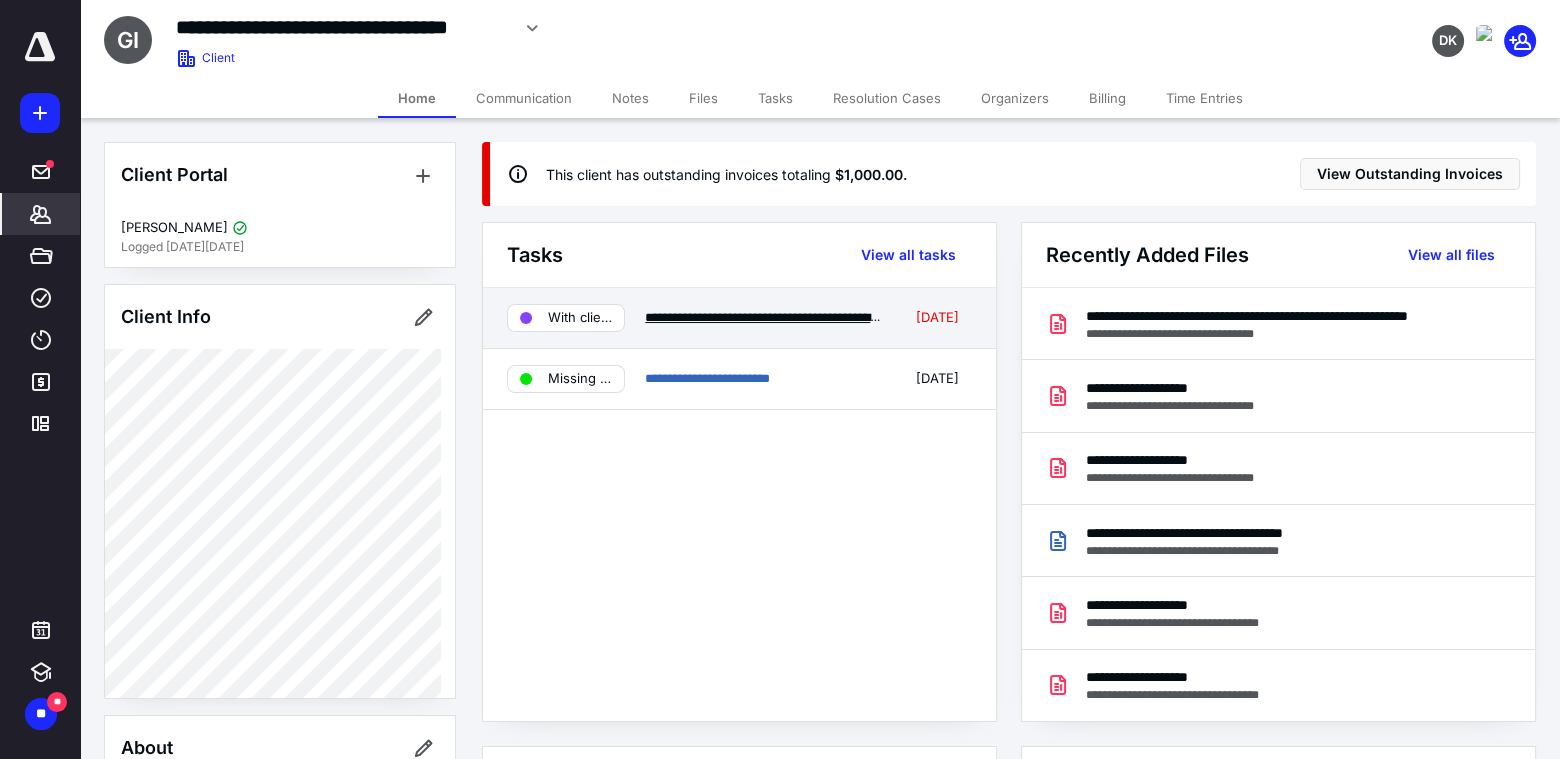 click on "**********" at bounding box center [842, 317] 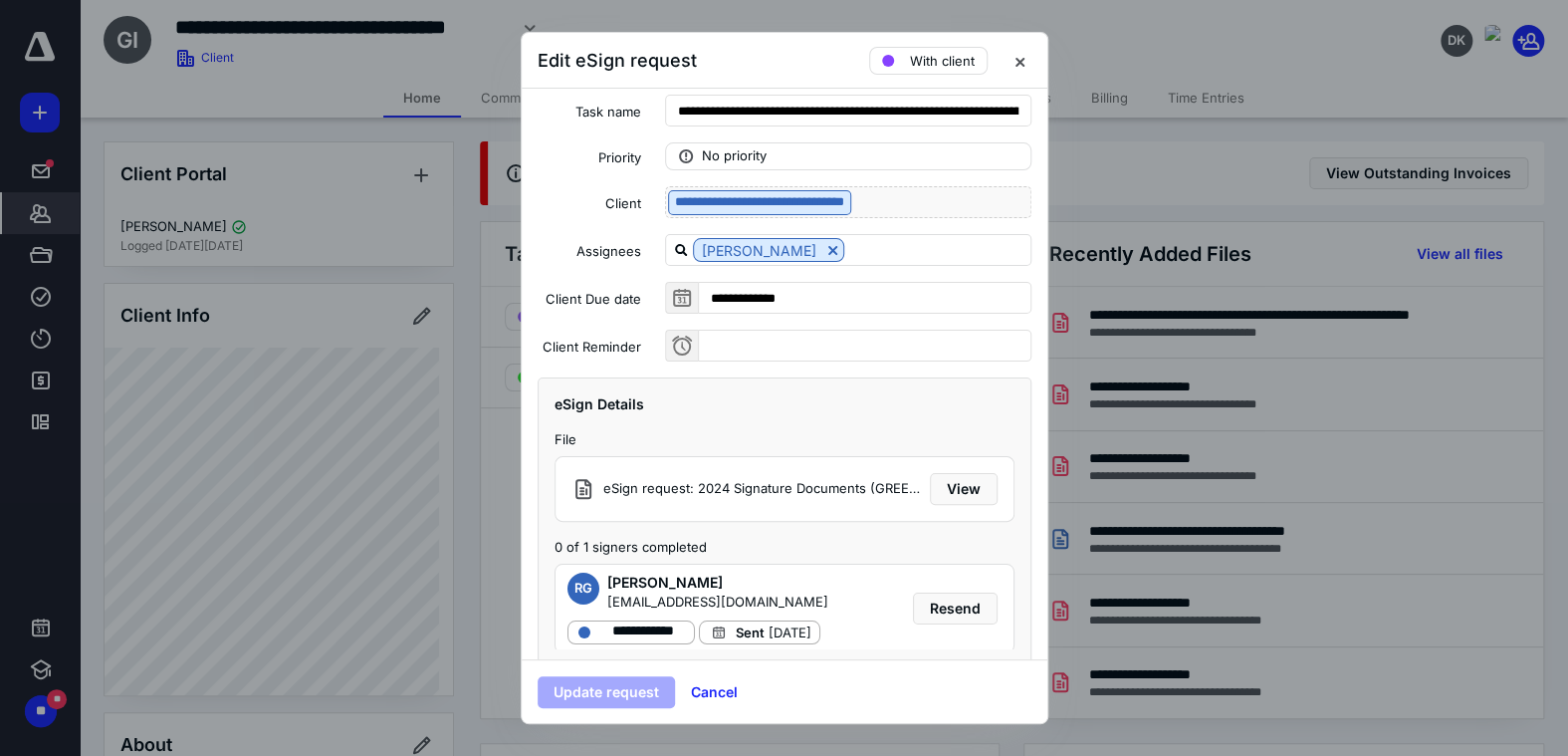 scroll, scrollTop: 71, scrollLeft: 0, axis: vertical 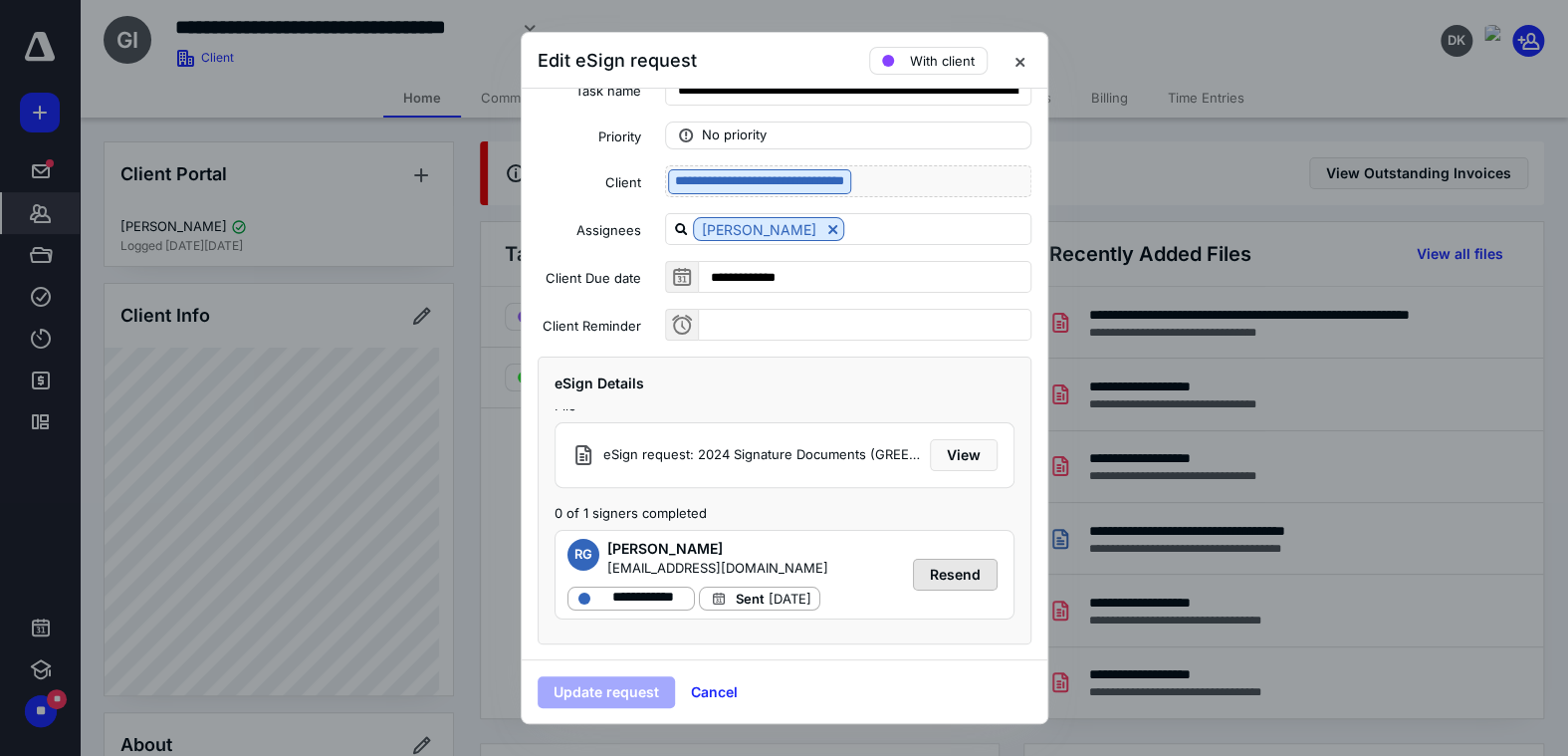 click on "Resend" at bounding box center [955, 575] 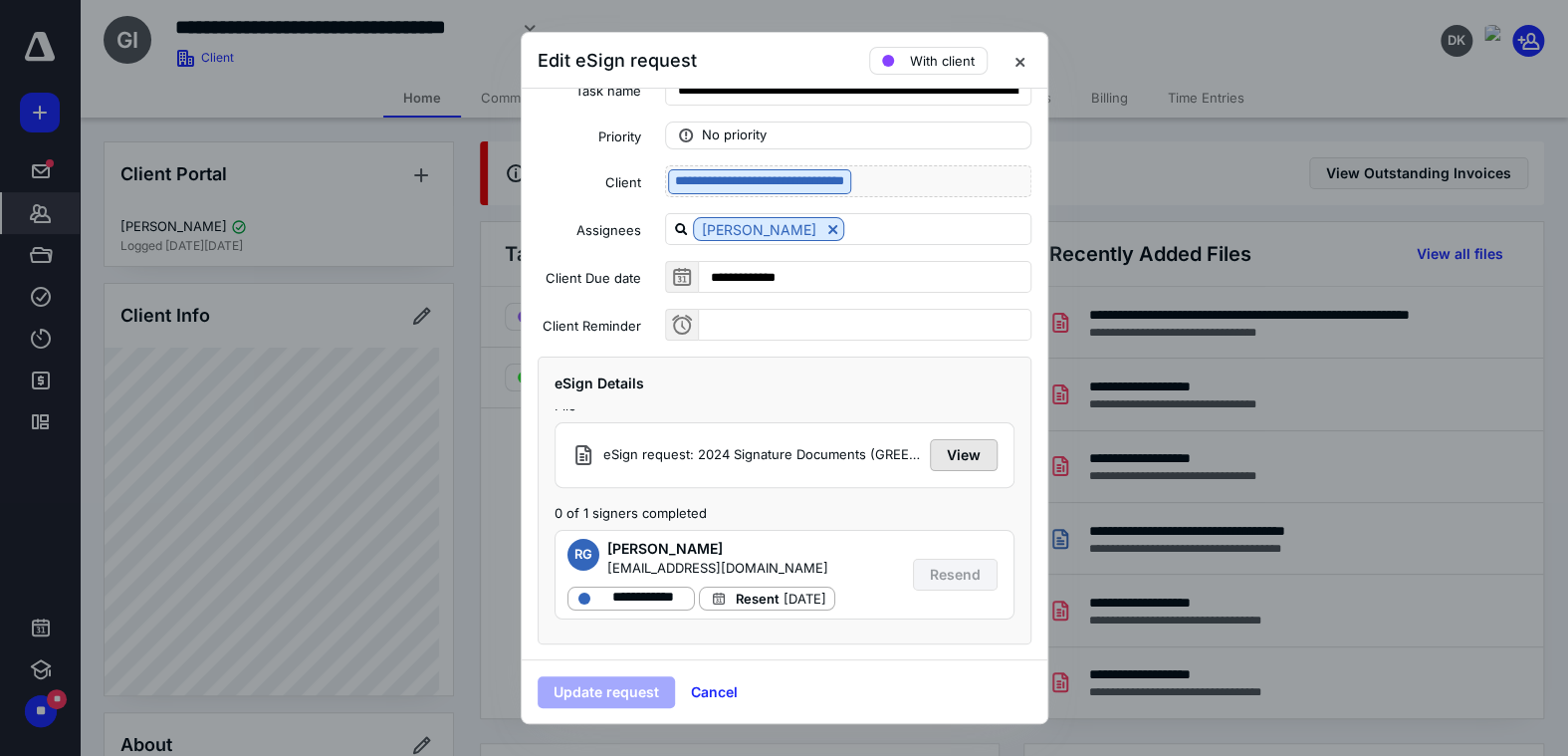 click on "View" at bounding box center [964, 455] 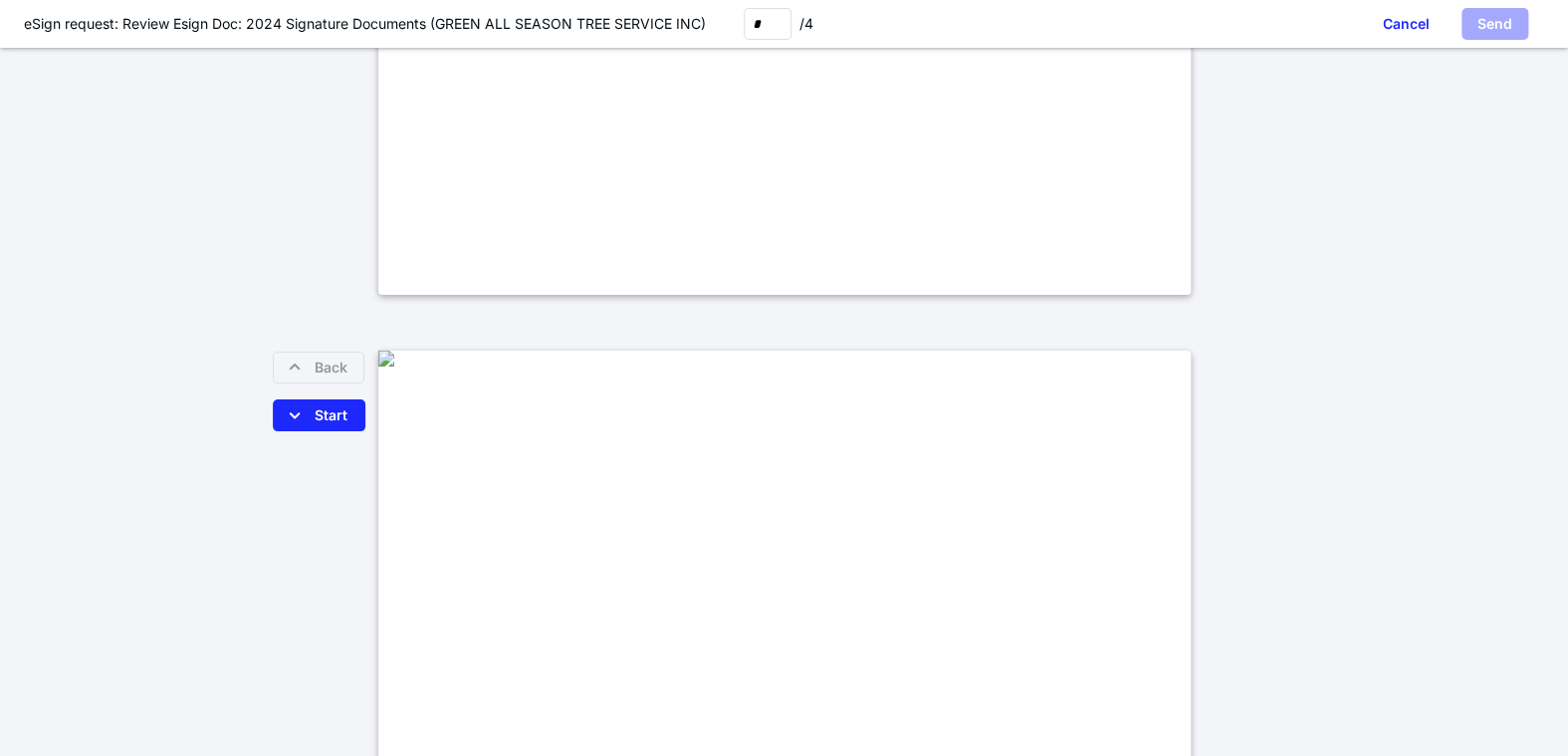 type on "*" 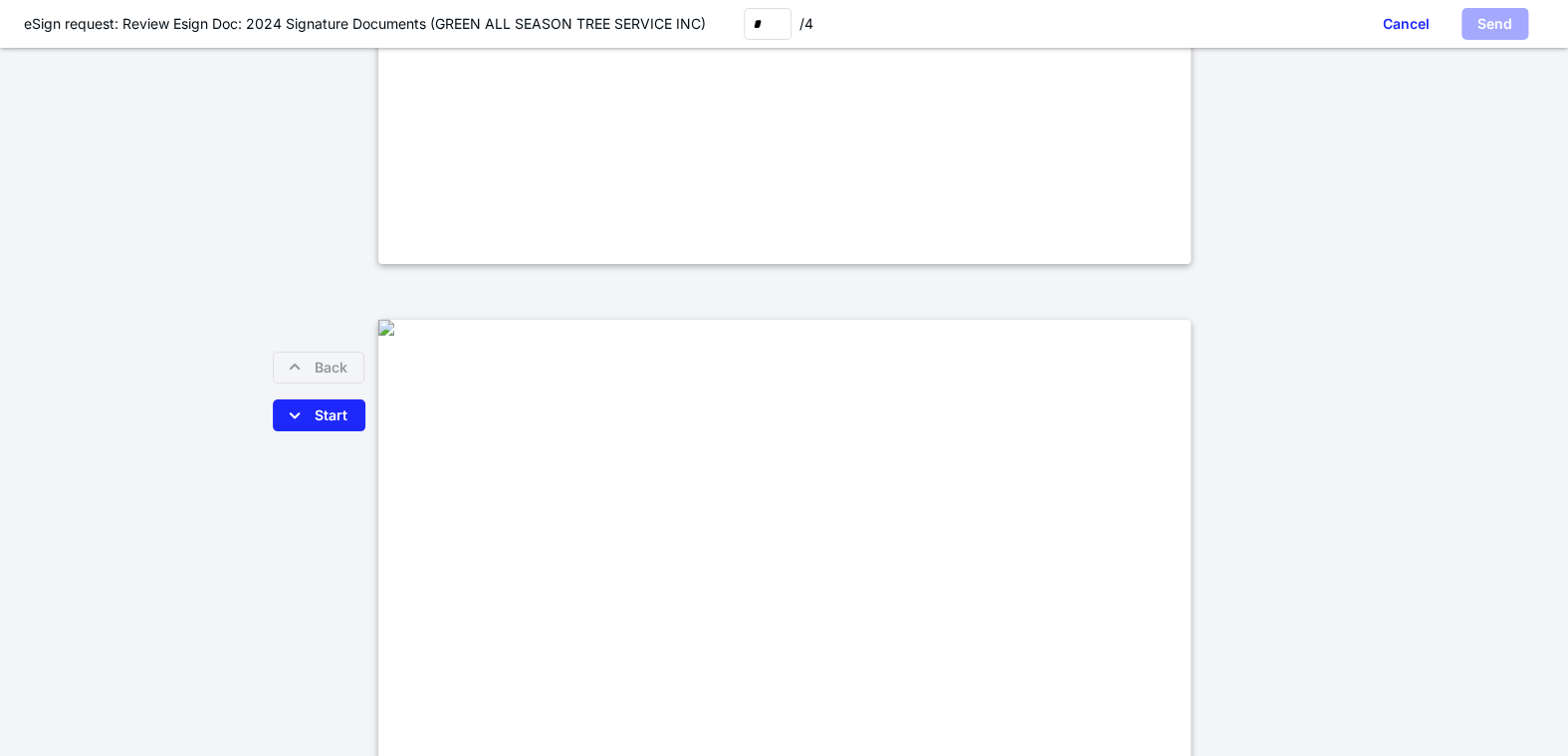 scroll, scrollTop: 896, scrollLeft: 0, axis: vertical 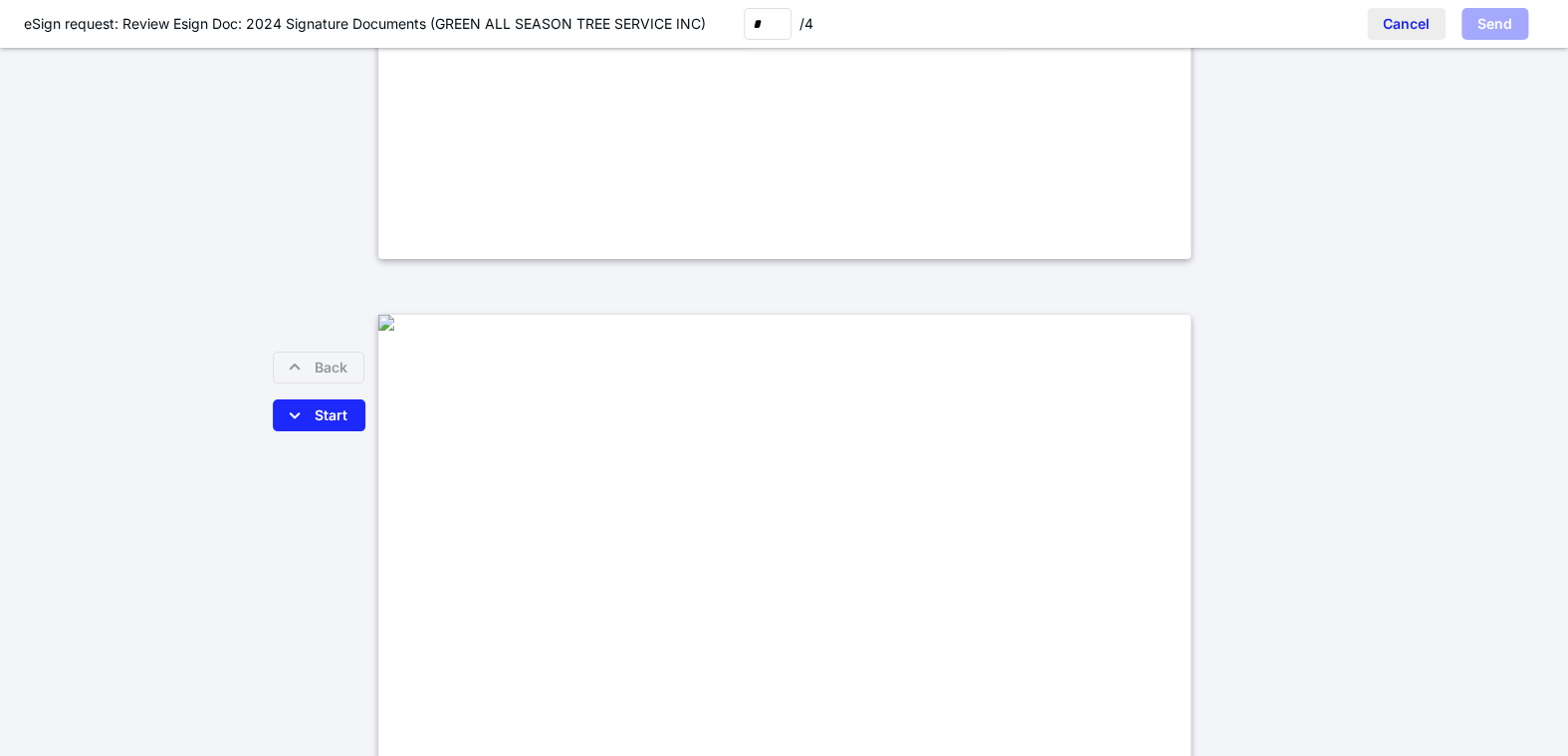 click on "Cancel" at bounding box center (1406, 24) 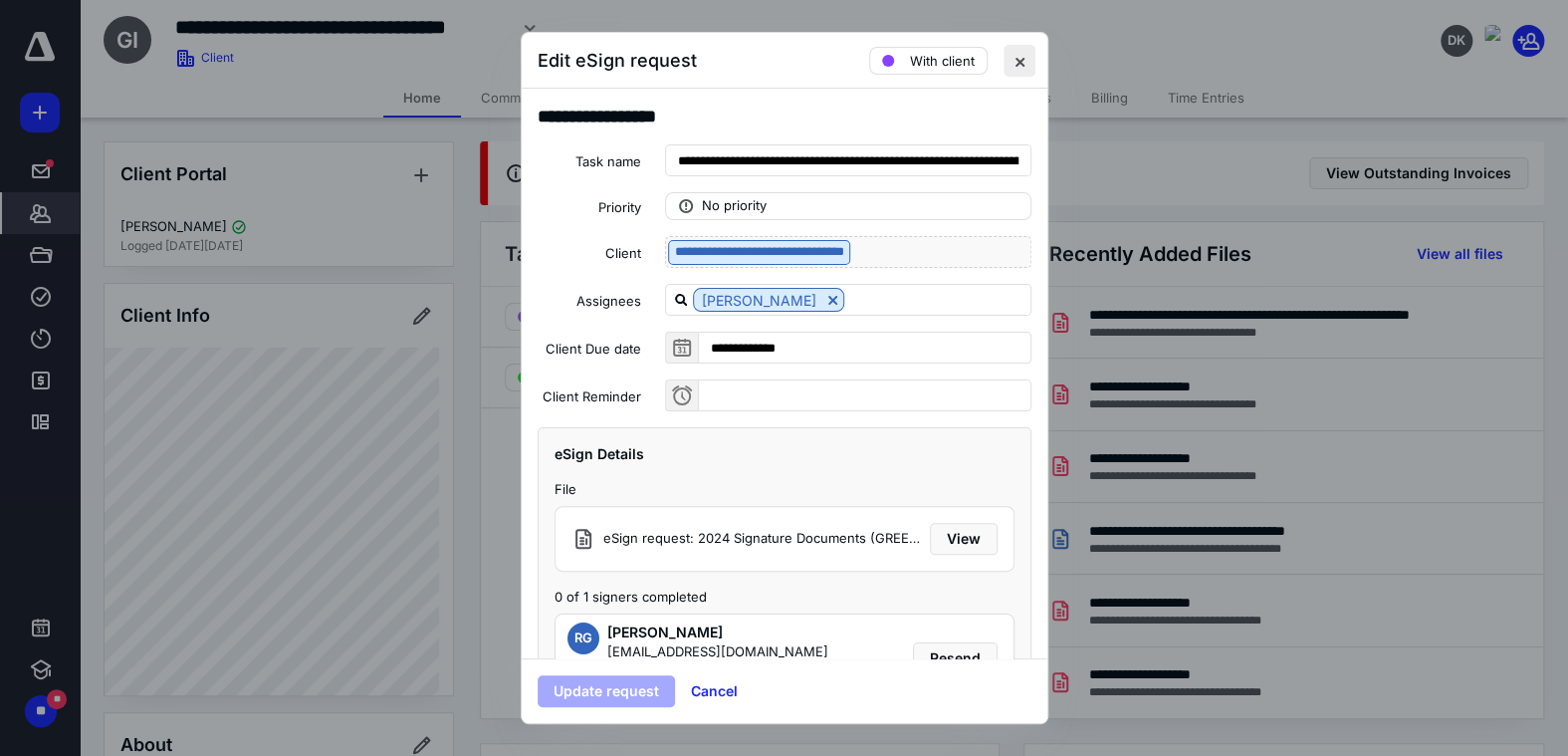 click at bounding box center (1019, 61) 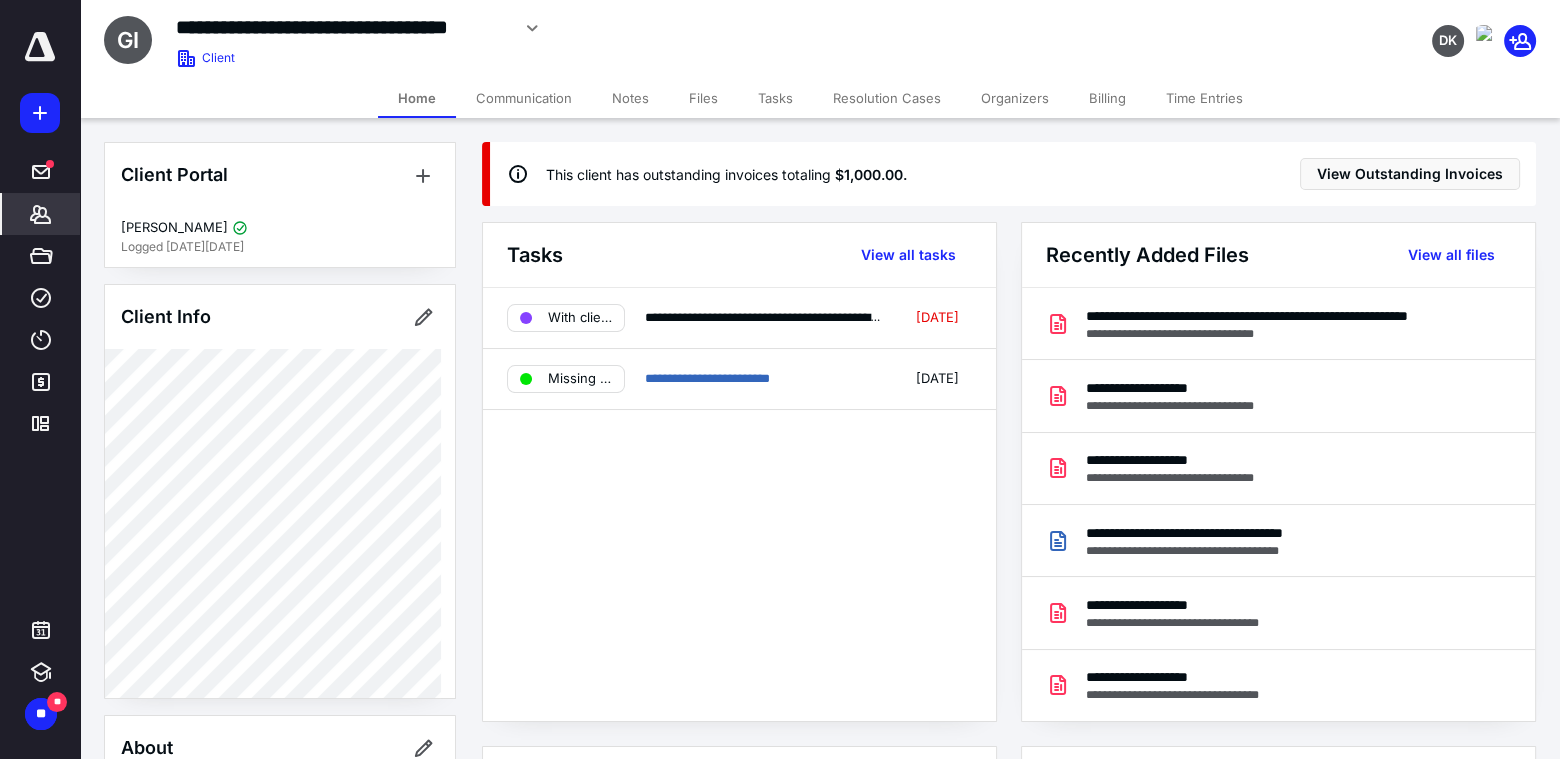 click on "Billing" at bounding box center [1107, 98] 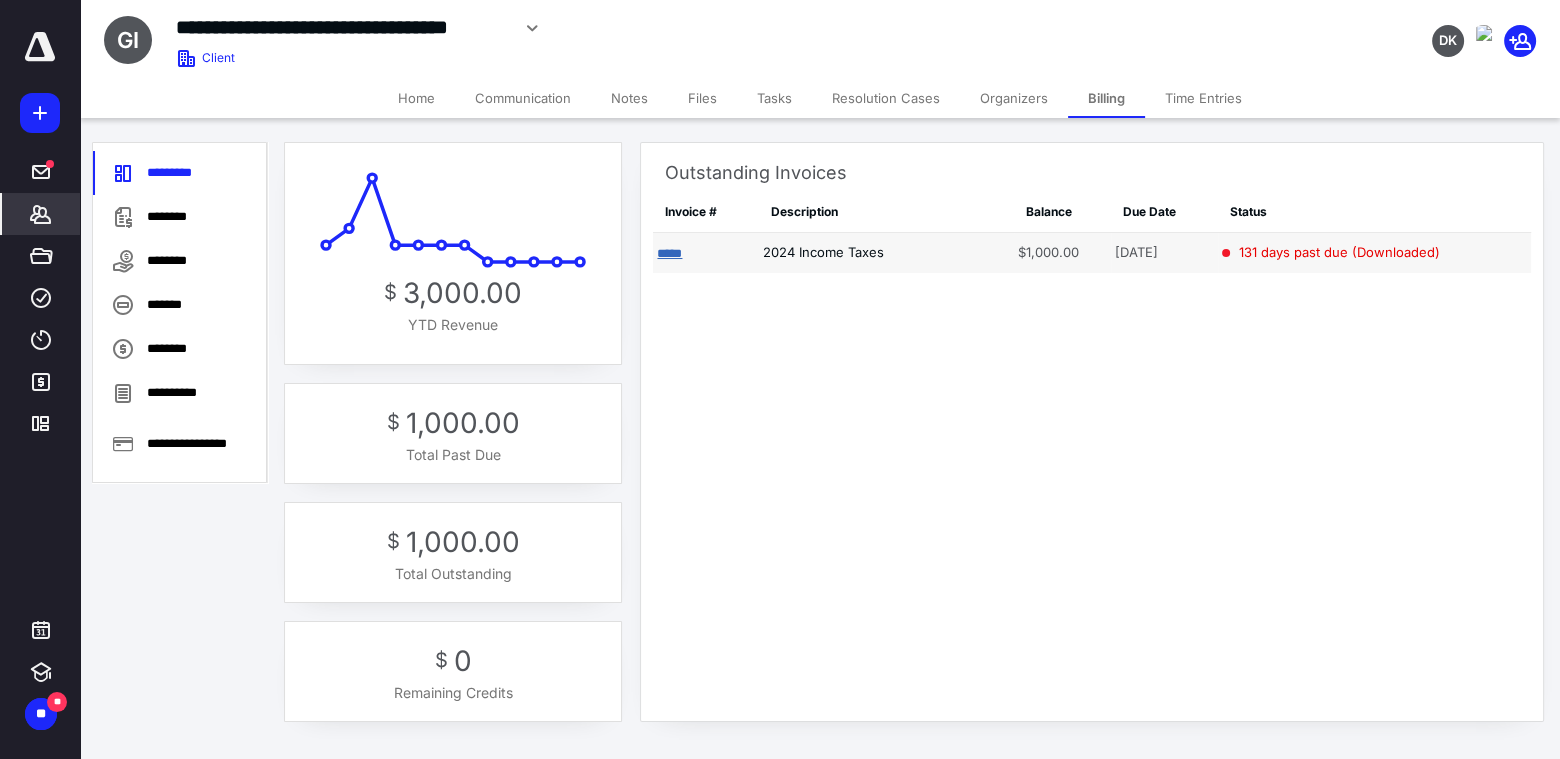 click on "*****" at bounding box center [669, 253] 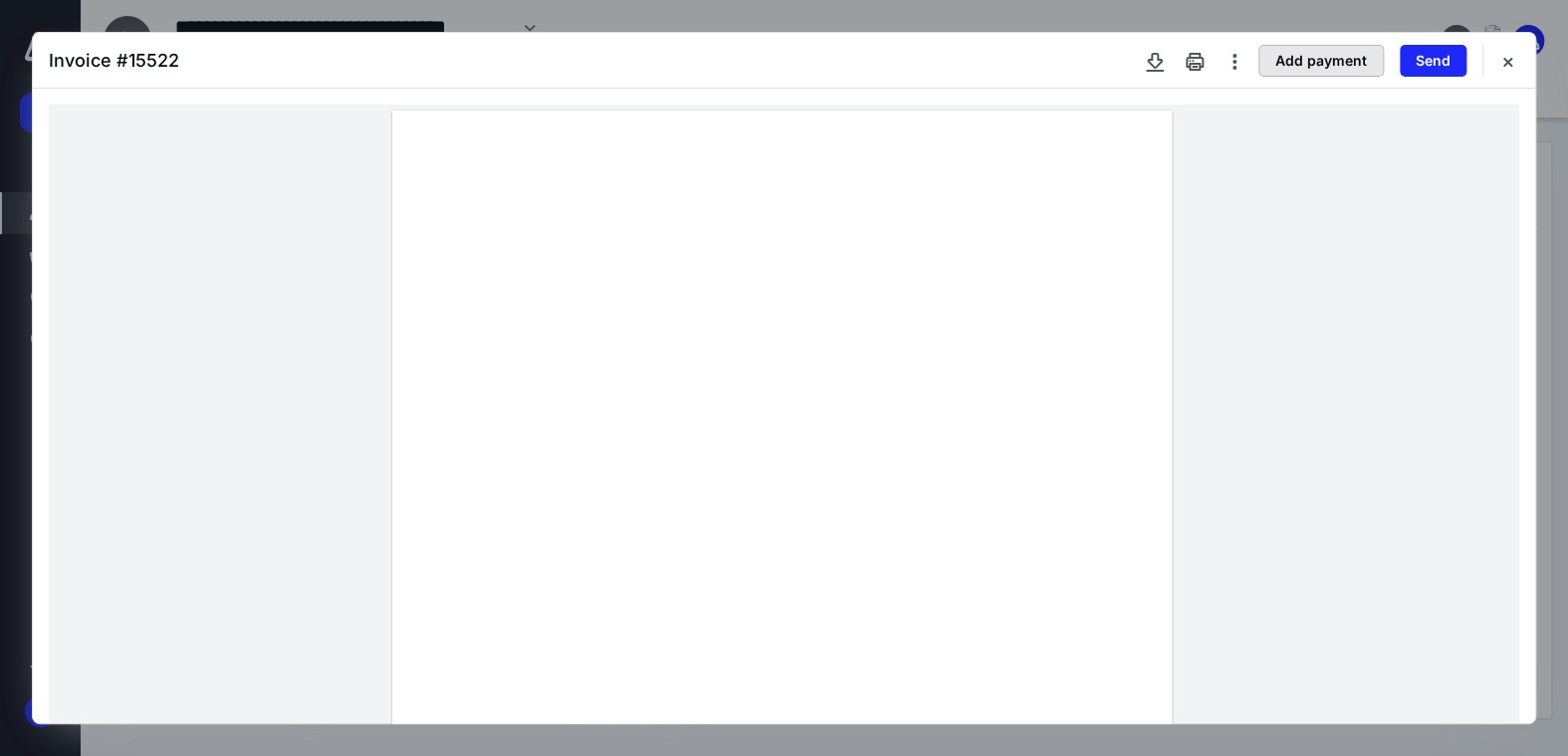 click on "Add payment" at bounding box center (1321, 61) 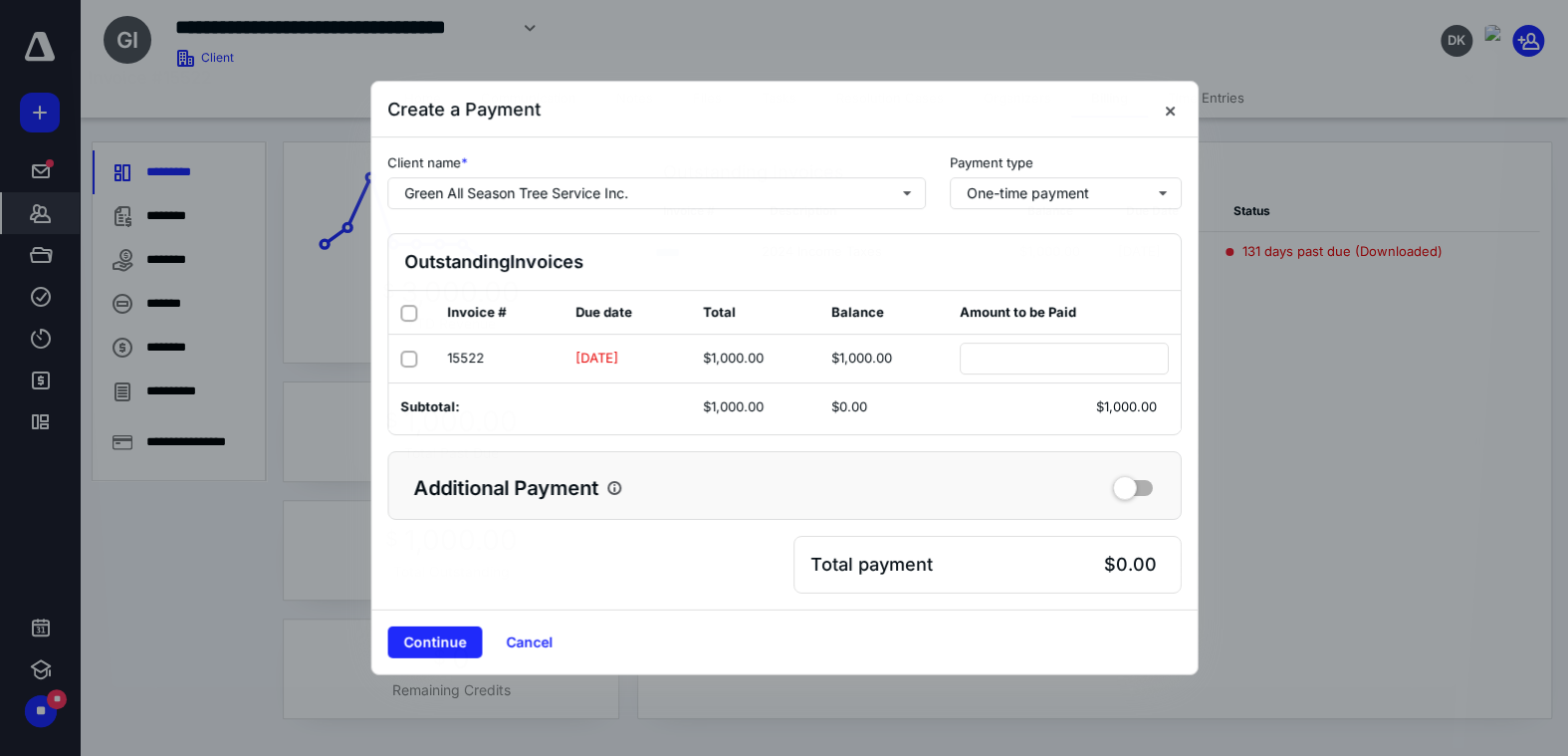 checkbox on "true" 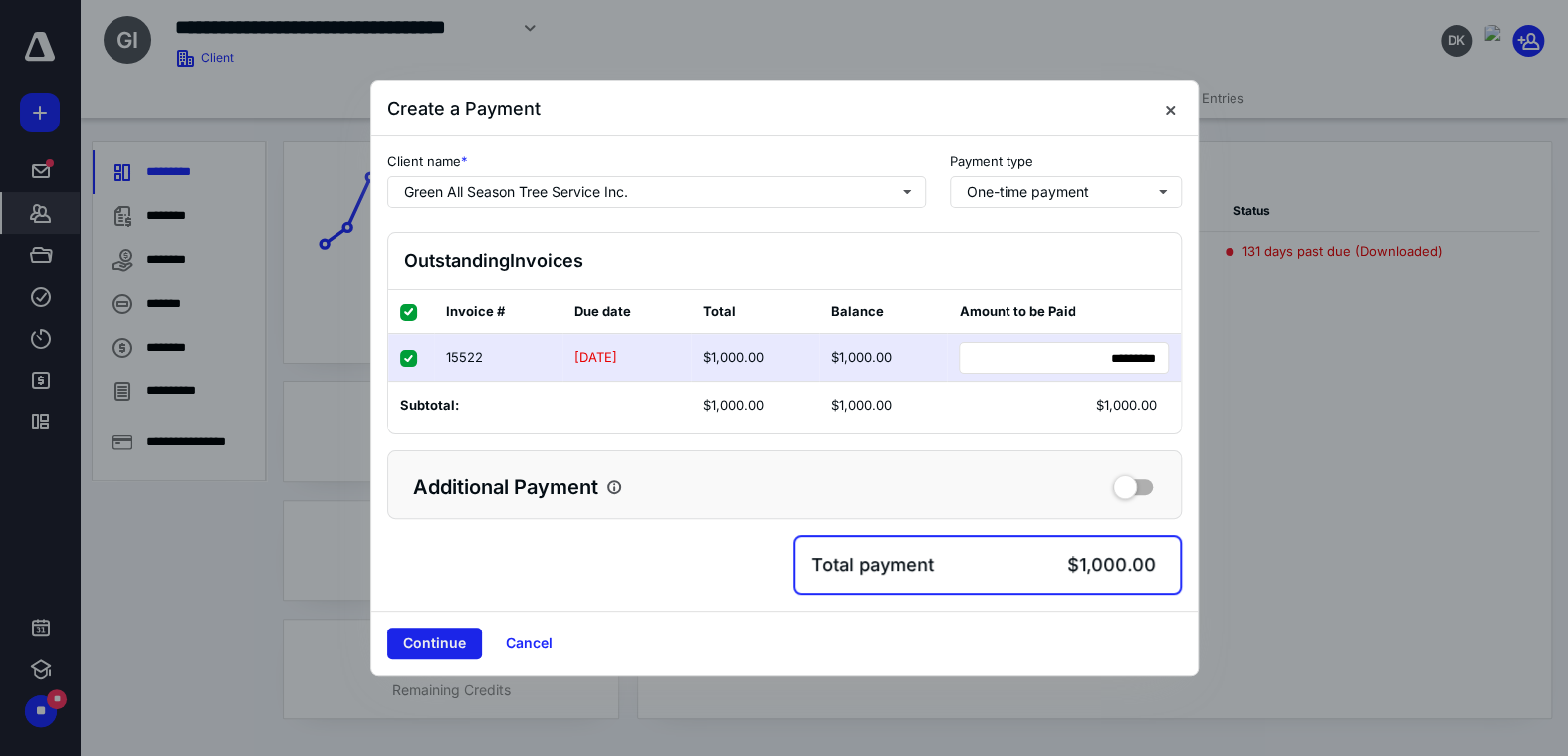 click on "Continue" at bounding box center [434, 643] 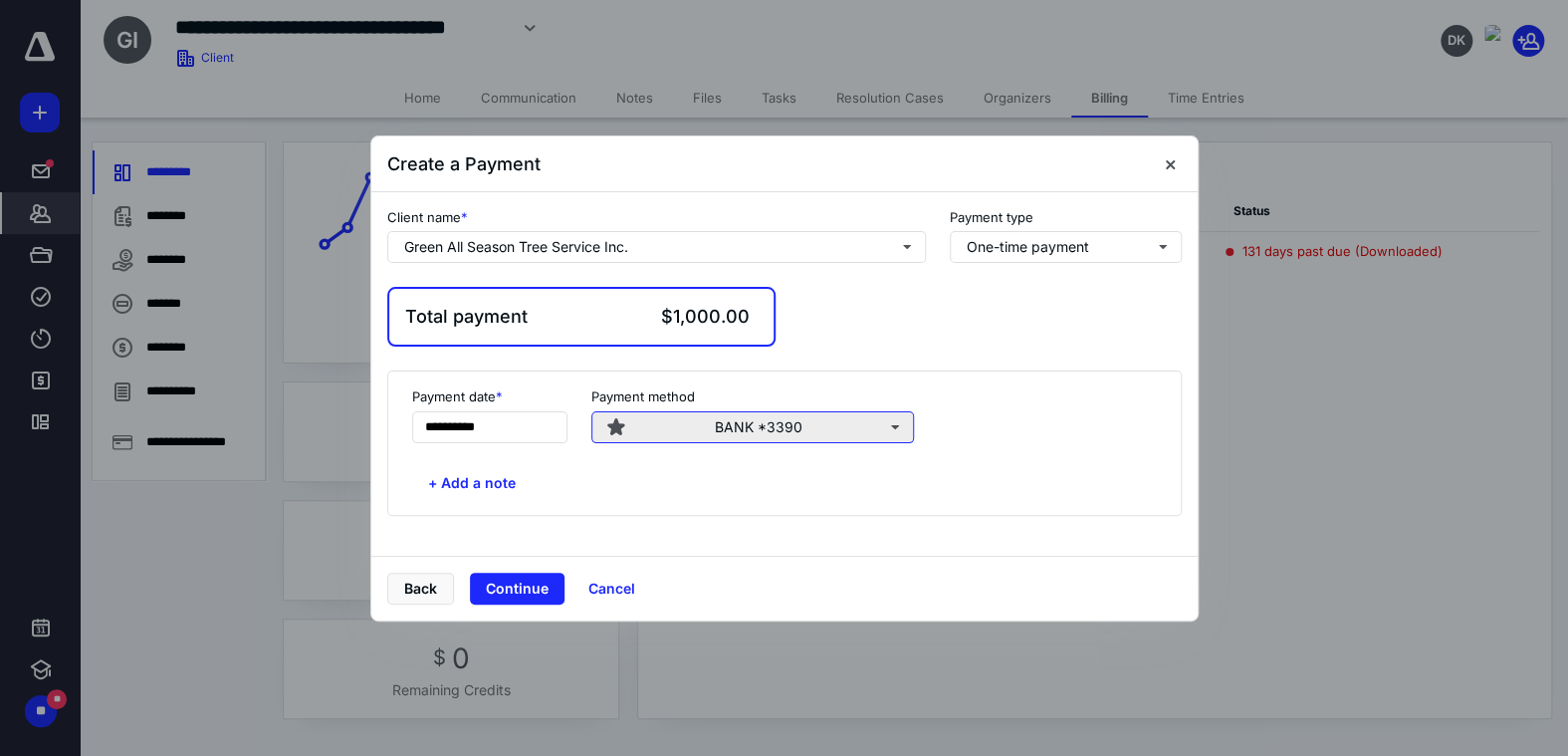 click on "BANK *3390" at bounding box center (753, 427) 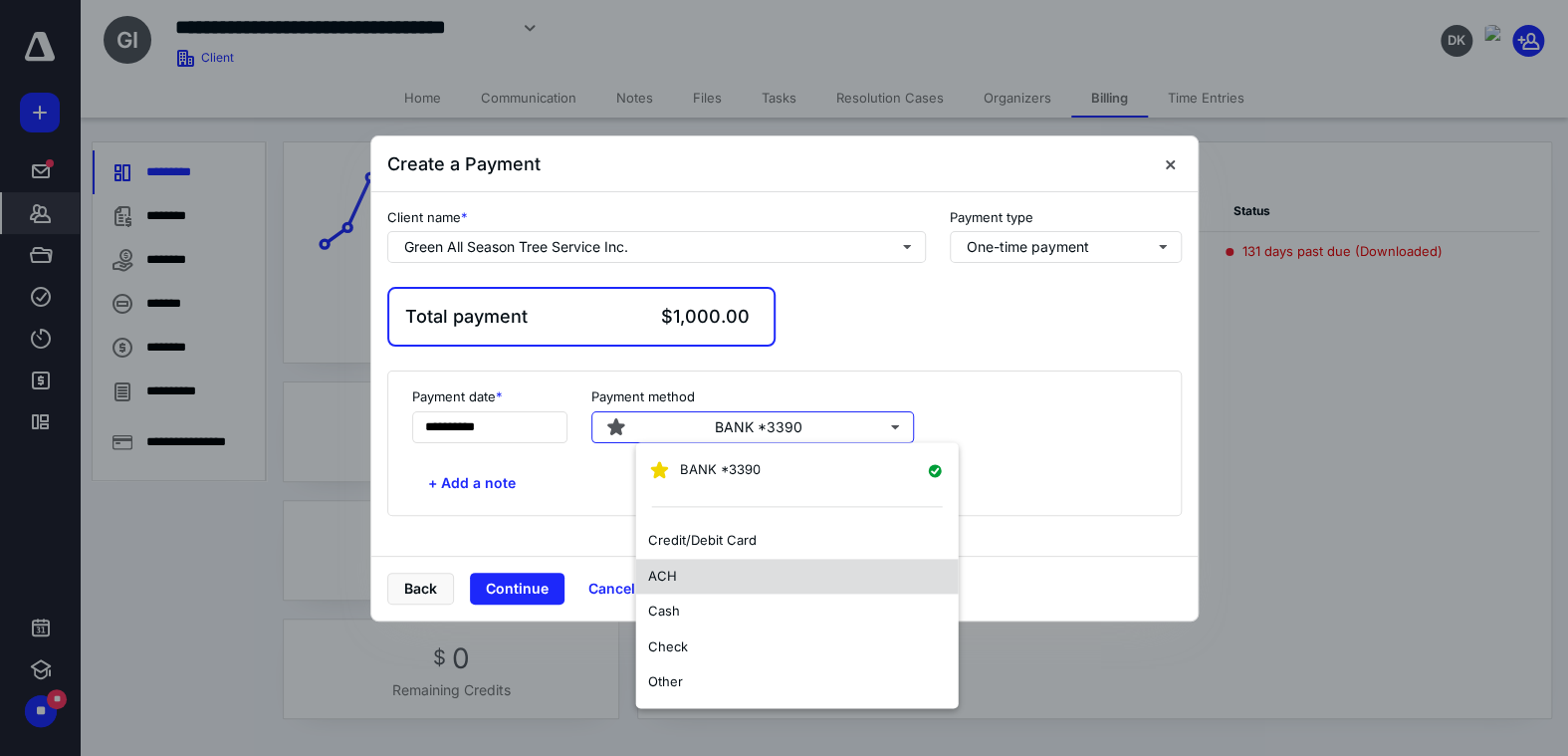 click on "ACH" at bounding box center [662, 576] 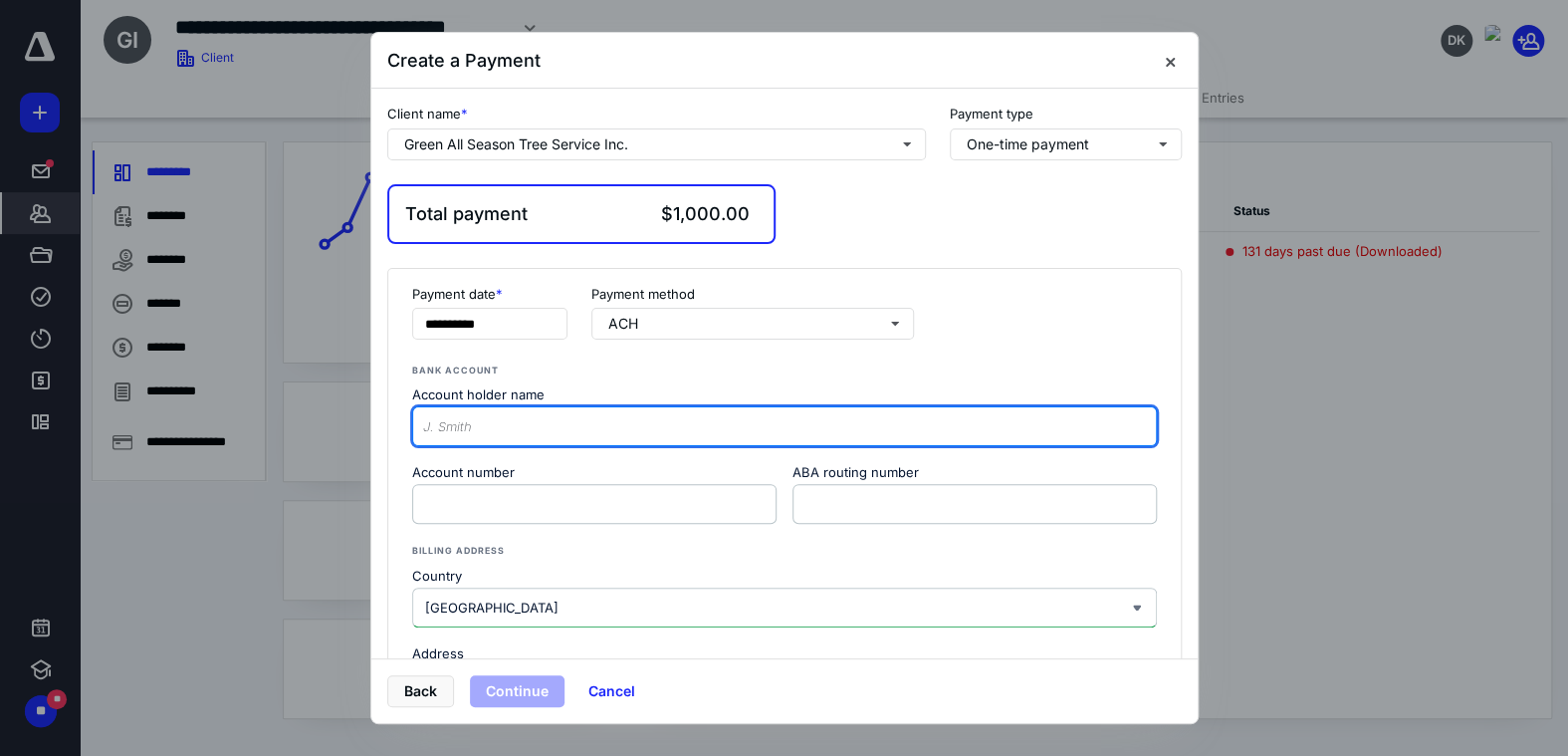 click on "Account holder name" at bounding box center [784, 426] 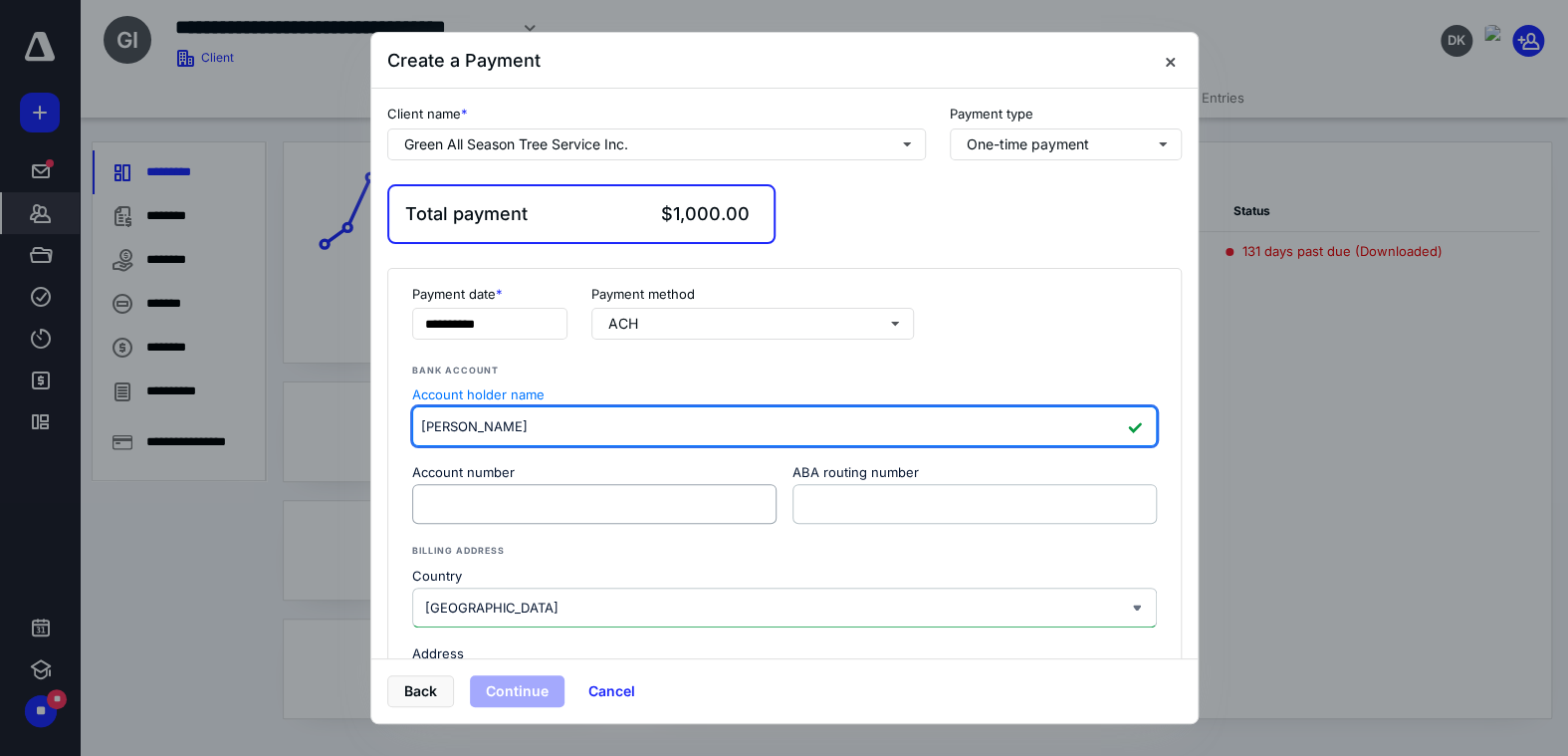 type on "[PERSON_NAME]" 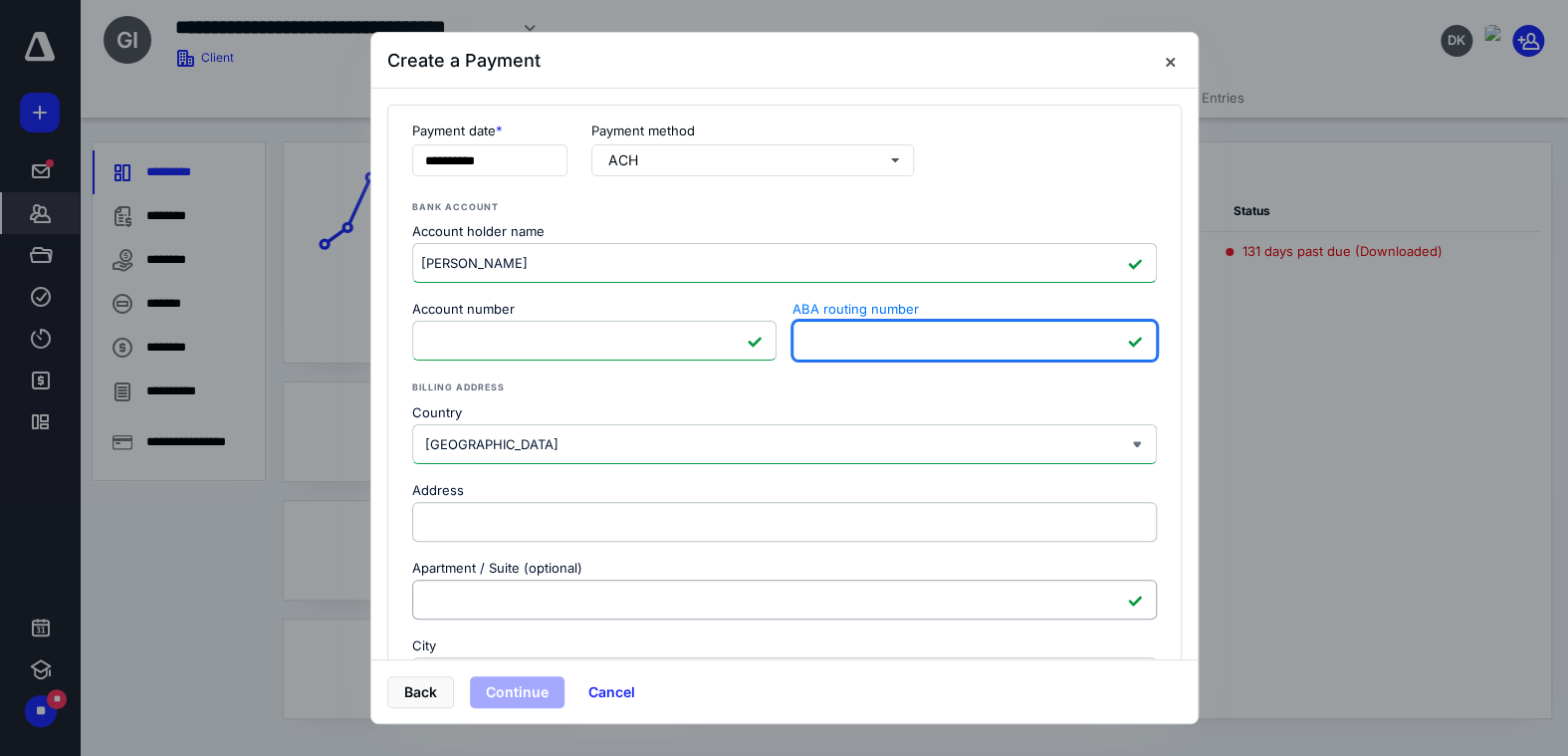 scroll, scrollTop: 199, scrollLeft: 0, axis: vertical 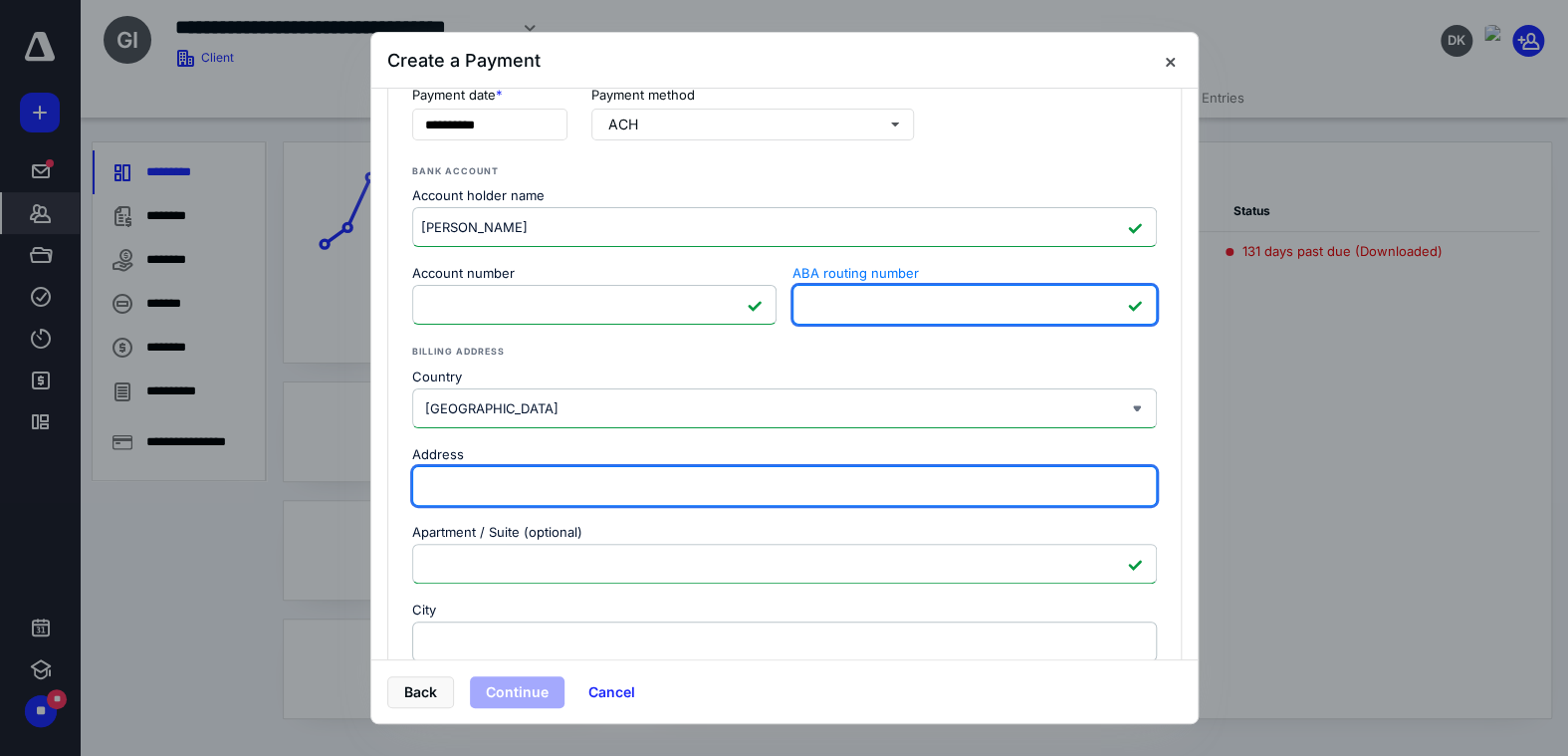 click on "Address" at bounding box center [784, 486] 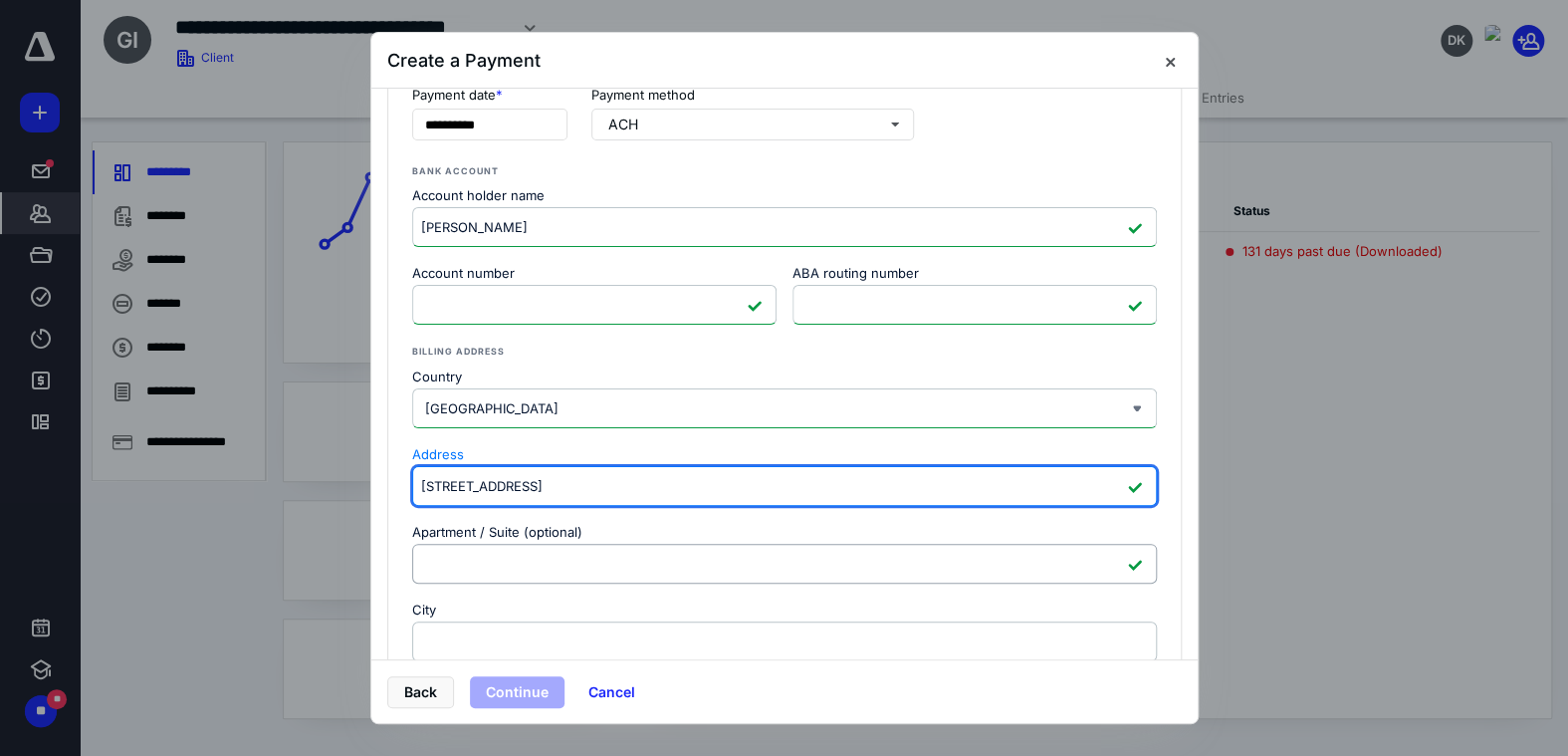 type on "[STREET_ADDRESS]" 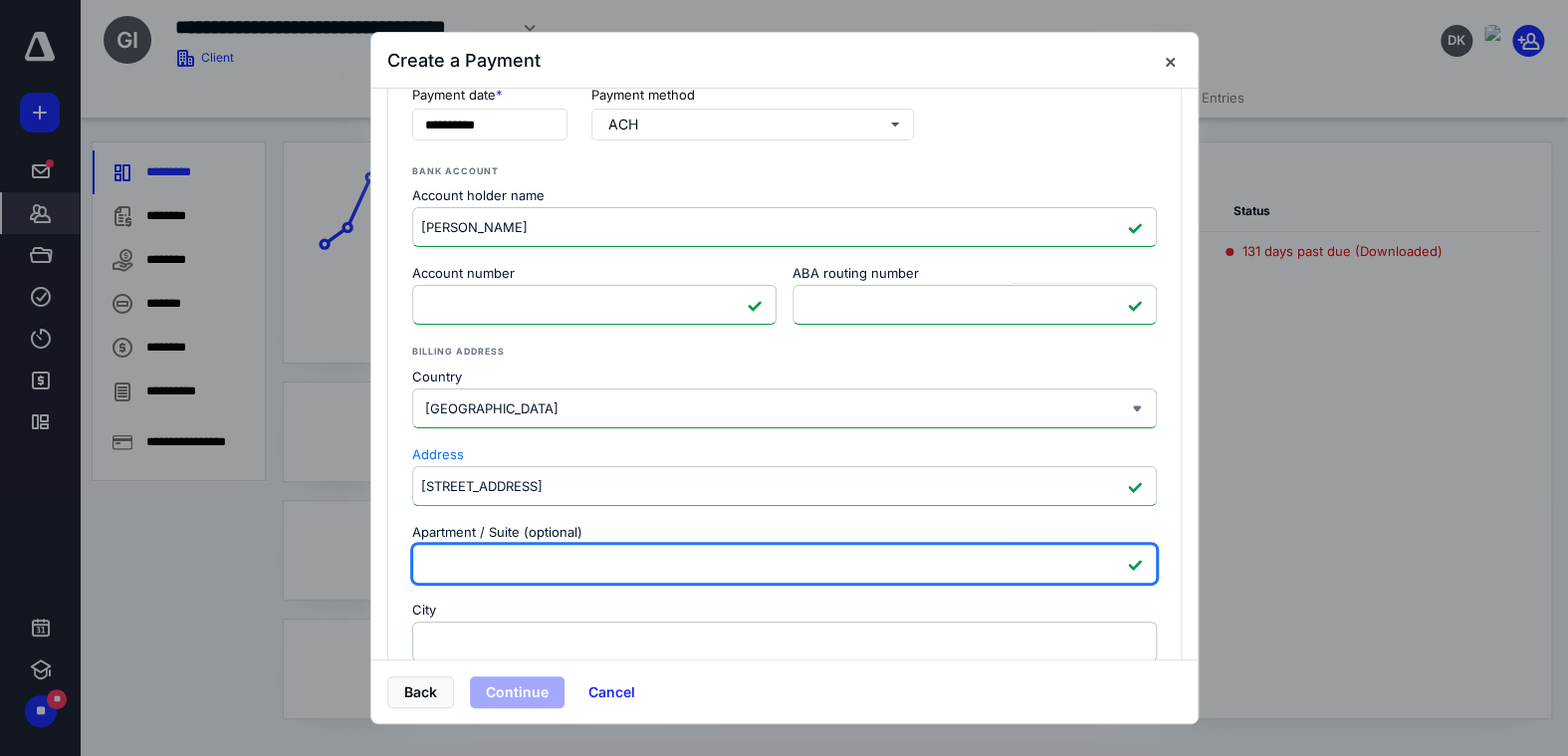 click on "Apartment / Suite (optional)" at bounding box center (784, 564) 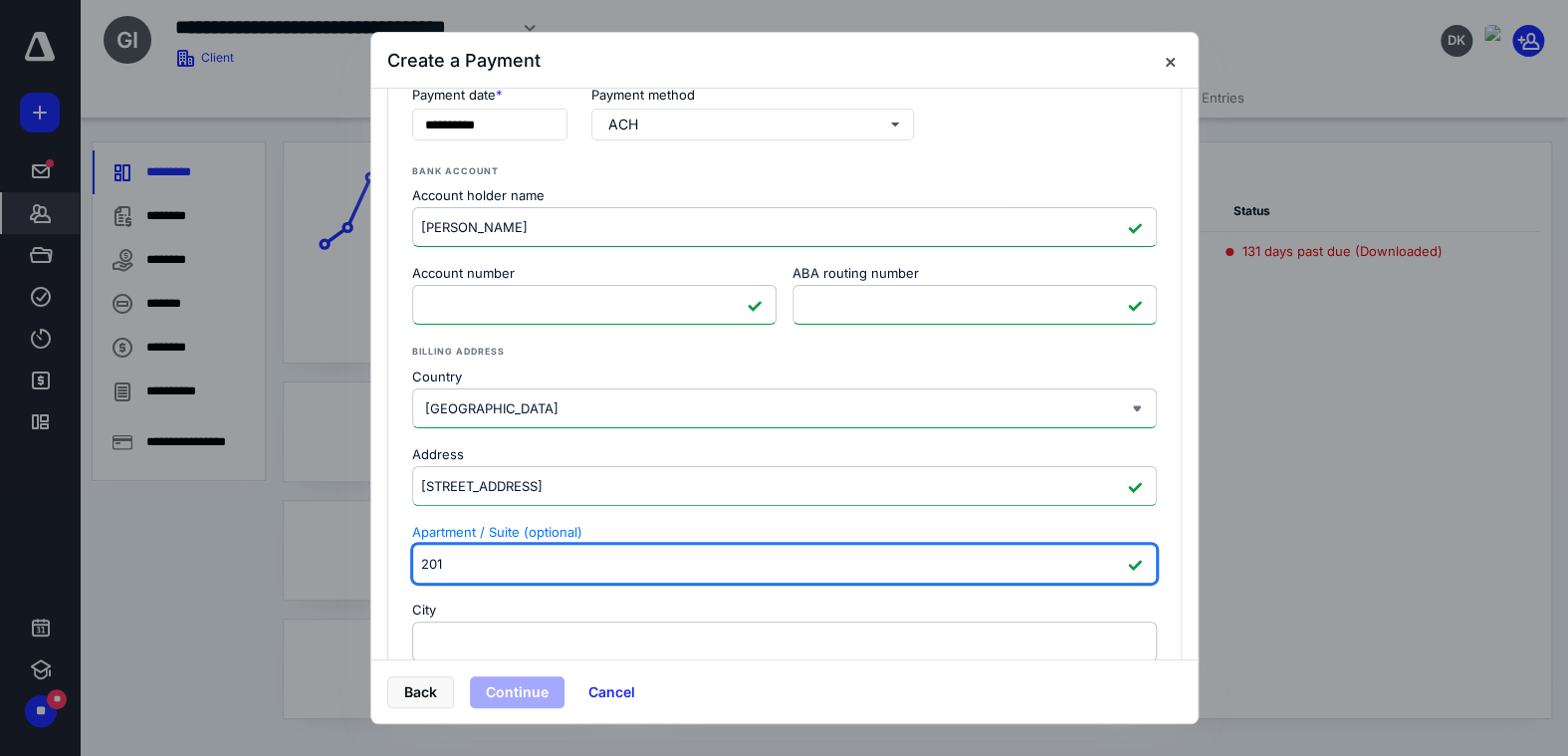 scroll, scrollTop: 398, scrollLeft: 0, axis: vertical 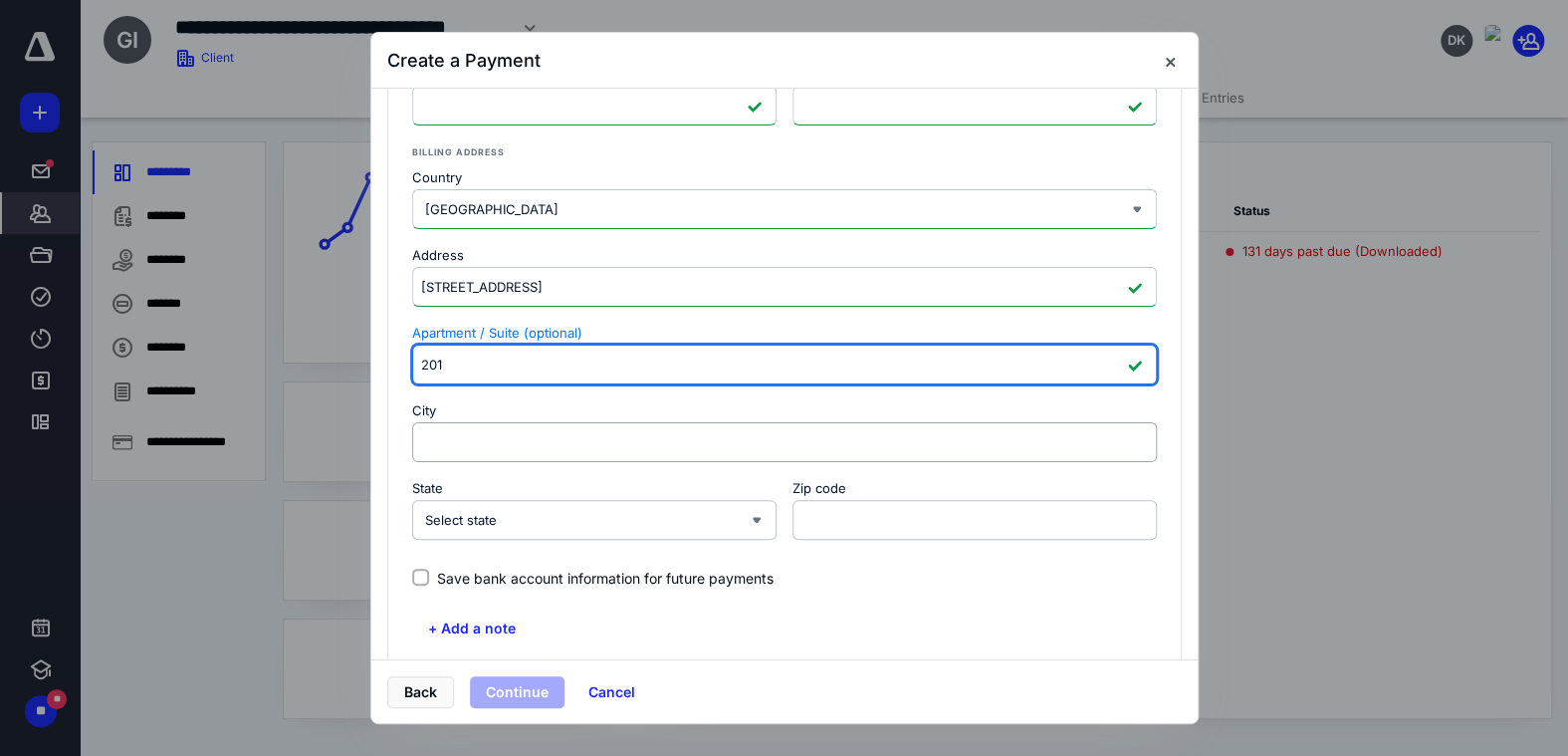 type on "201" 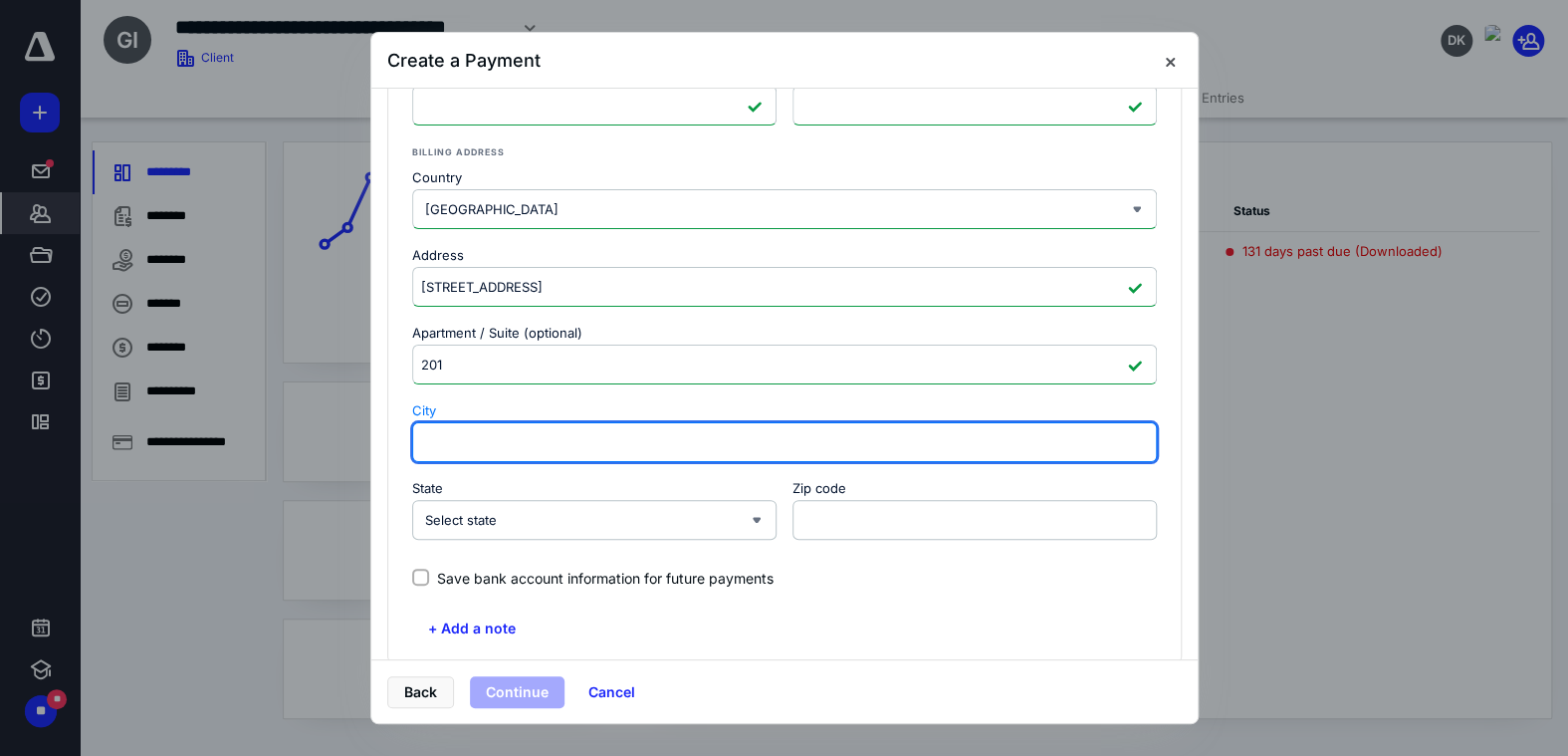 click on "City" at bounding box center [784, 442] 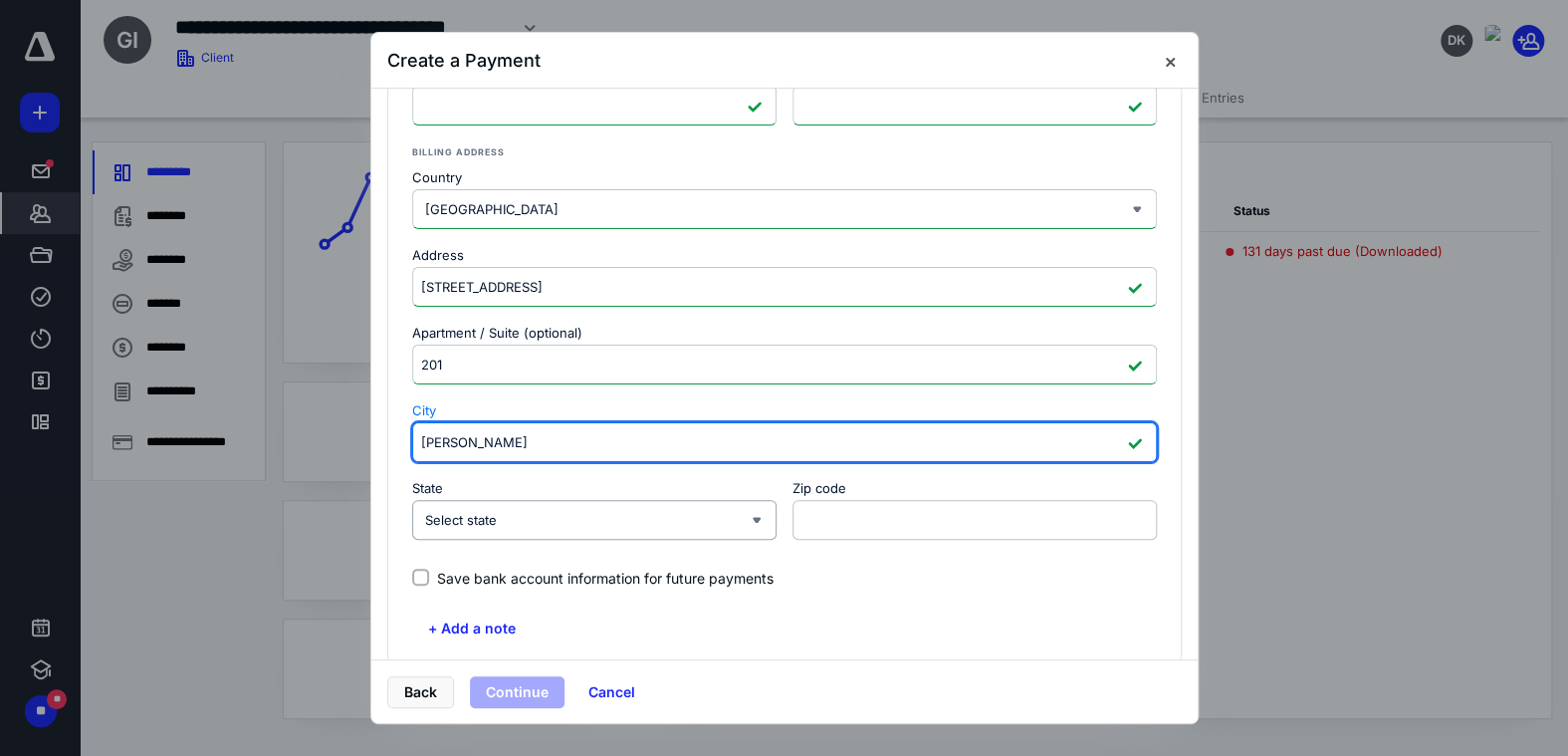 type on "[PERSON_NAME]" 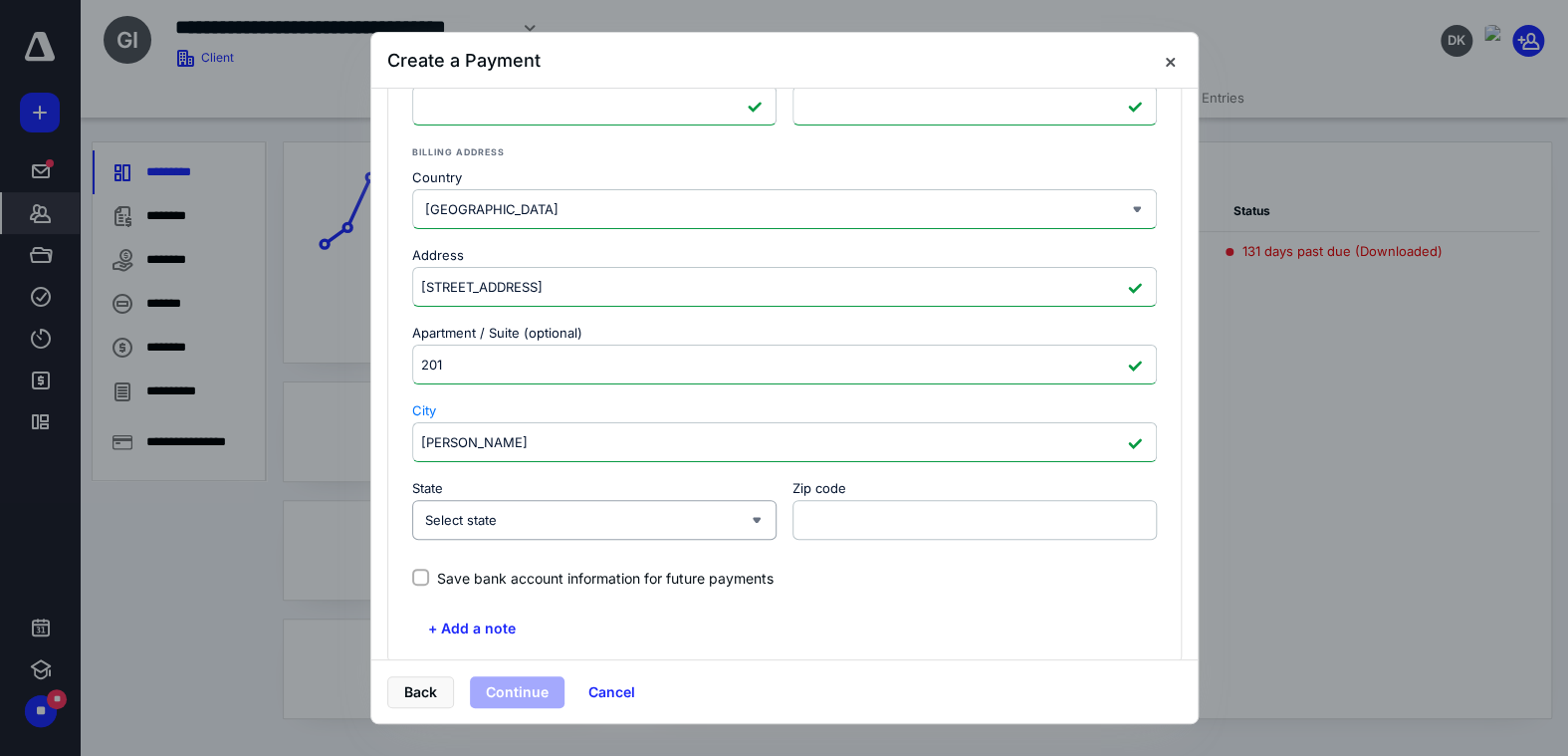 click on "Select state" at bounding box center [594, 520] 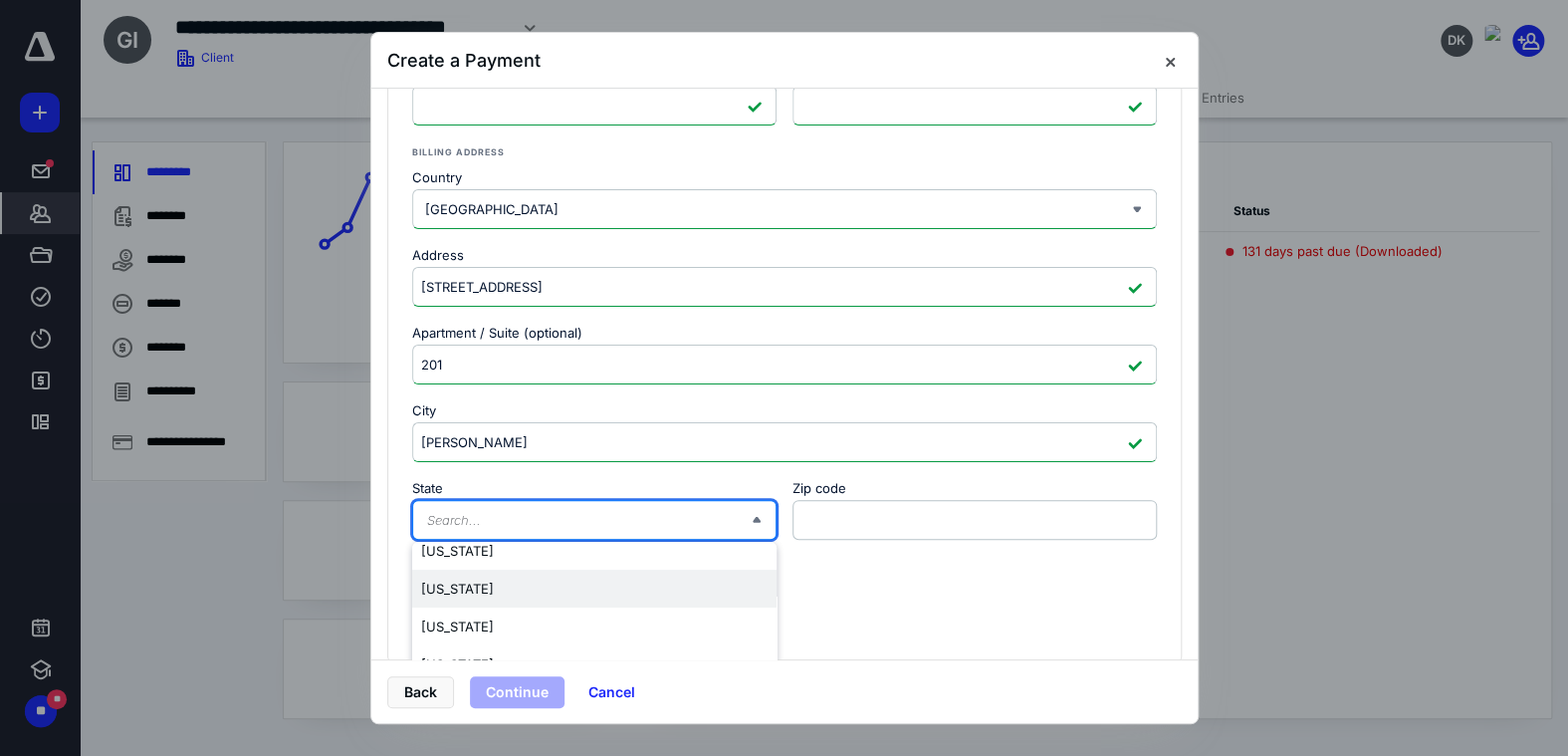 scroll, scrollTop: 100, scrollLeft: 0, axis: vertical 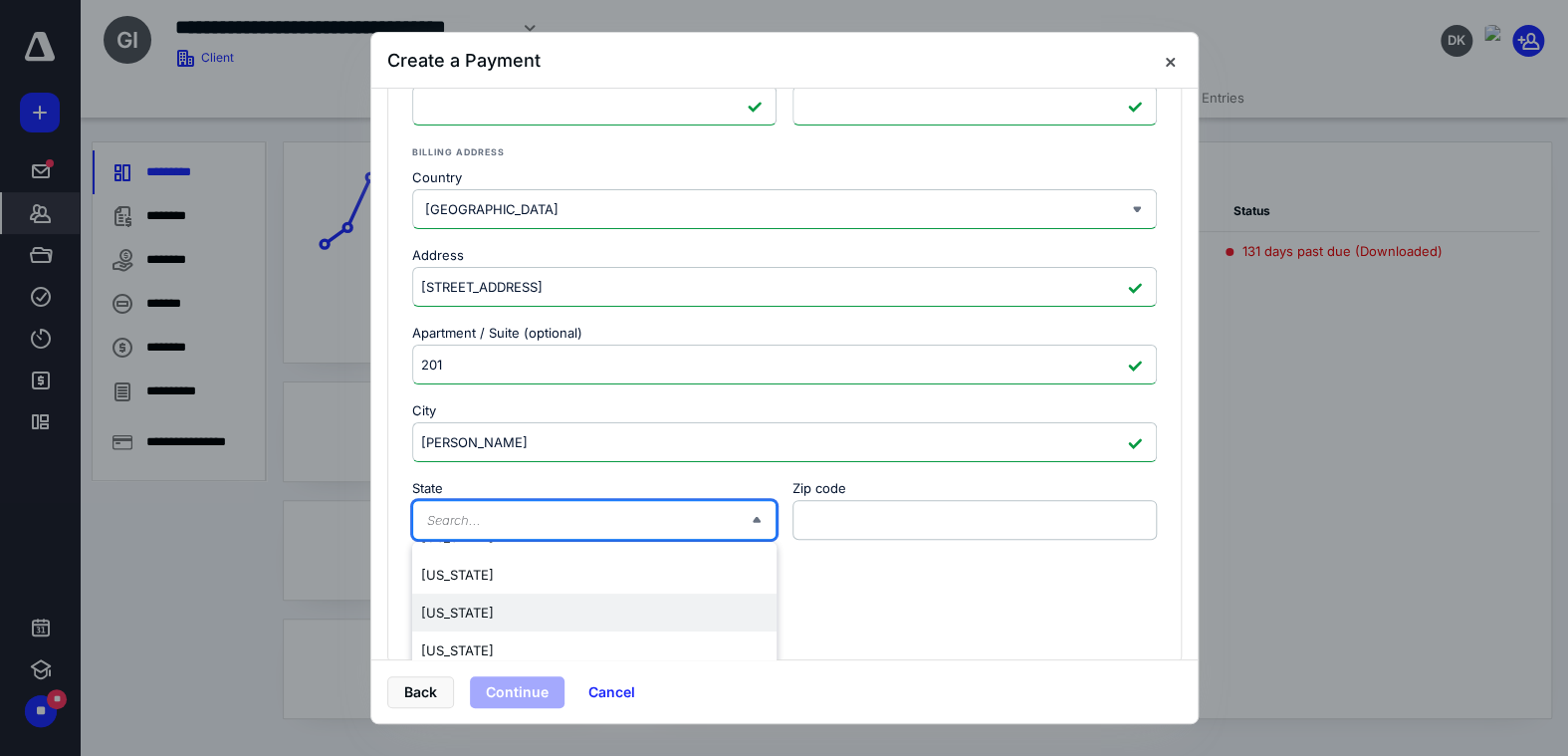 click on "[US_STATE]" at bounding box center (594, 613) 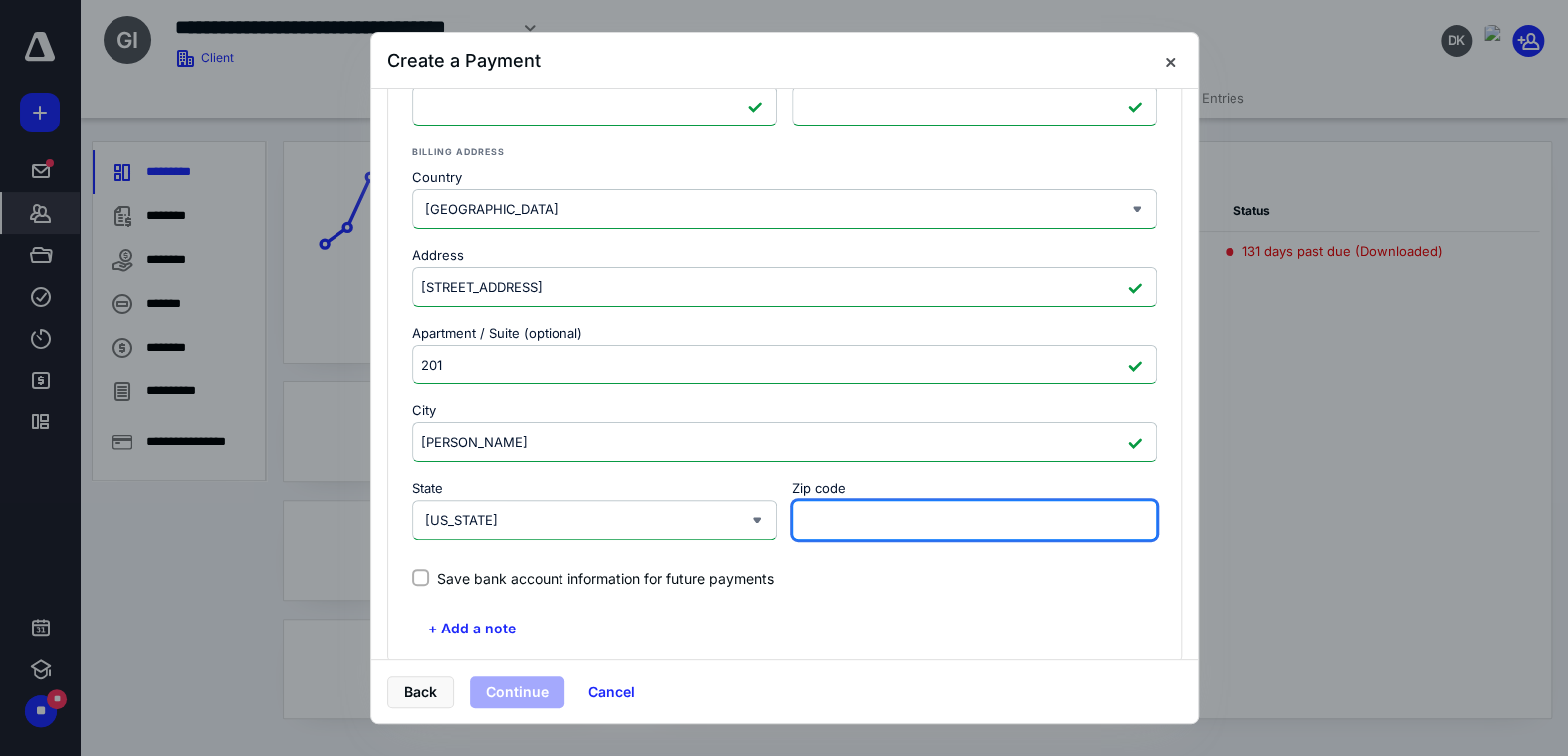 click on "Zip code" at bounding box center (975, 520) 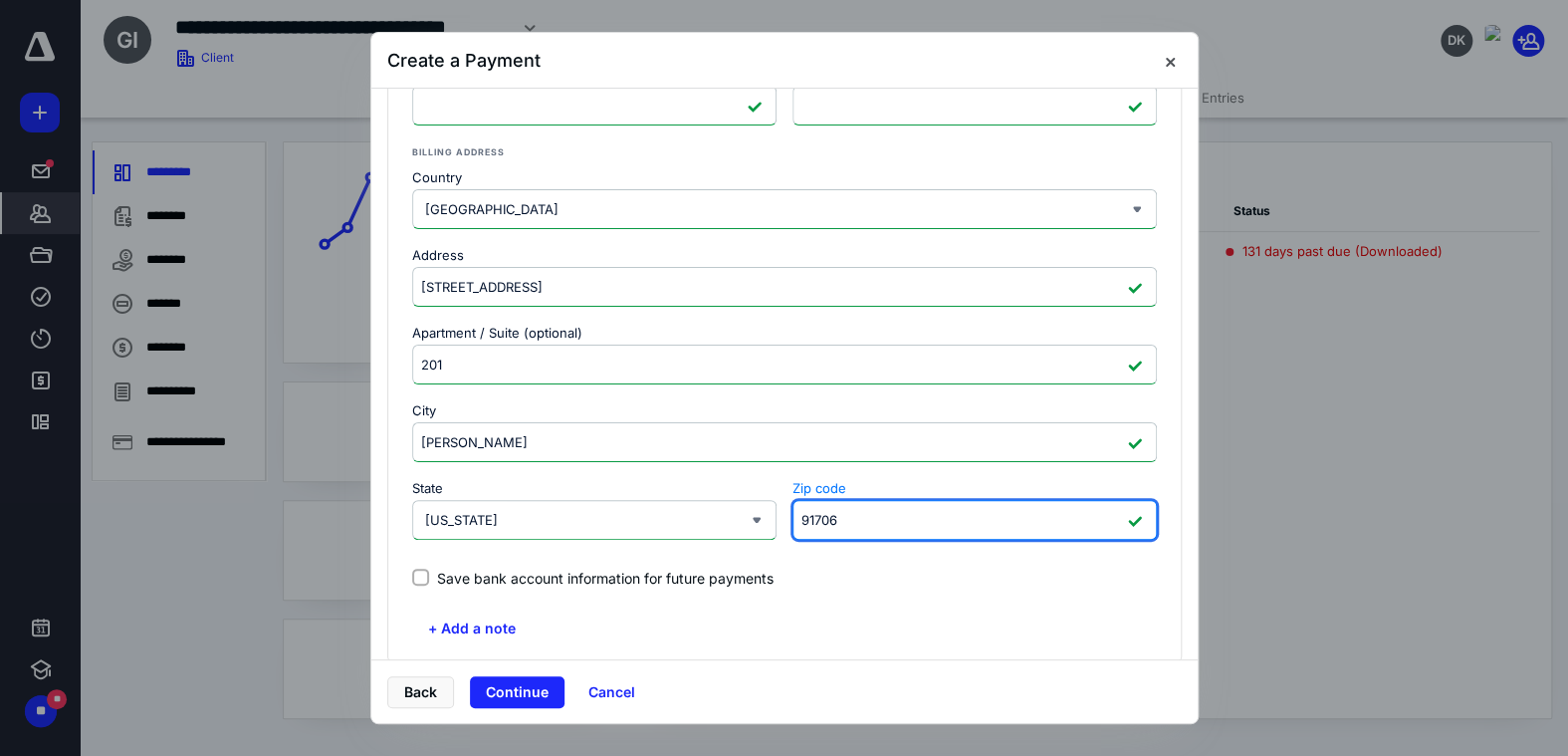type on "91706" 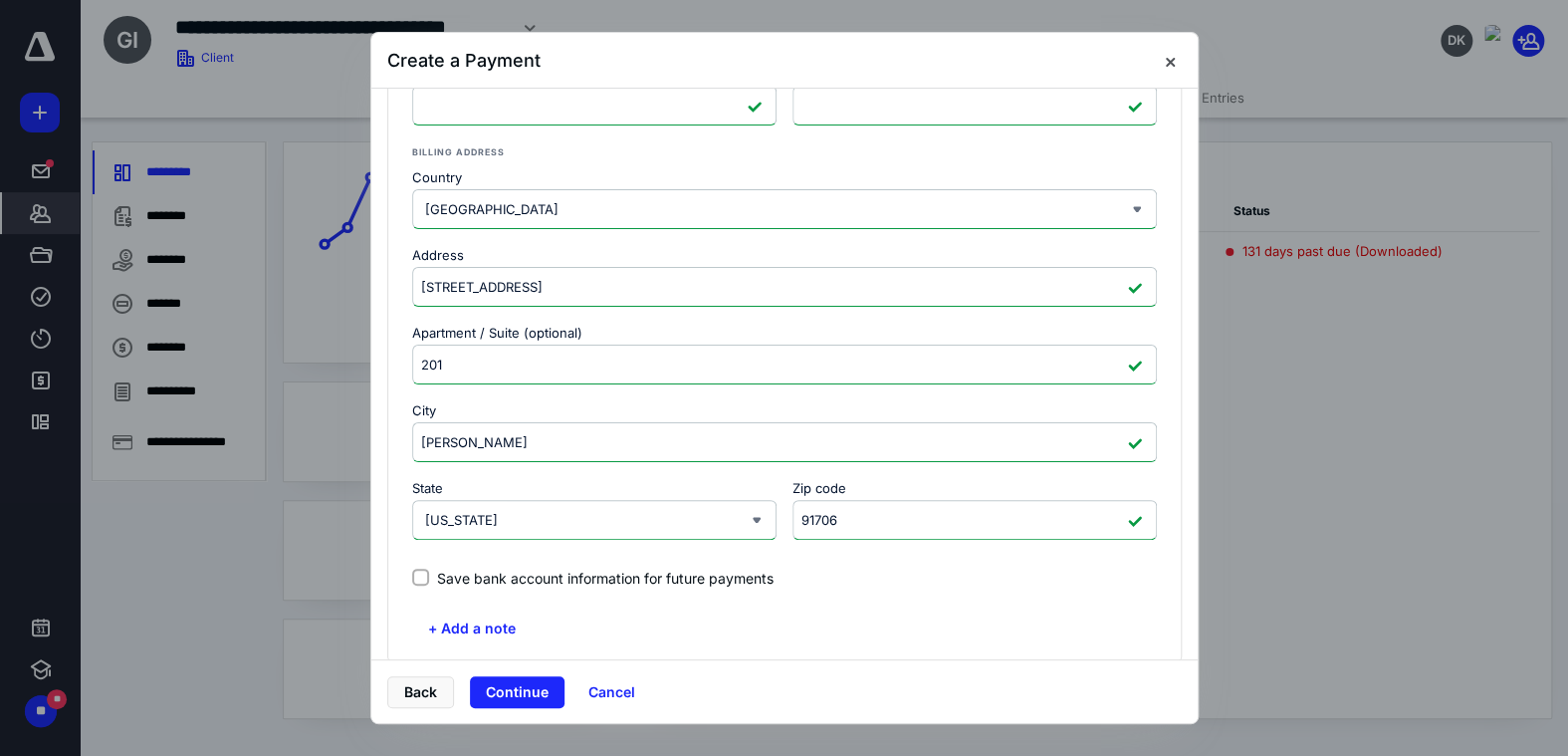 click on "**********" at bounding box center (784, 265) 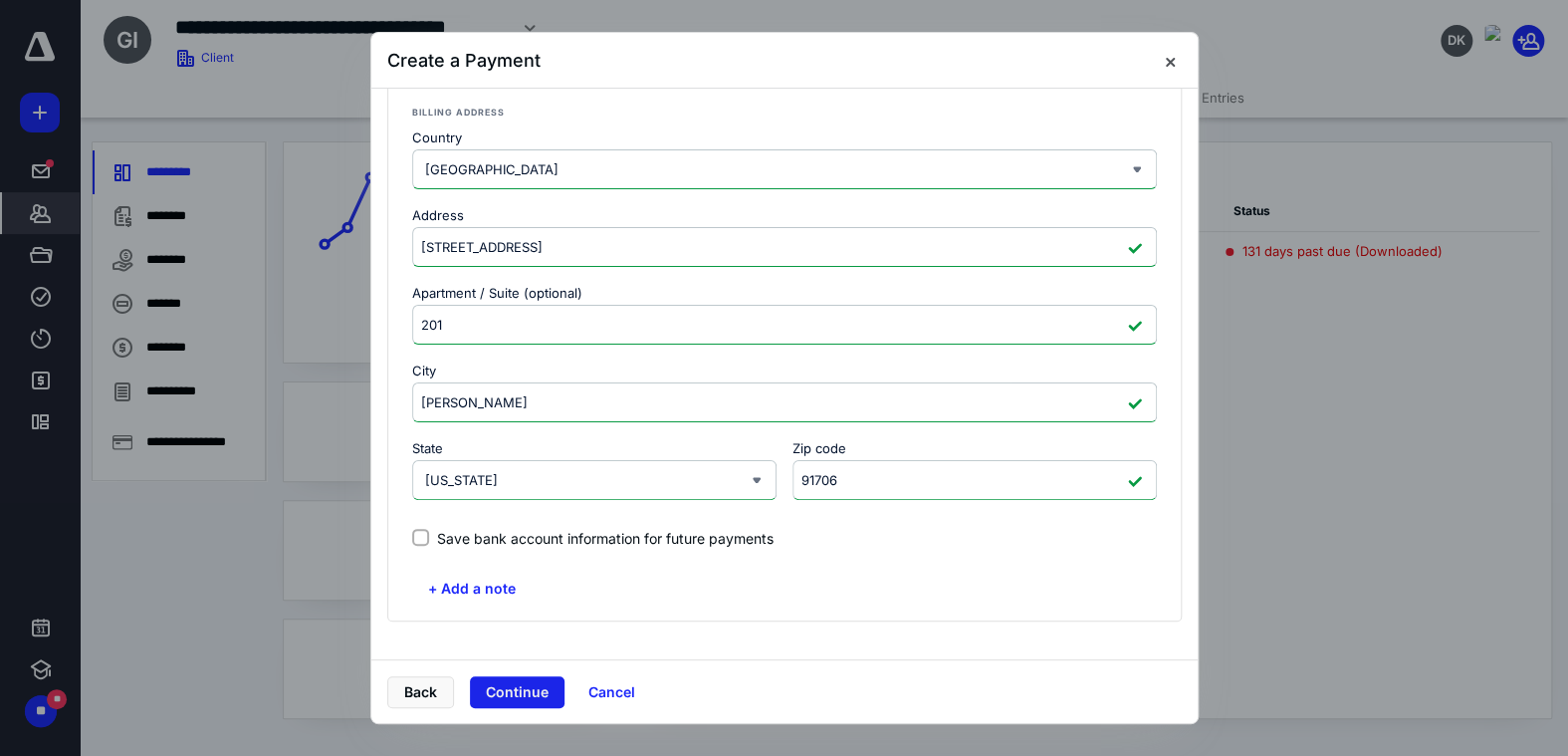 click on "Continue" at bounding box center (517, 692) 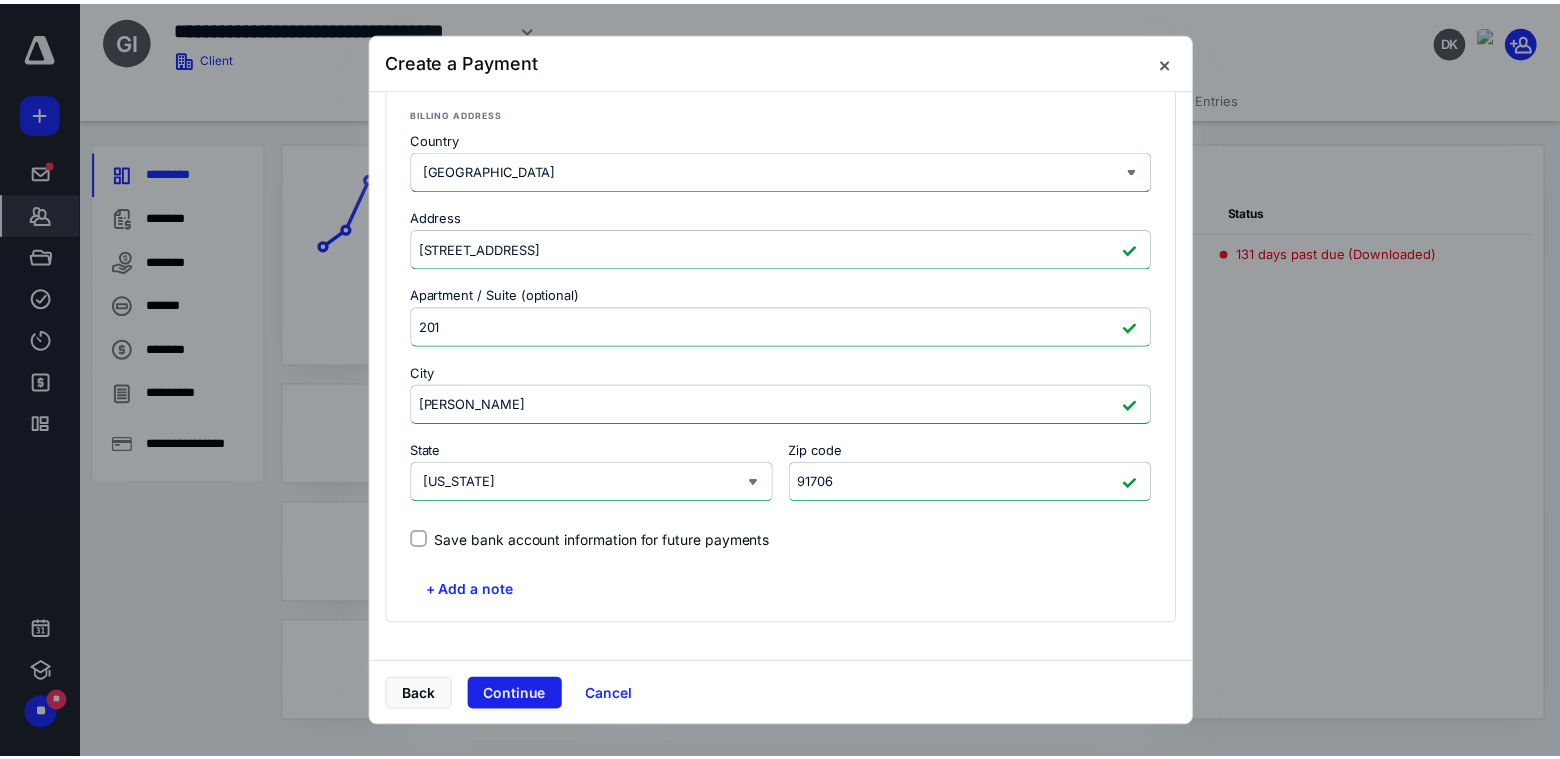 scroll, scrollTop: 0, scrollLeft: 0, axis: both 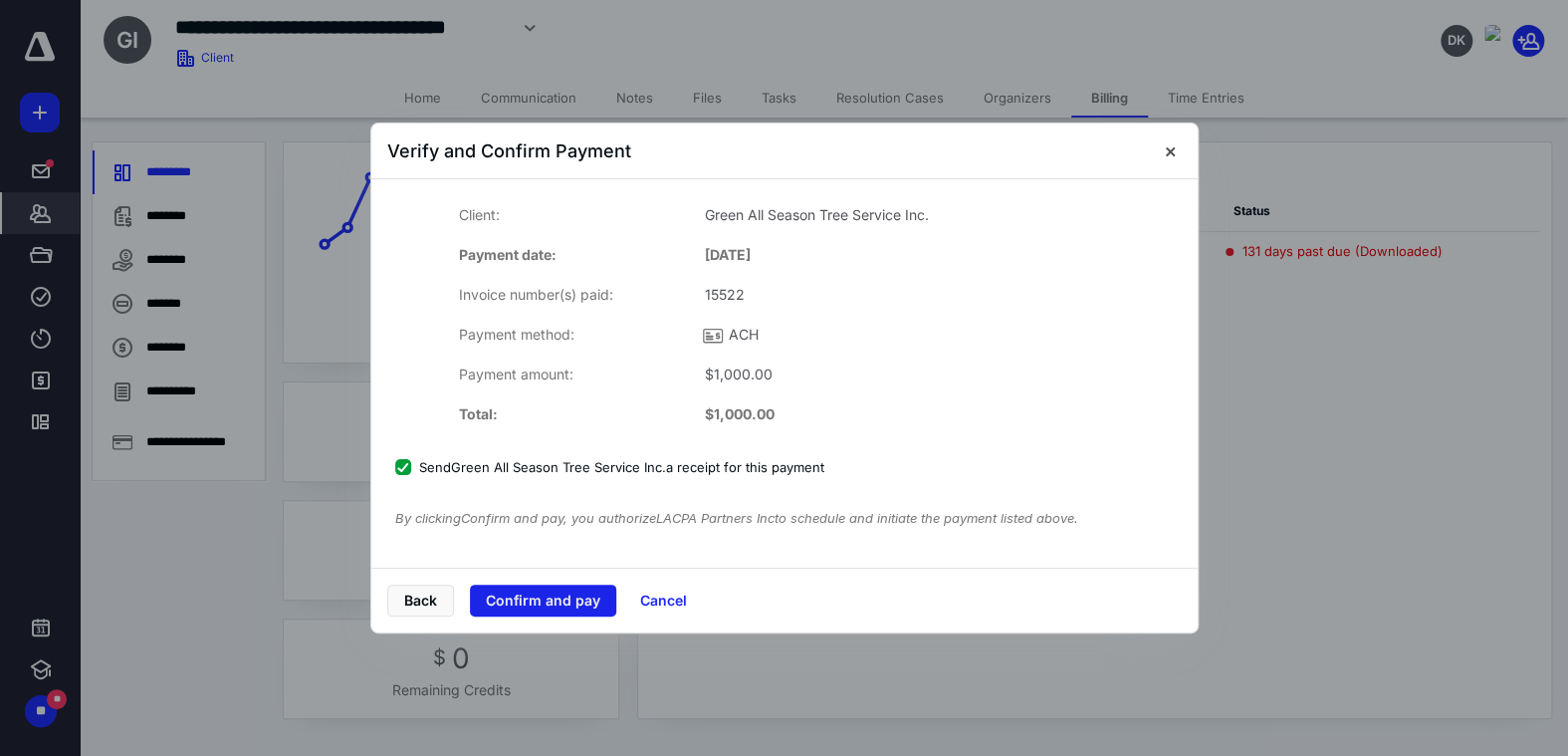 click on "Confirm and pay" at bounding box center (543, 601) 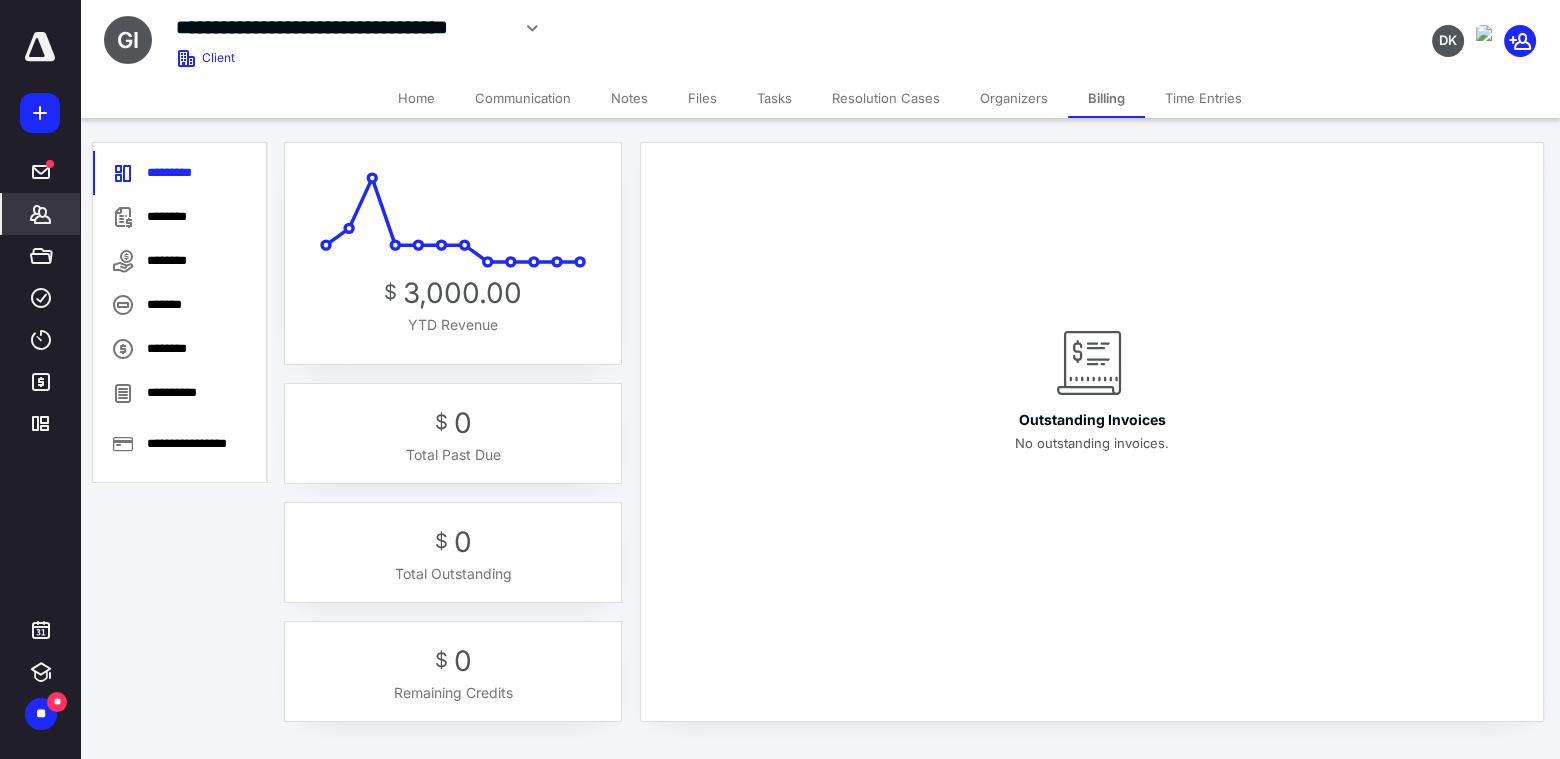 click on "Tasks" at bounding box center (774, 98) 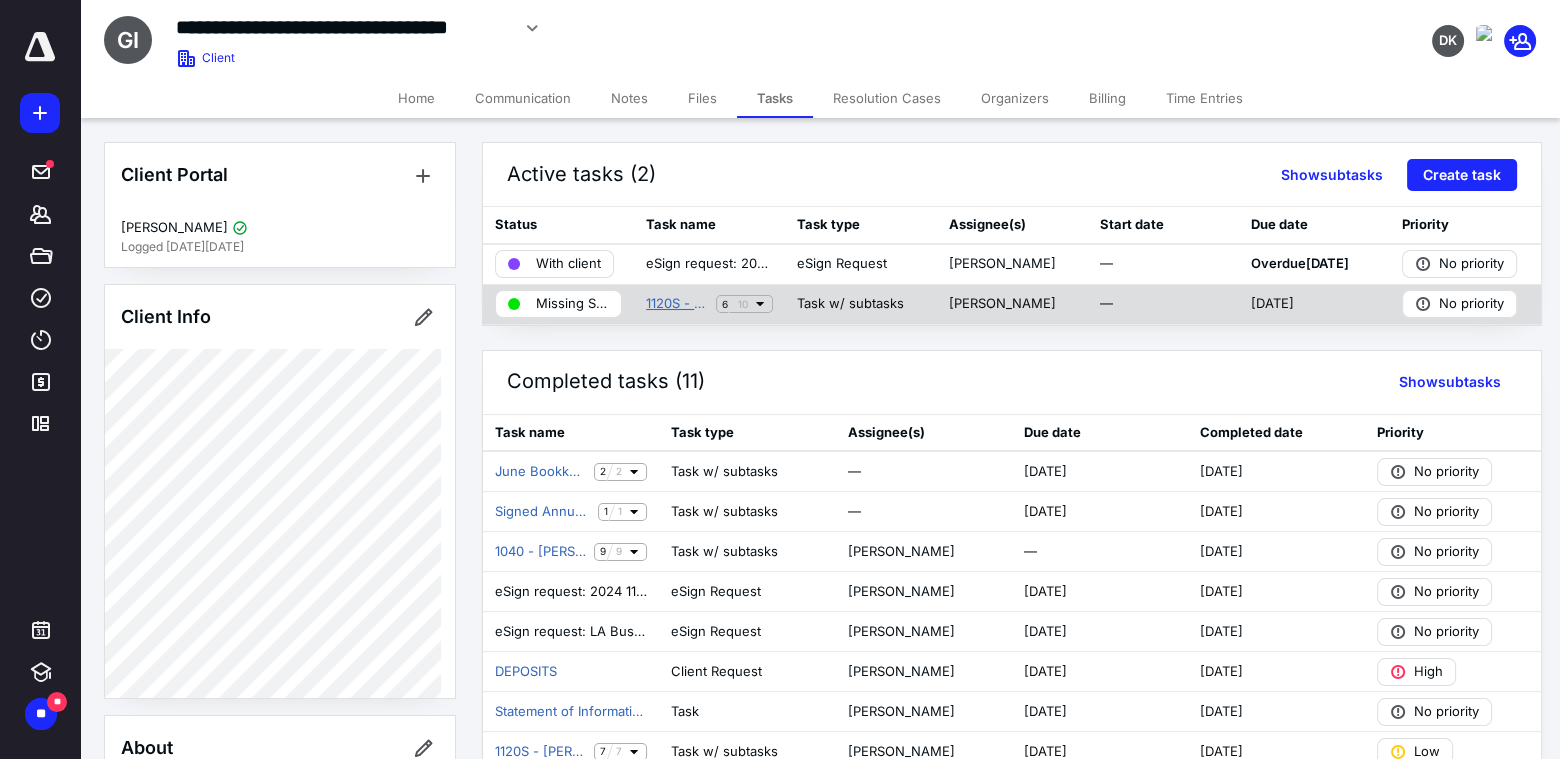 click on "1120S - [PERSON_NAME] - In person" at bounding box center [677, 304] 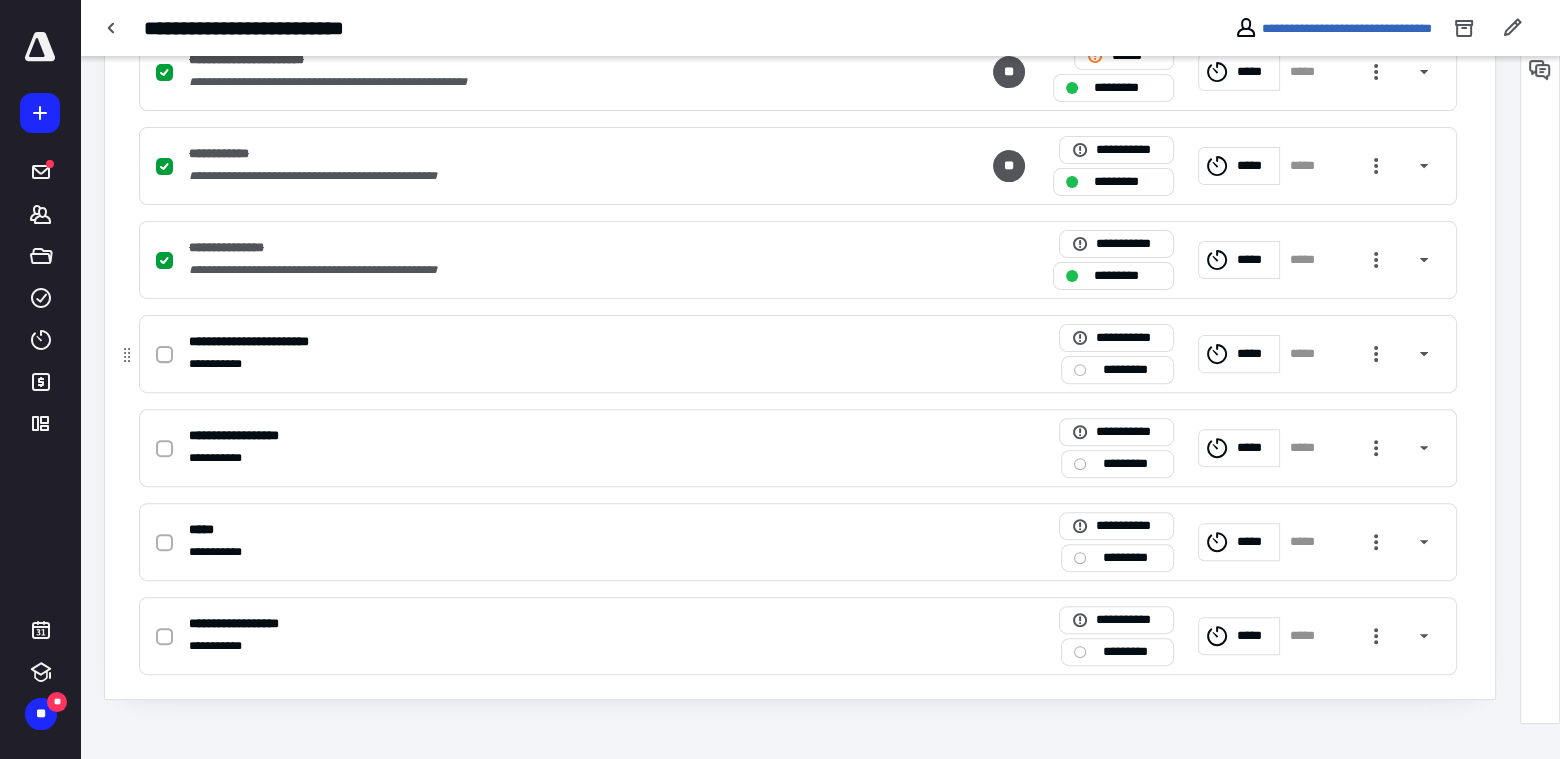 scroll, scrollTop: 830, scrollLeft: 0, axis: vertical 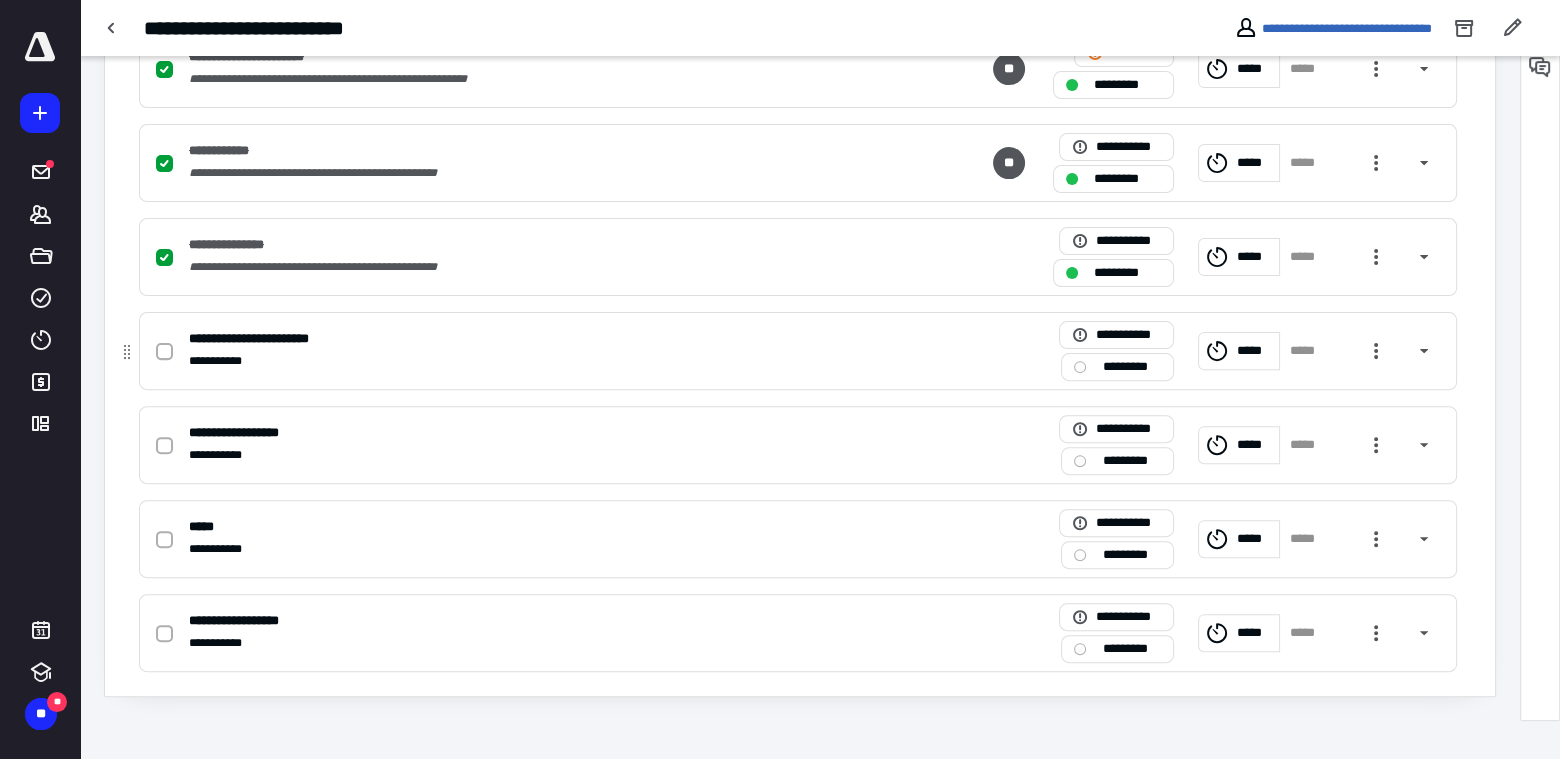 click 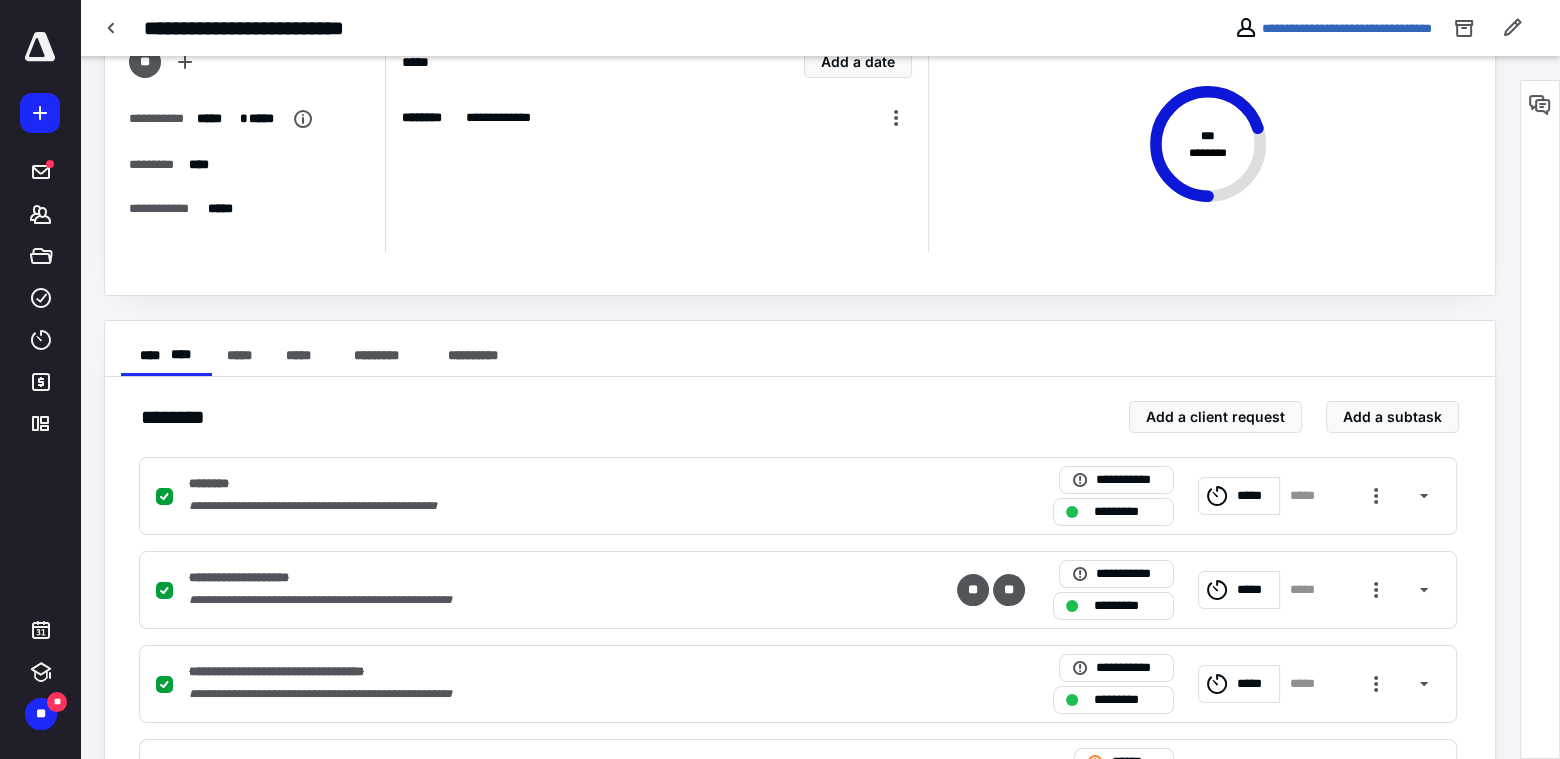 scroll, scrollTop: 0, scrollLeft: 0, axis: both 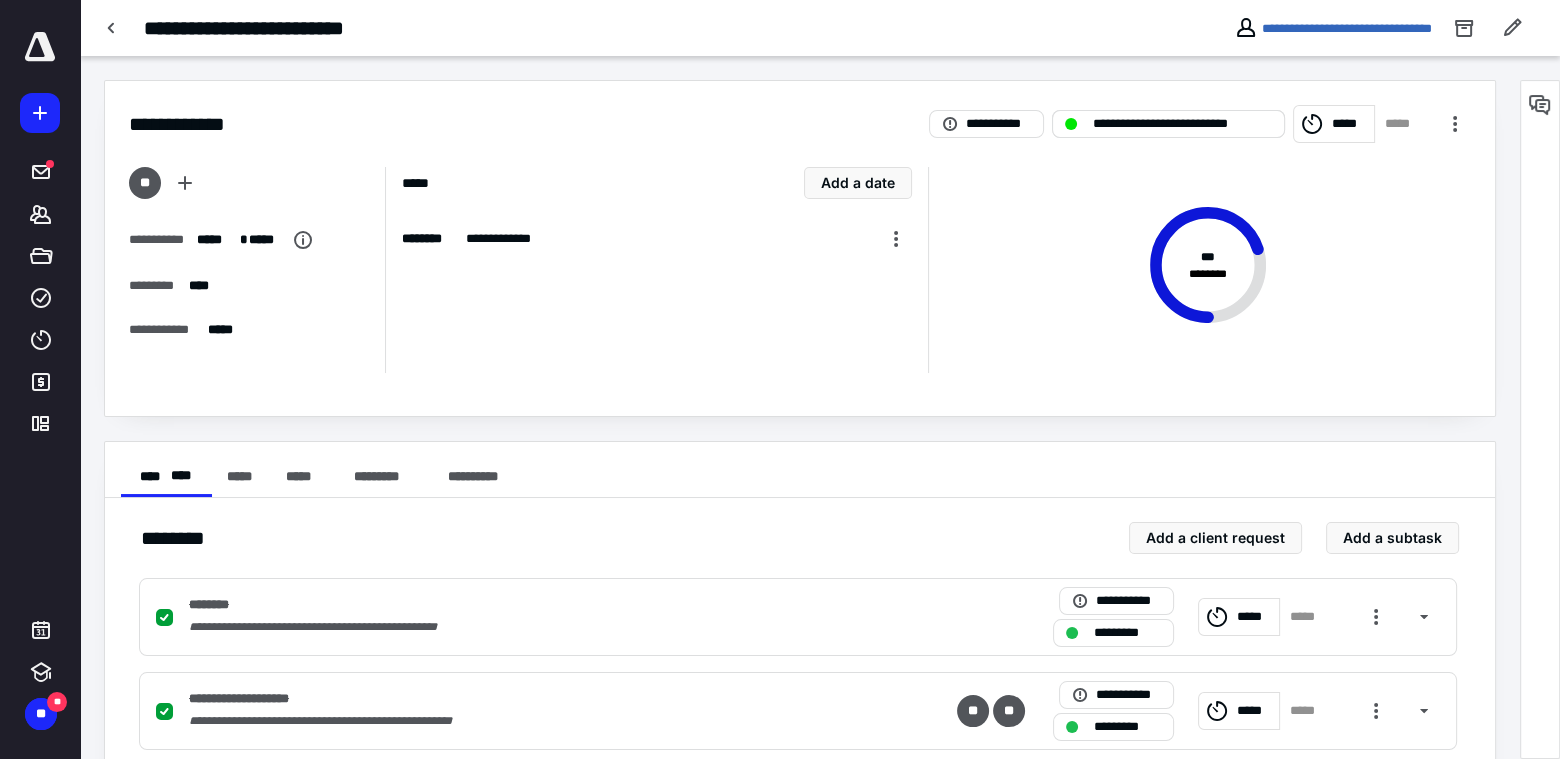 click on "**********" at bounding box center [1182, 124] 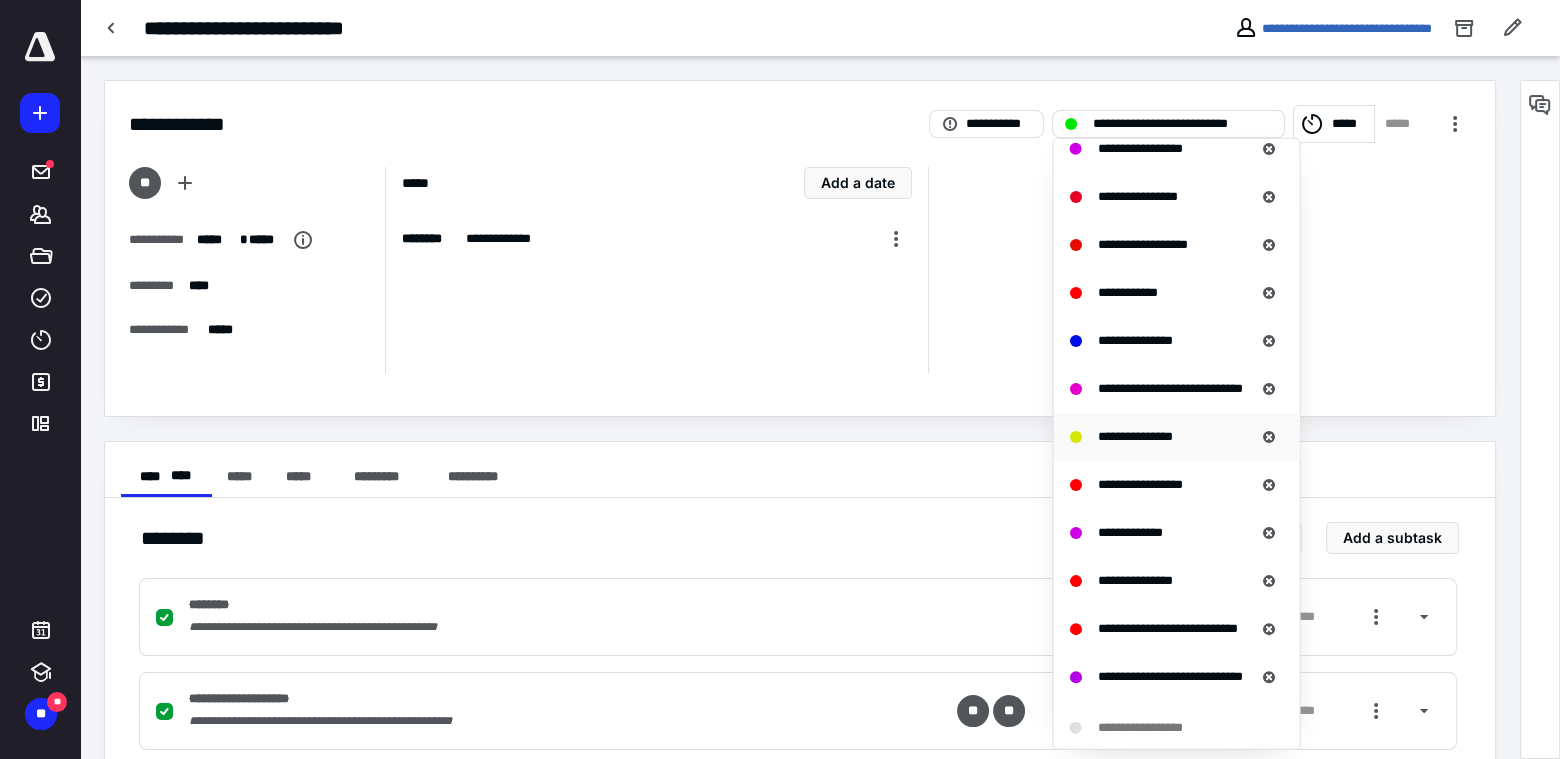 scroll, scrollTop: 619, scrollLeft: 0, axis: vertical 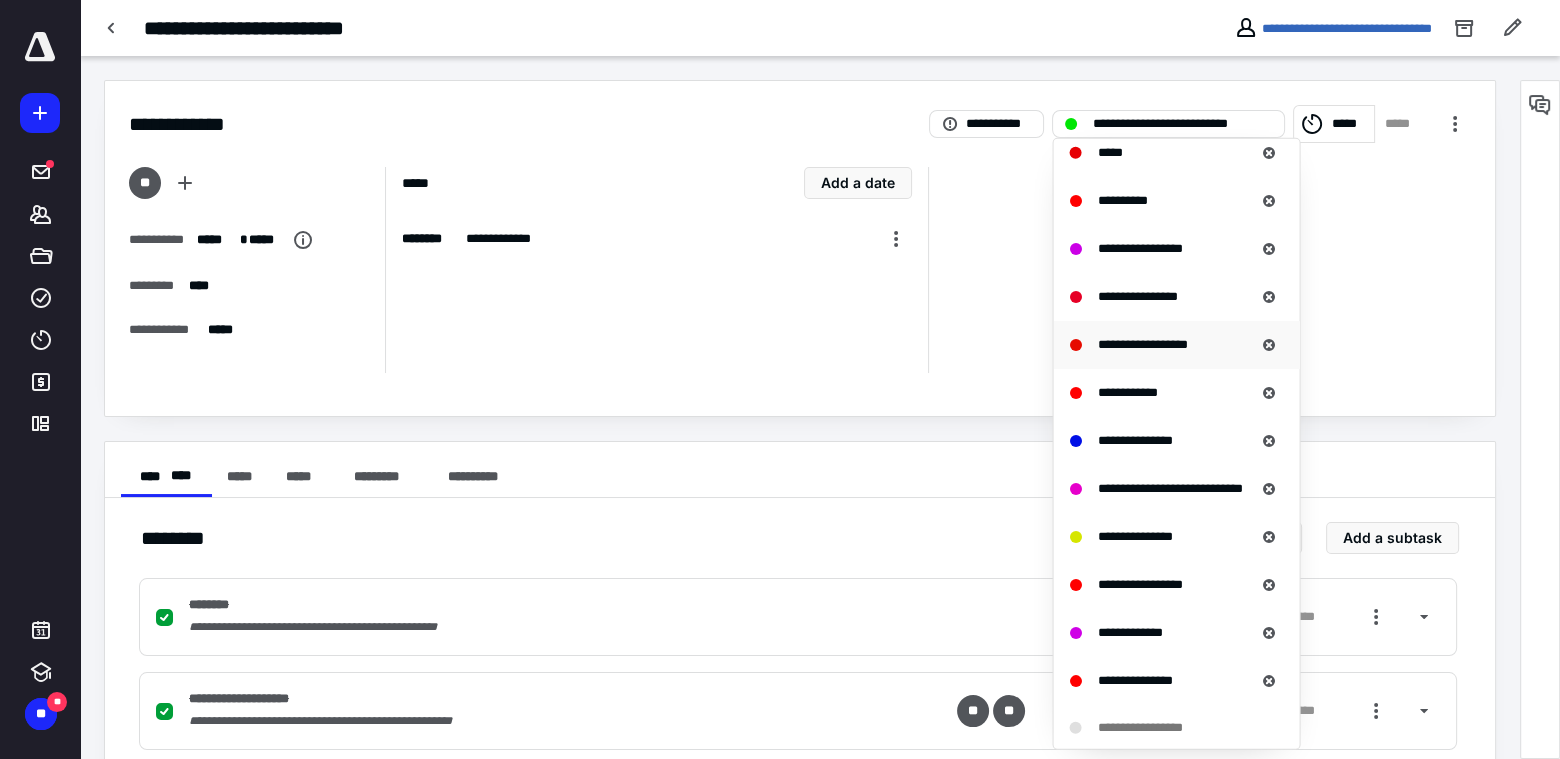 click on "**********" at bounding box center (1142, 343) 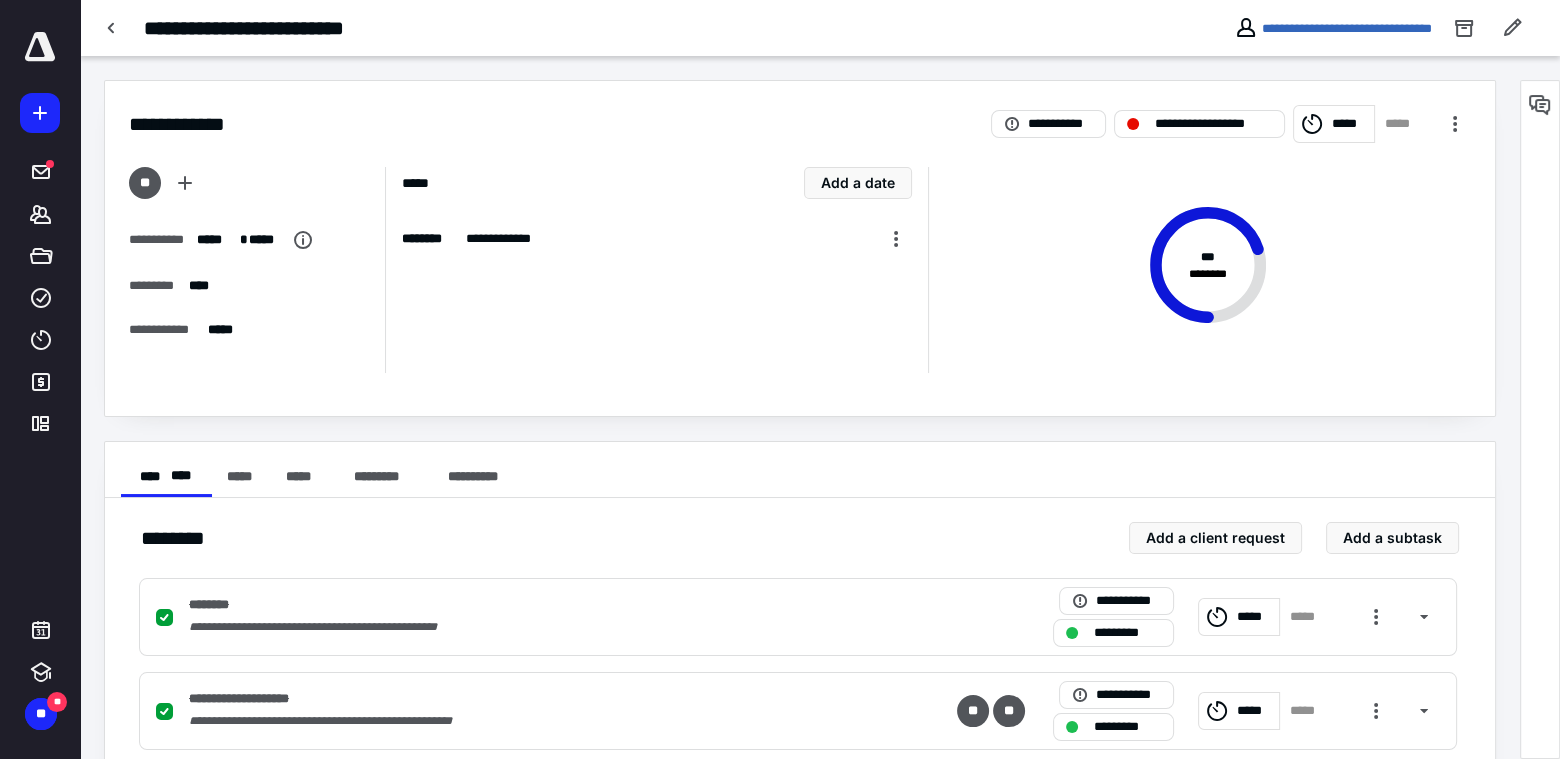 click on "**********" at bounding box center [656, 270] 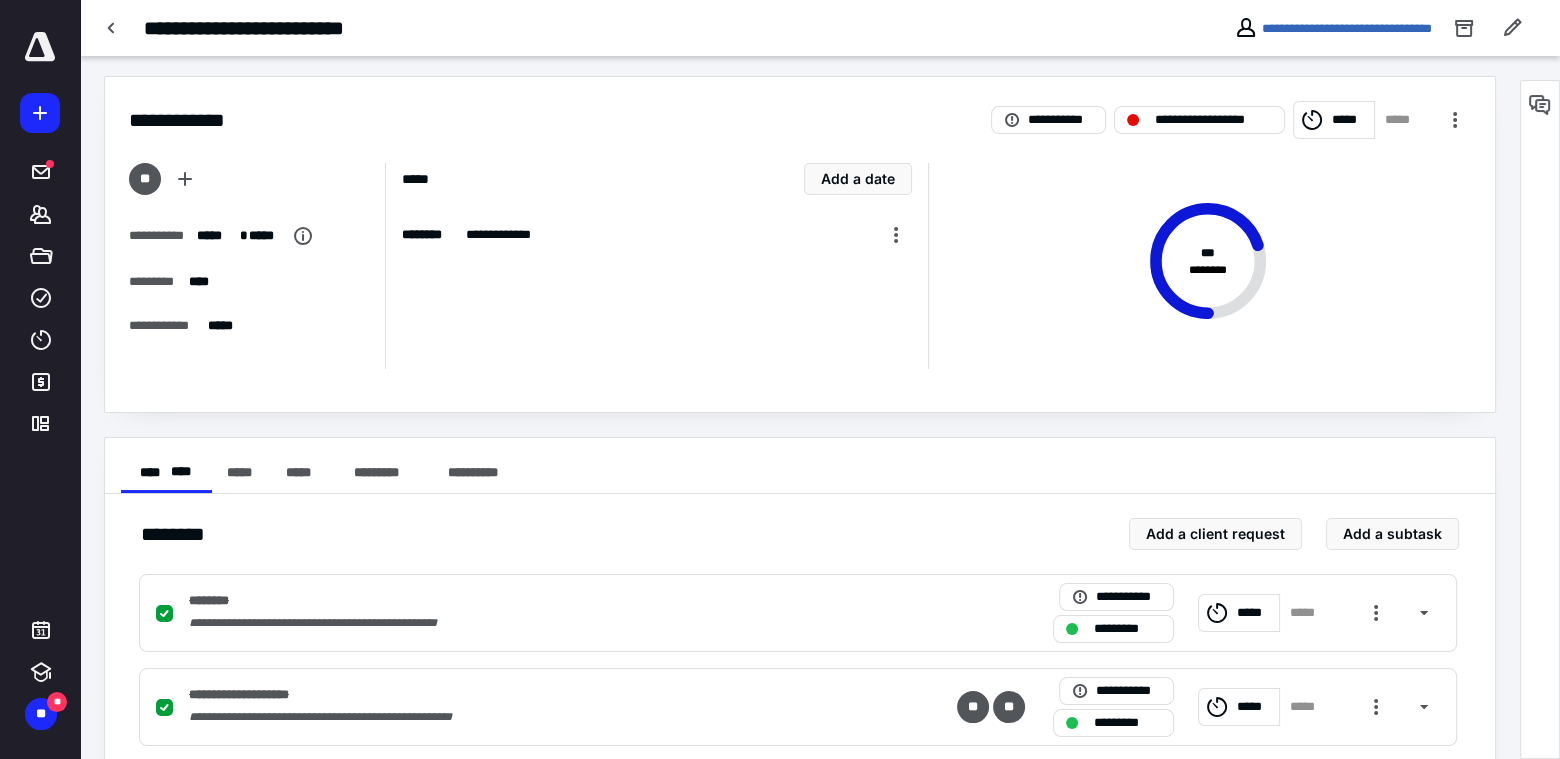 scroll, scrollTop: 0, scrollLeft: 0, axis: both 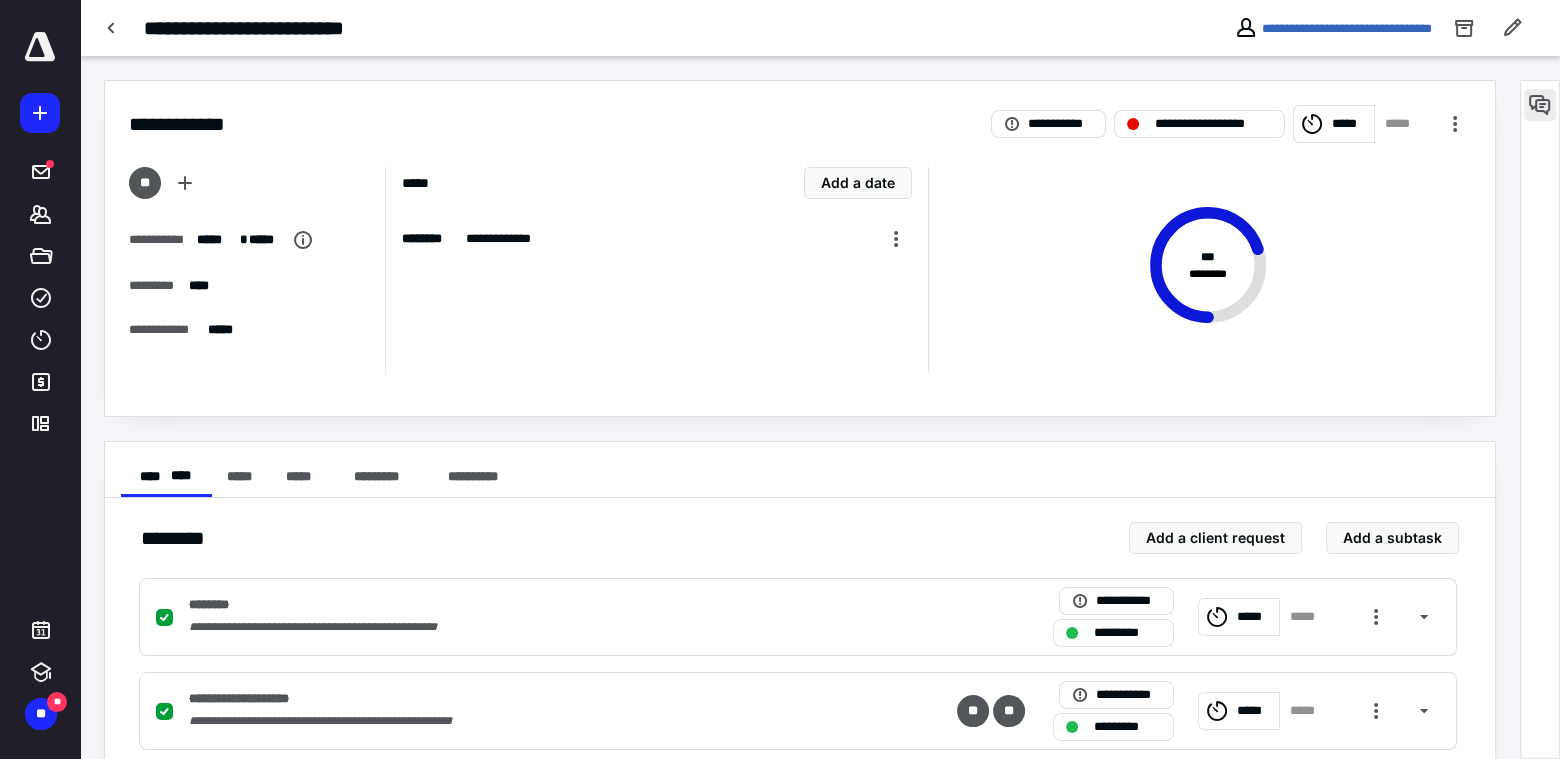click at bounding box center [1540, 105] 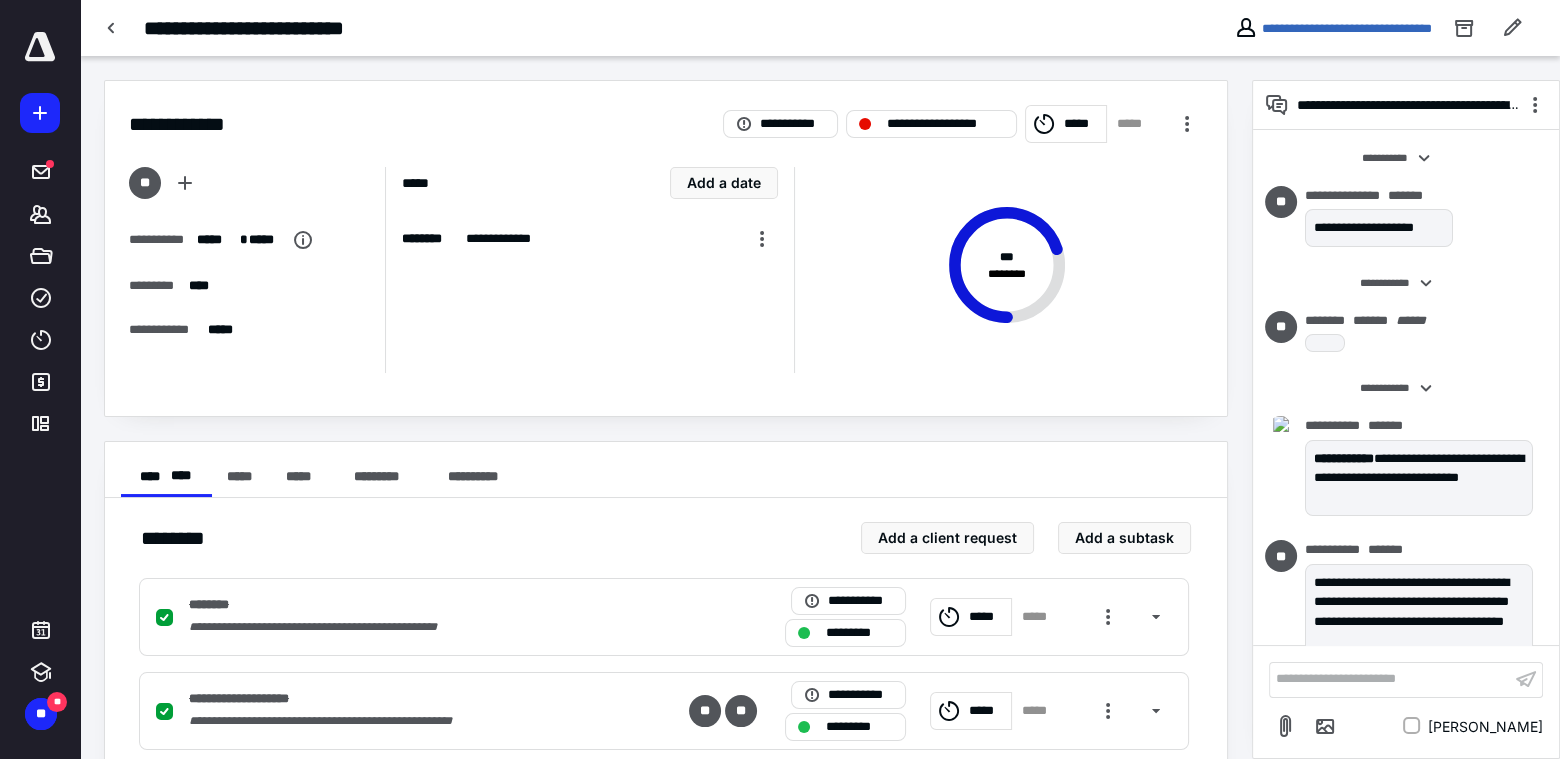 scroll, scrollTop: 1154, scrollLeft: 0, axis: vertical 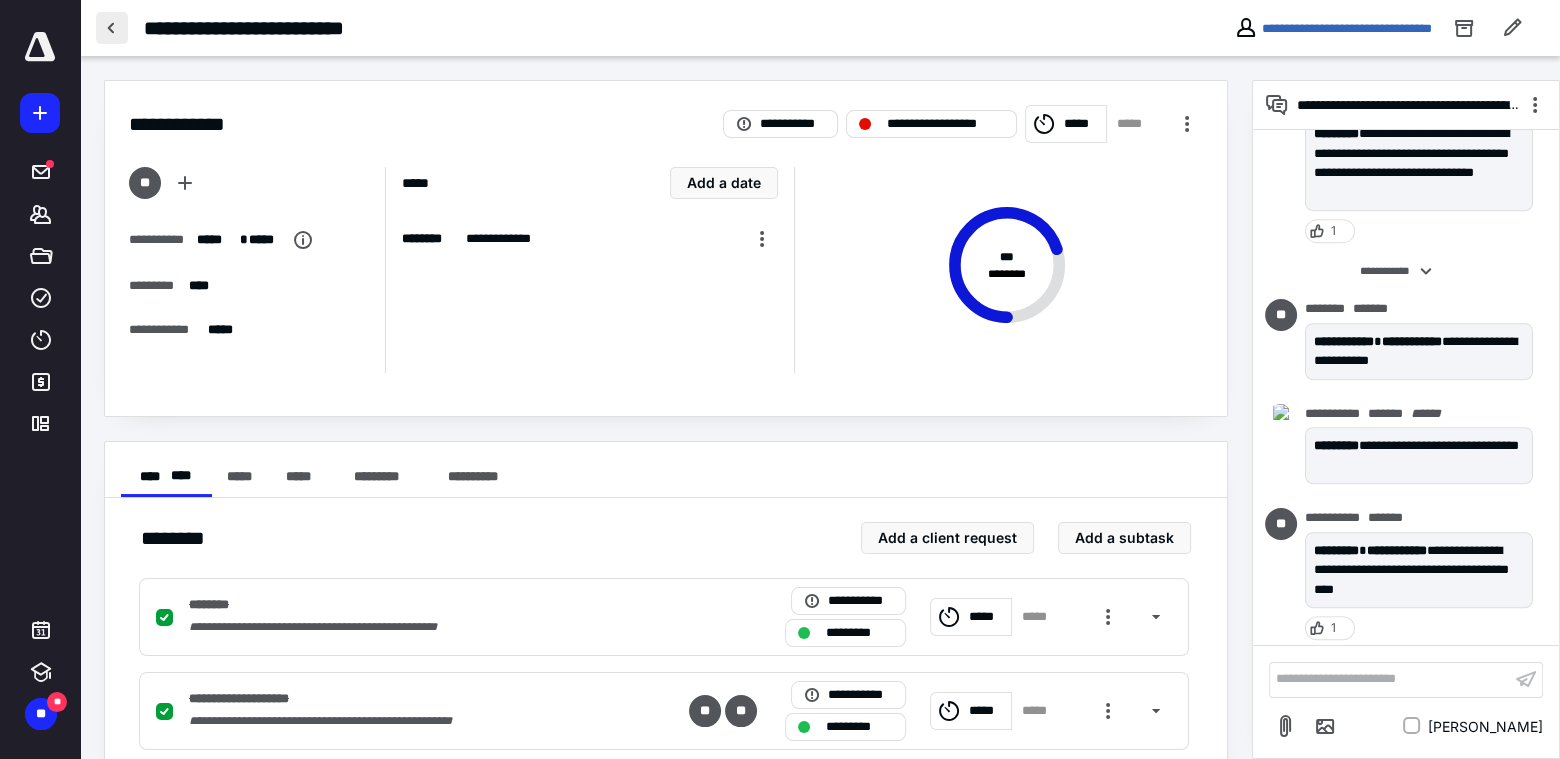 click at bounding box center [112, 28] 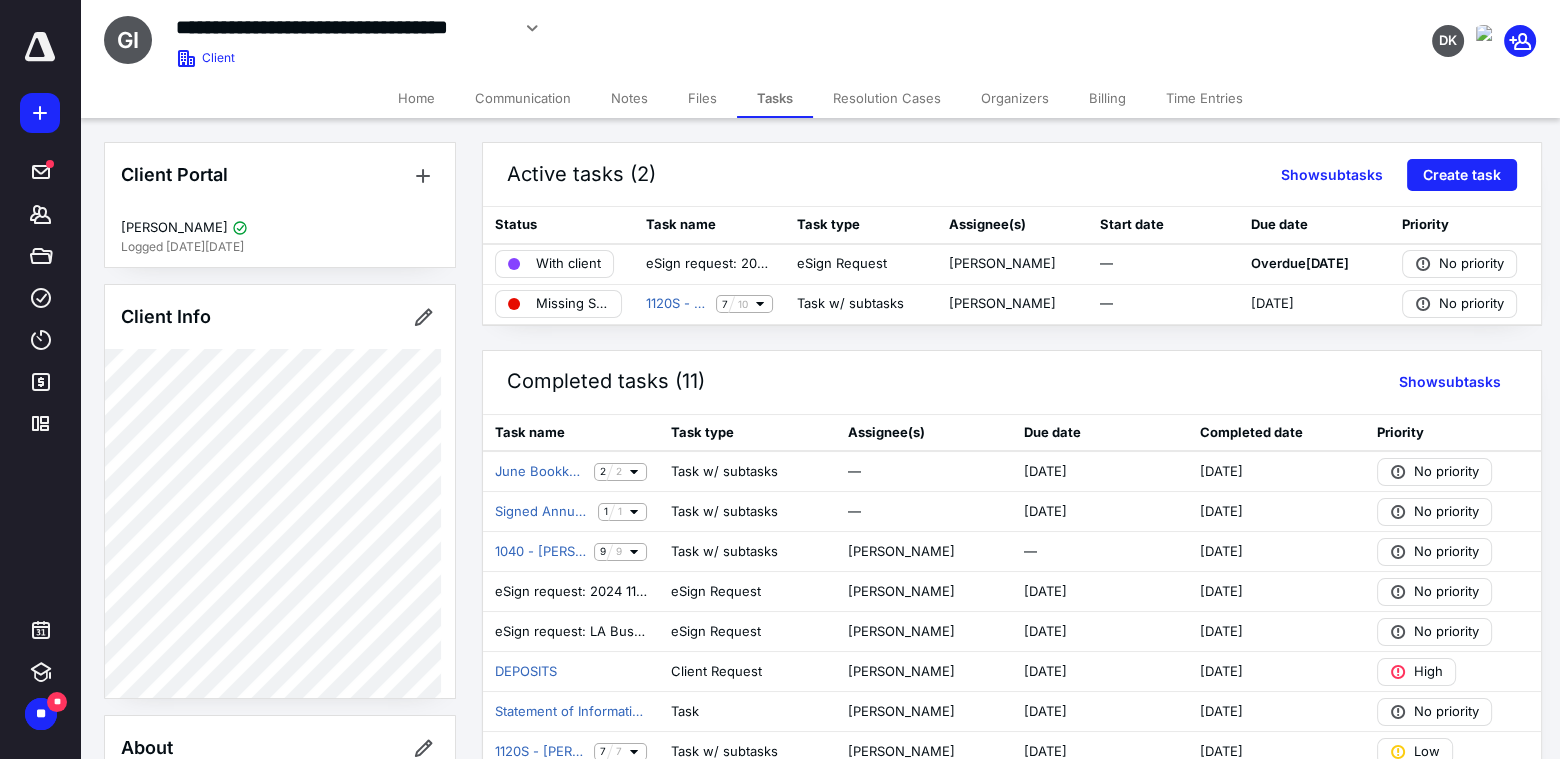 click on "Home" at bounding box center [416, 98] 